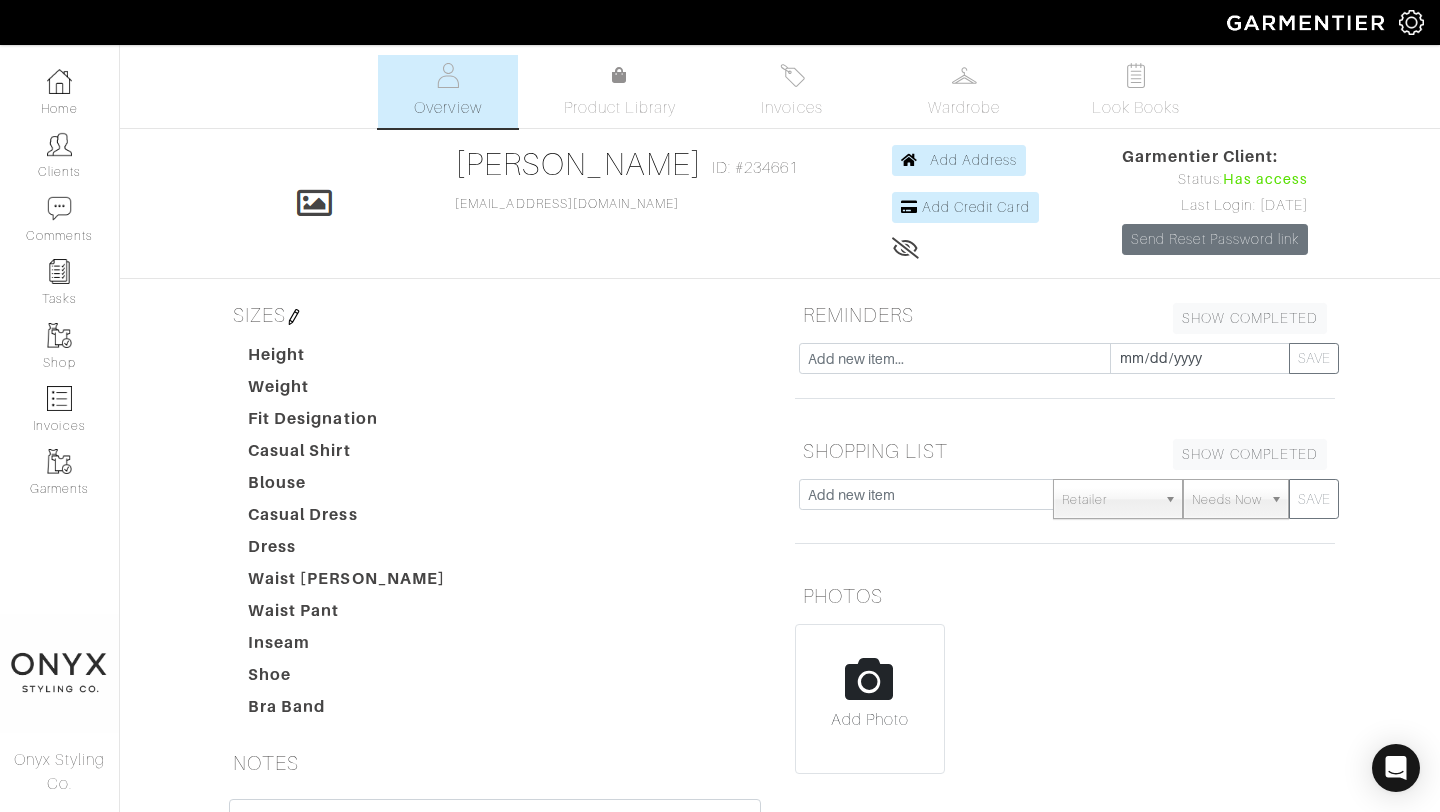 scroll, scrollTop: 0, scrollLeft: 0, axis: both 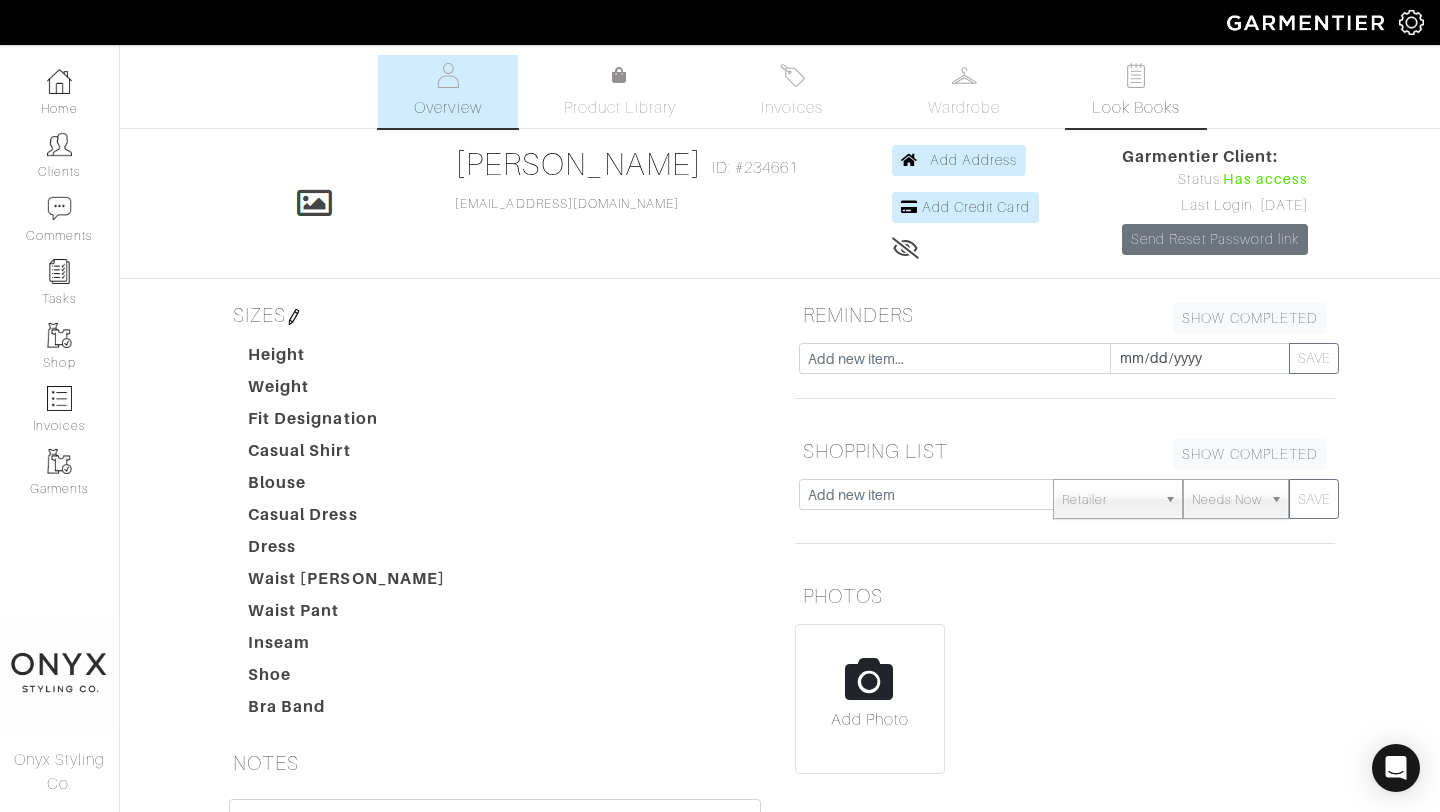 click on "Look Books" at bounding box center [1136, 91] 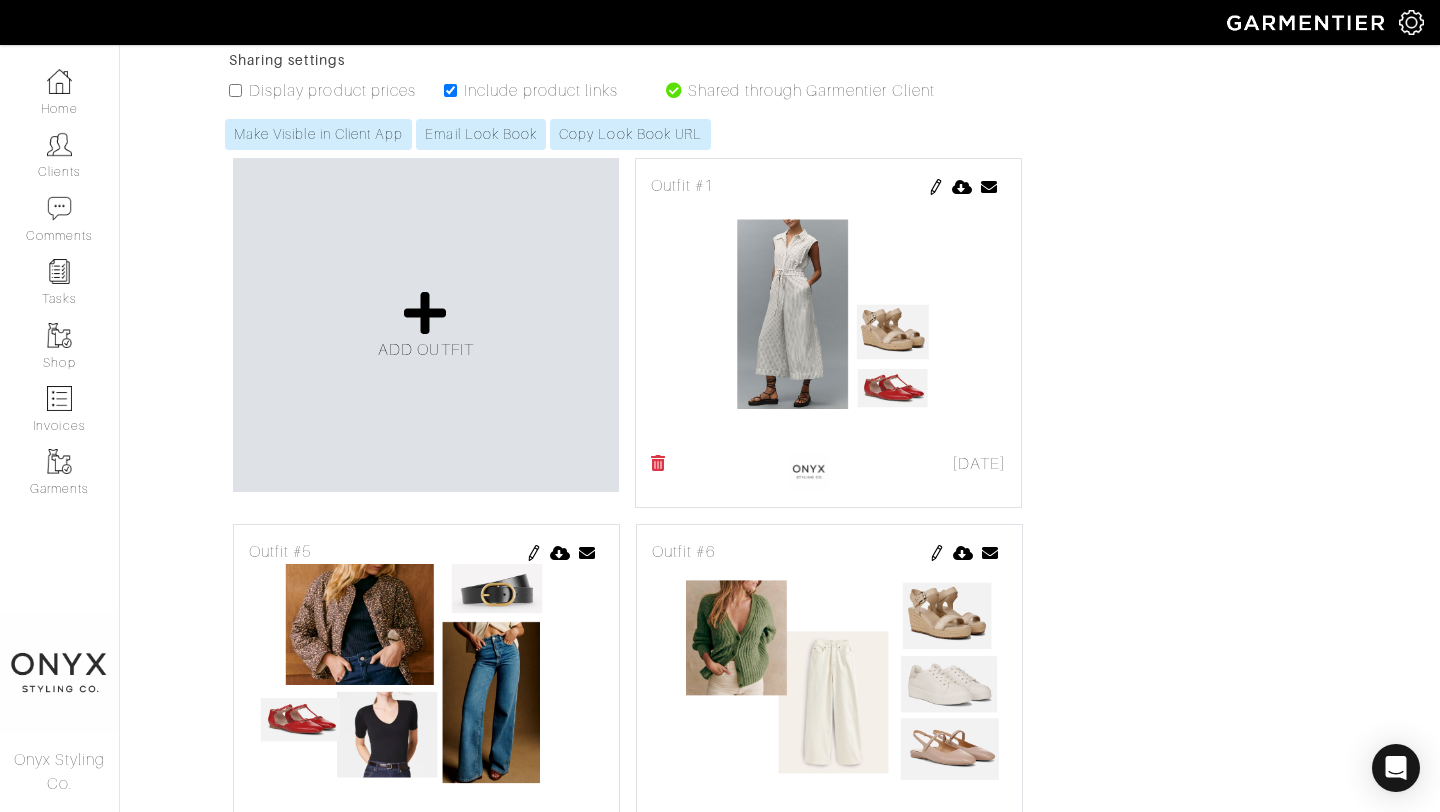 scroll, scrollTop: 1226, scrollLeft: 0, axis: vertical 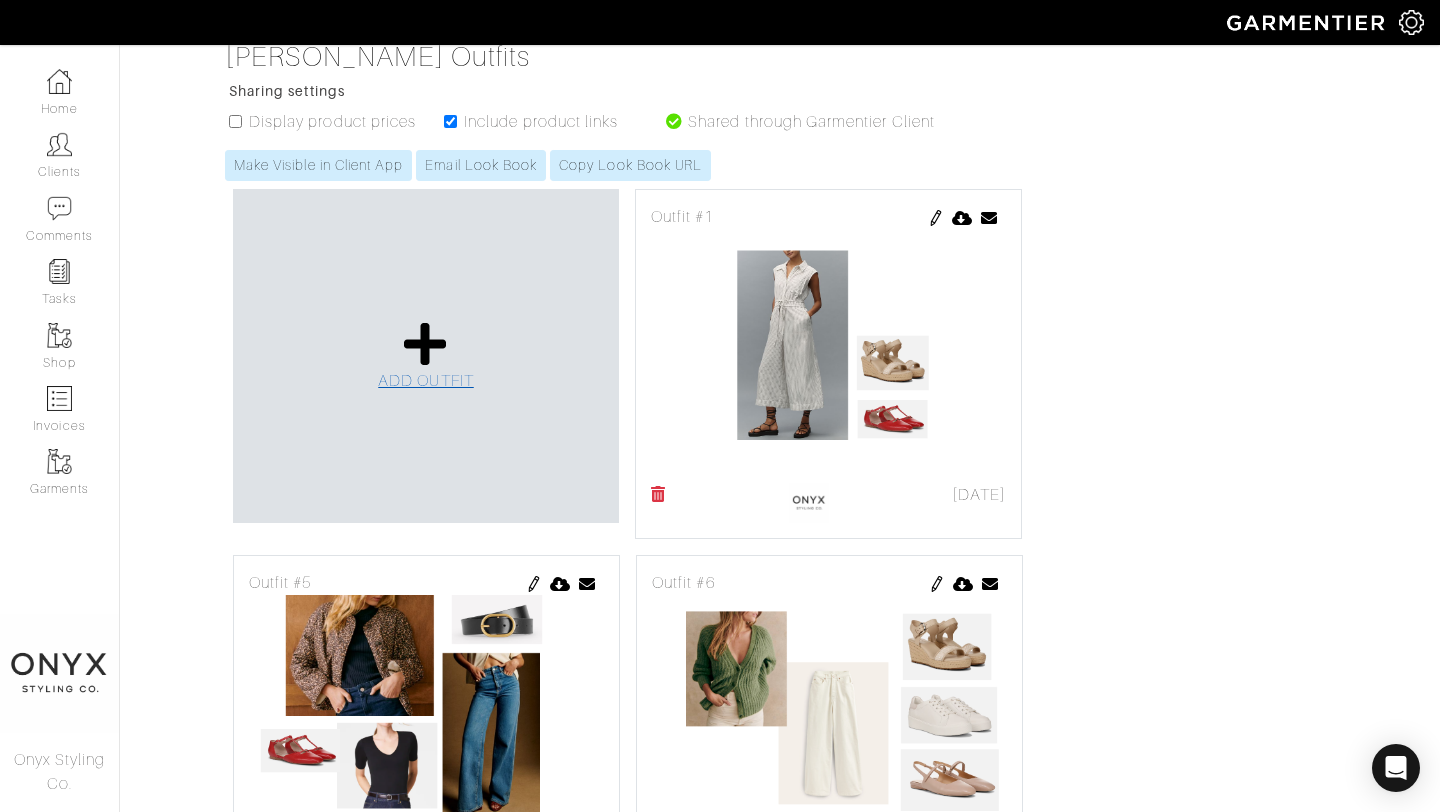 click at bounding box center (425, 344) 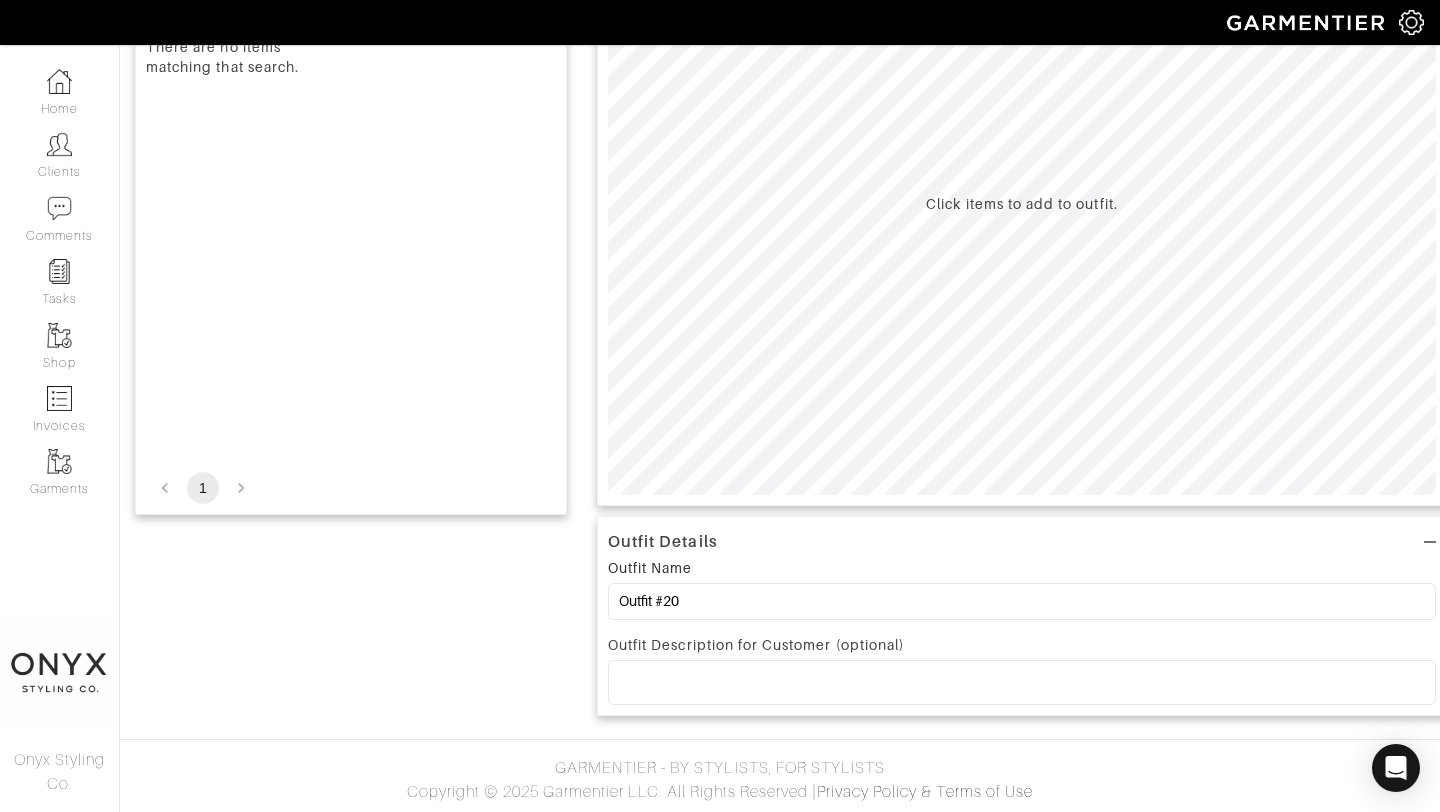 scroll, scrollTop: 0, scrollLeft: 0, axis: both 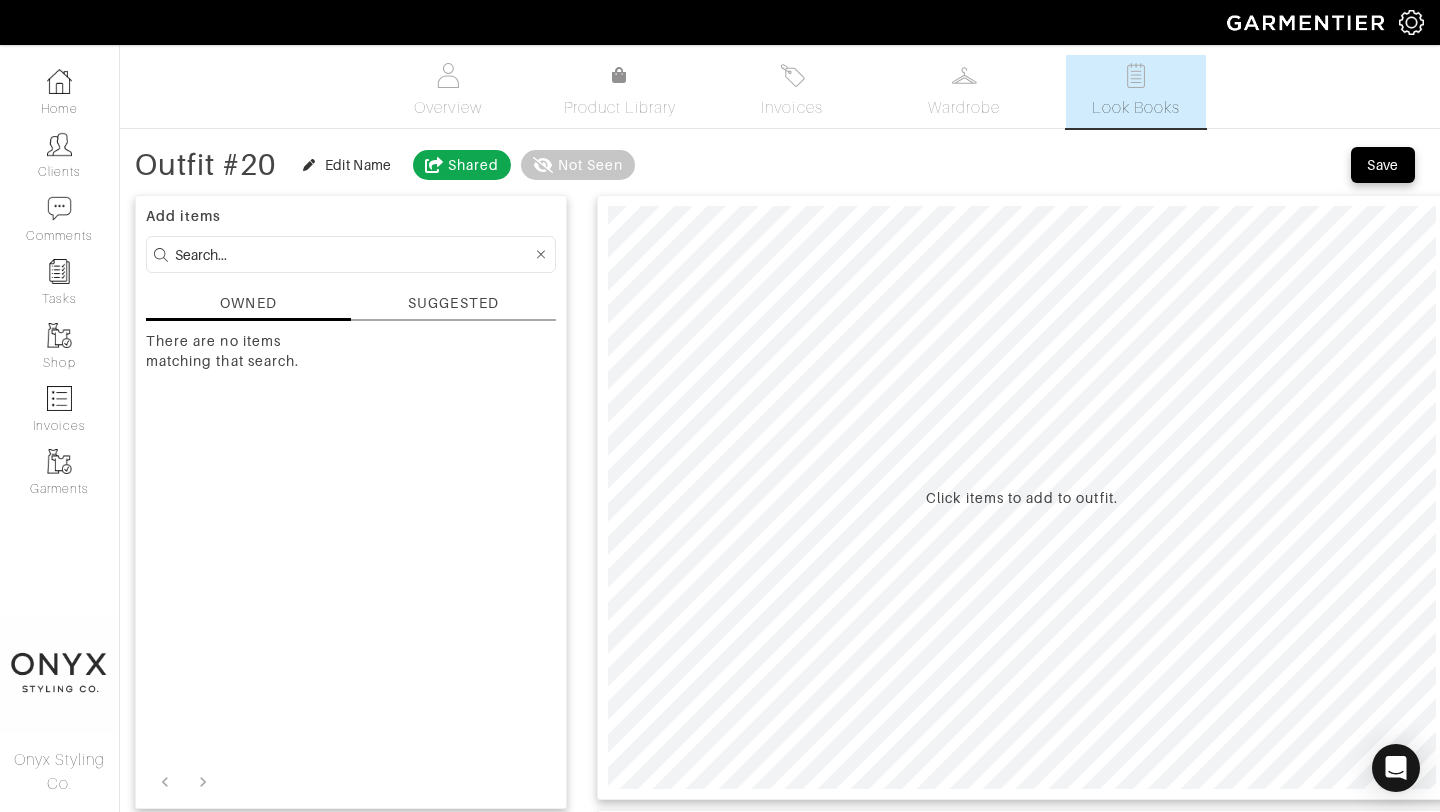 click on "SUGGESTED" at bounding box center (453, 303) 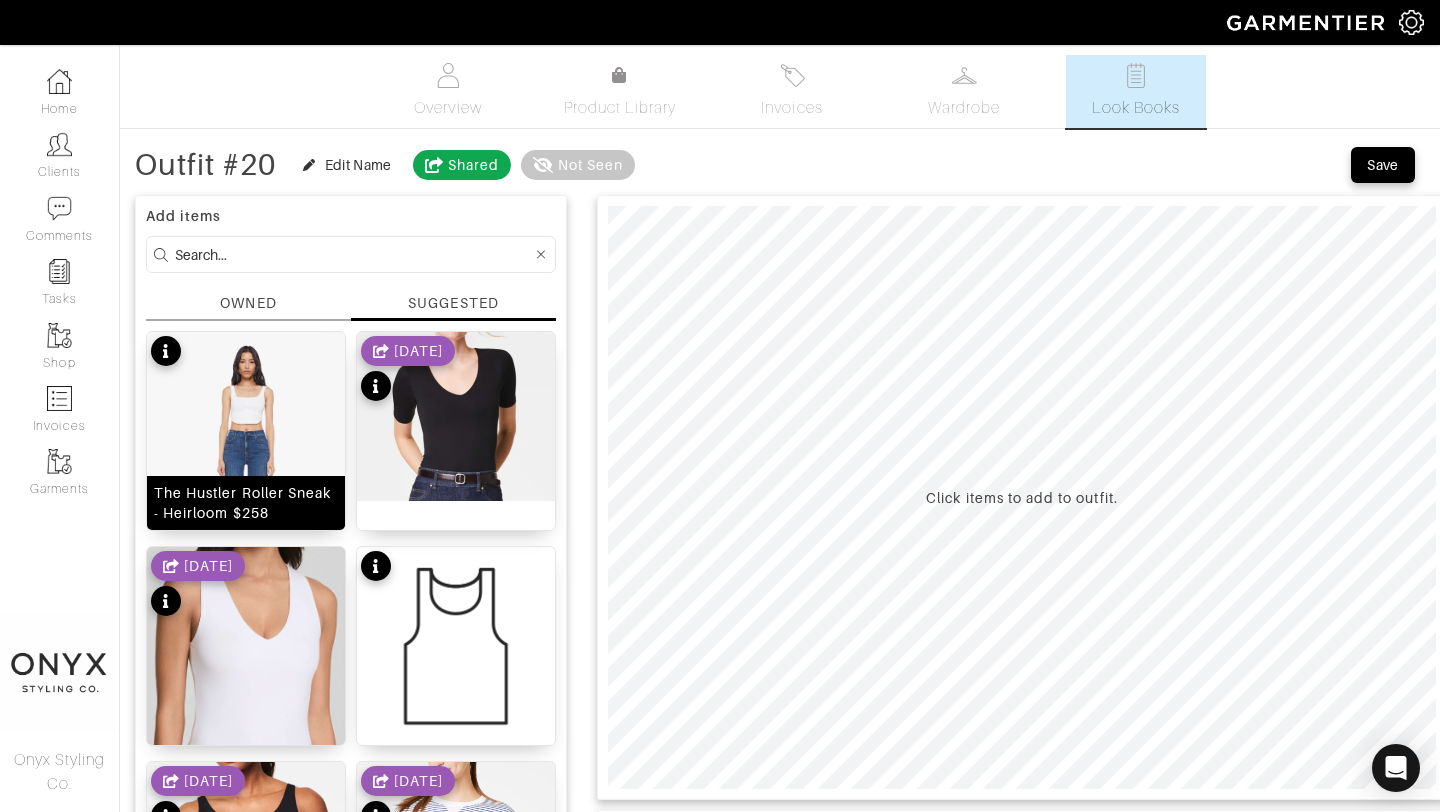 click at bounding box center [246, 464] 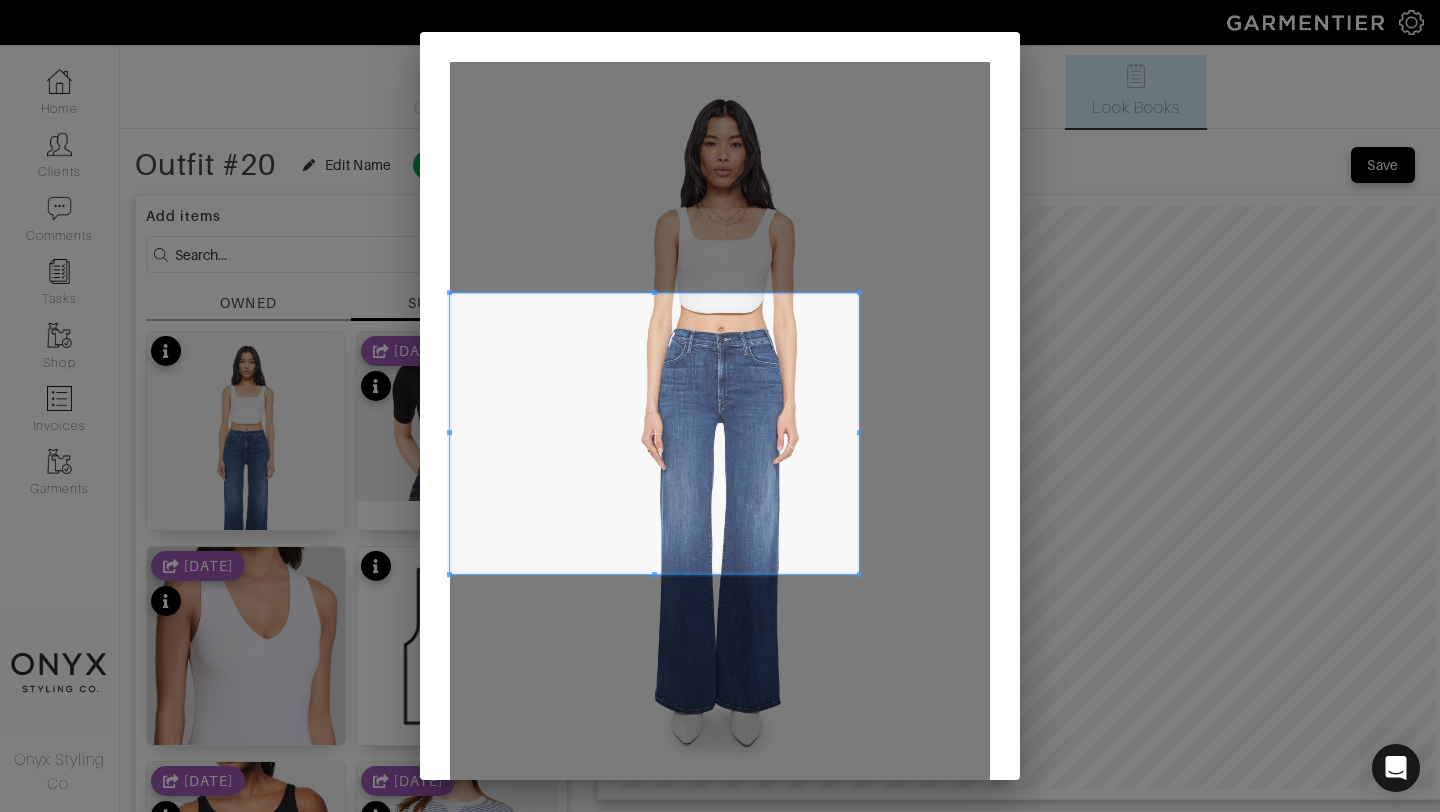 click at bounding box center [859, 292] 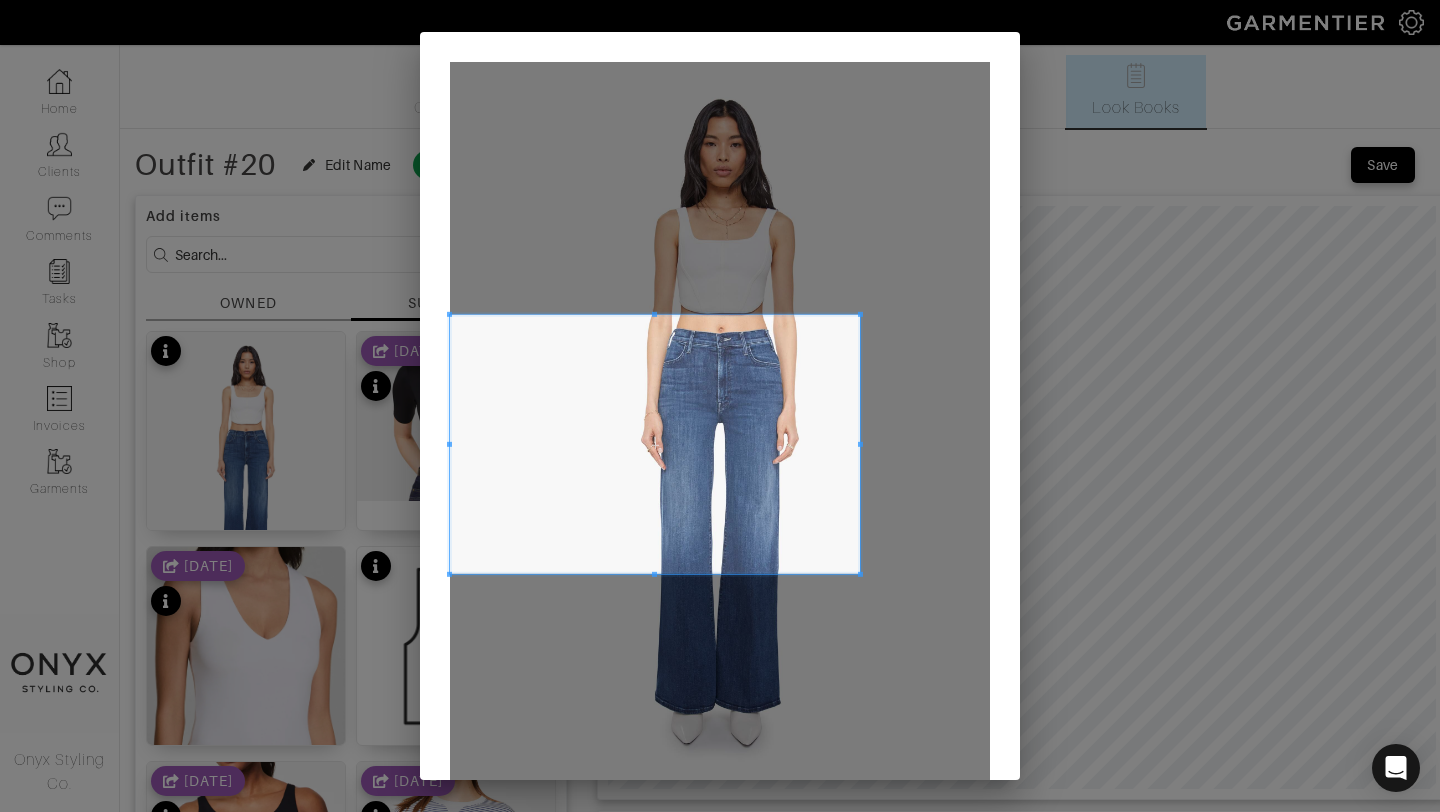 click at bounding box center (860, 314) 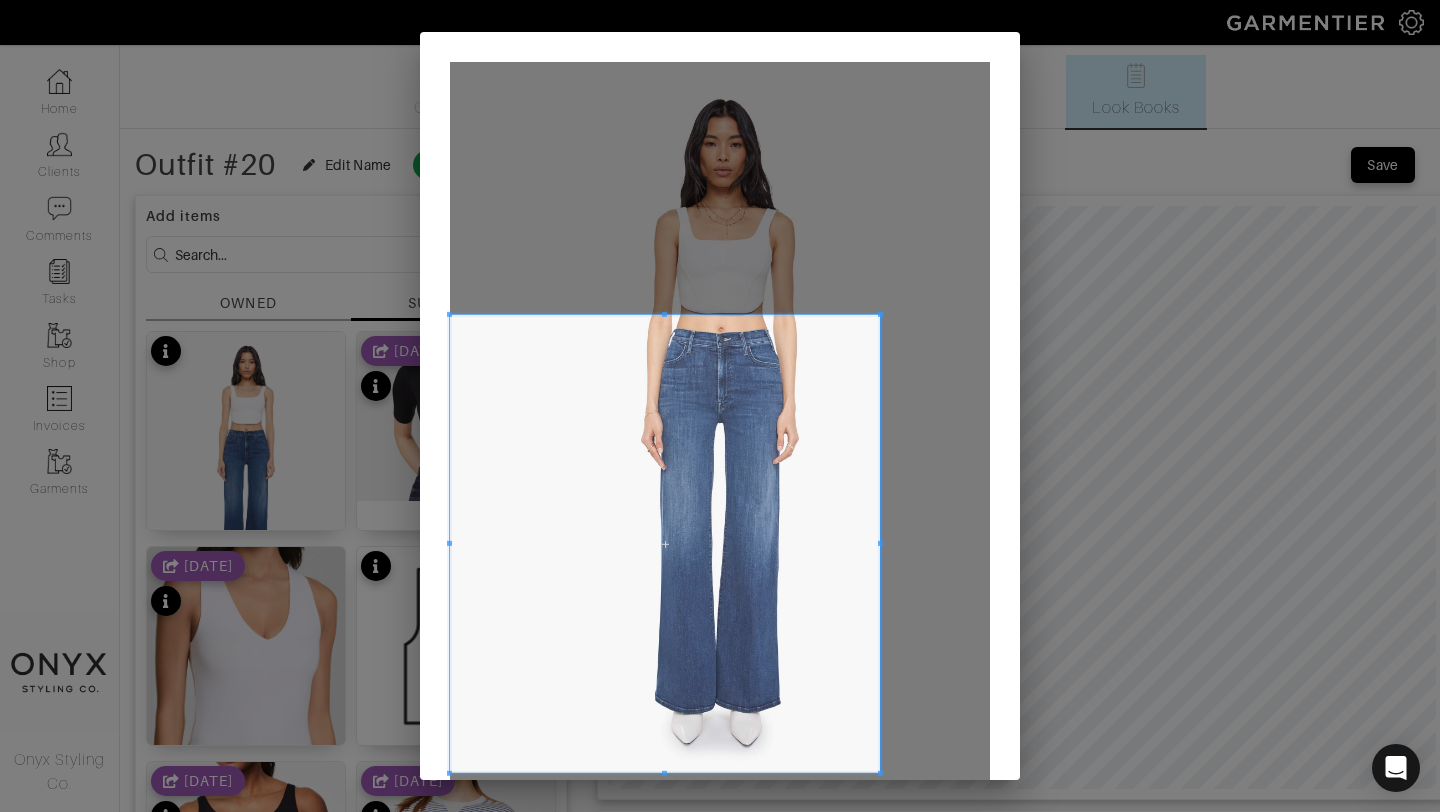 click at bounding box center [880, 773] 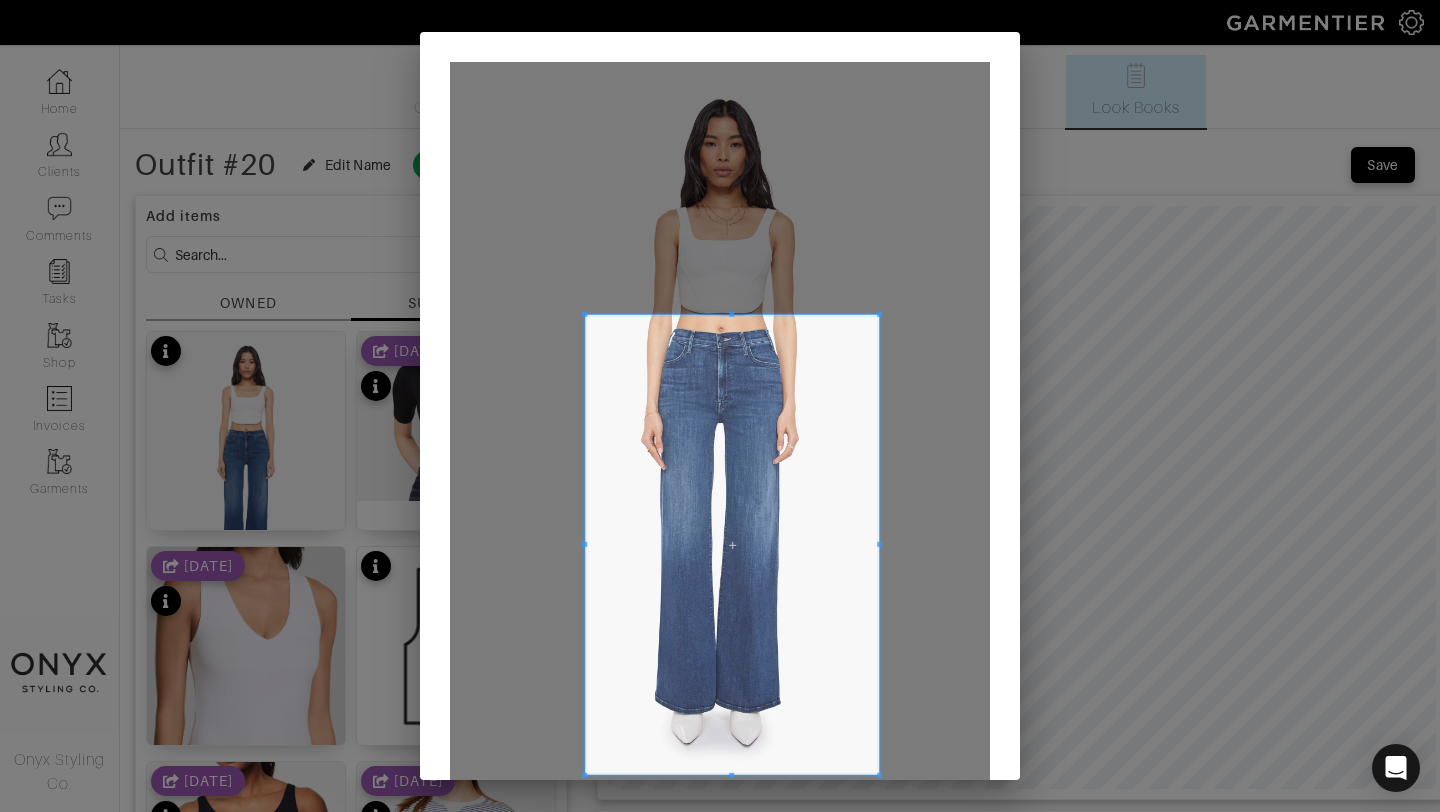 click at bounding box center [584, 545] 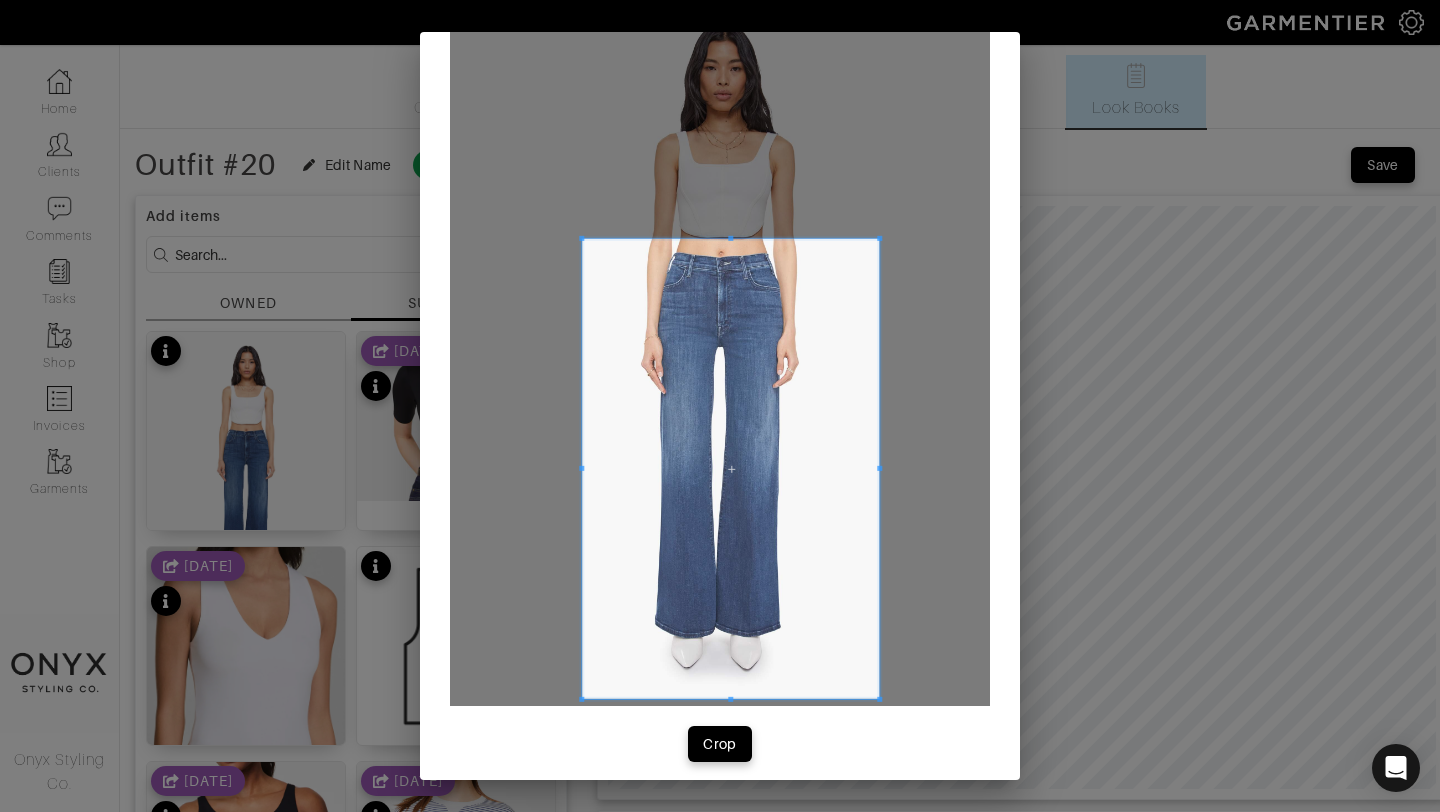 scroll, scrollTop: 88, scrollLeft: 0, axis: vertical 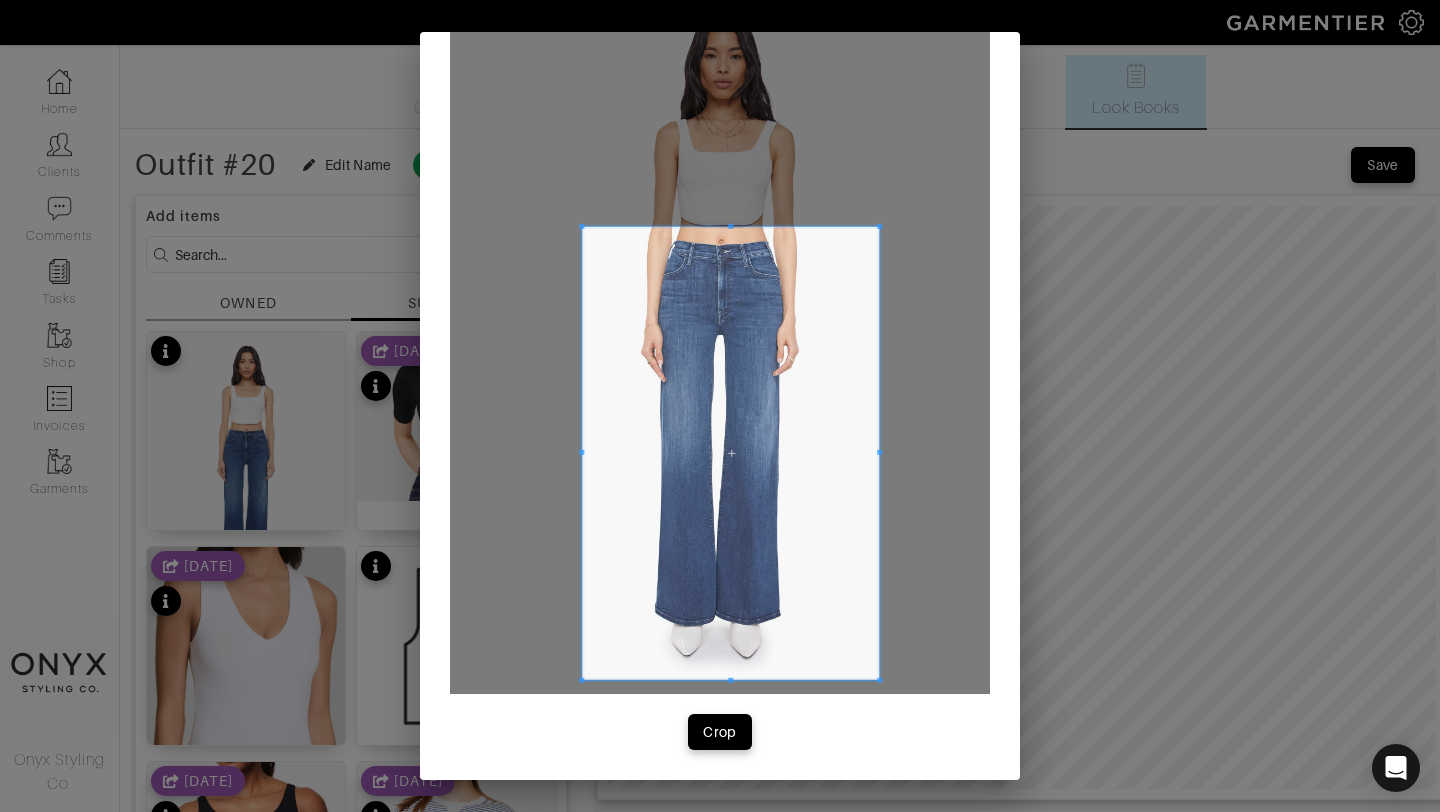 click at bounding box center (730, 679) 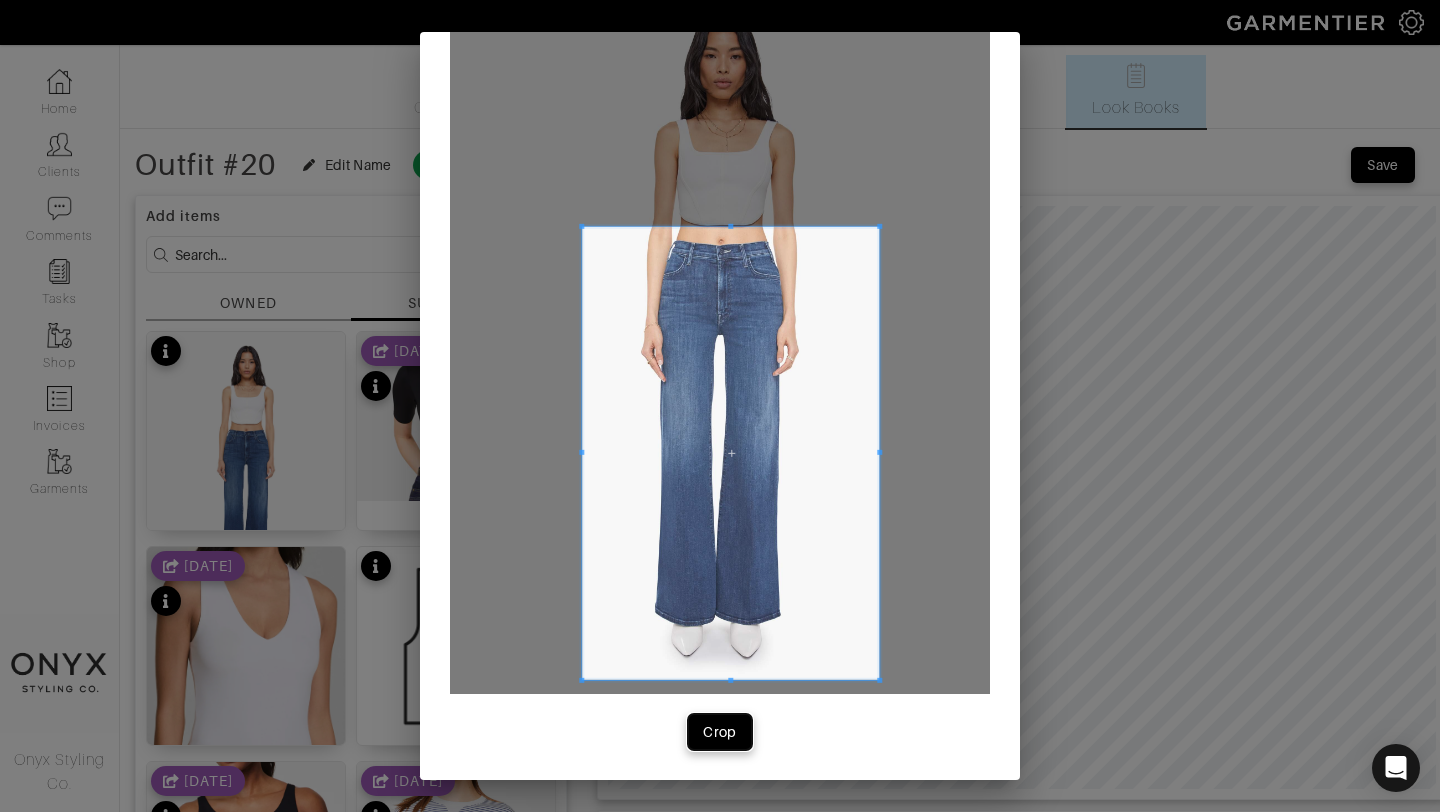 click on "Crop" at bounding box center [720, 732] 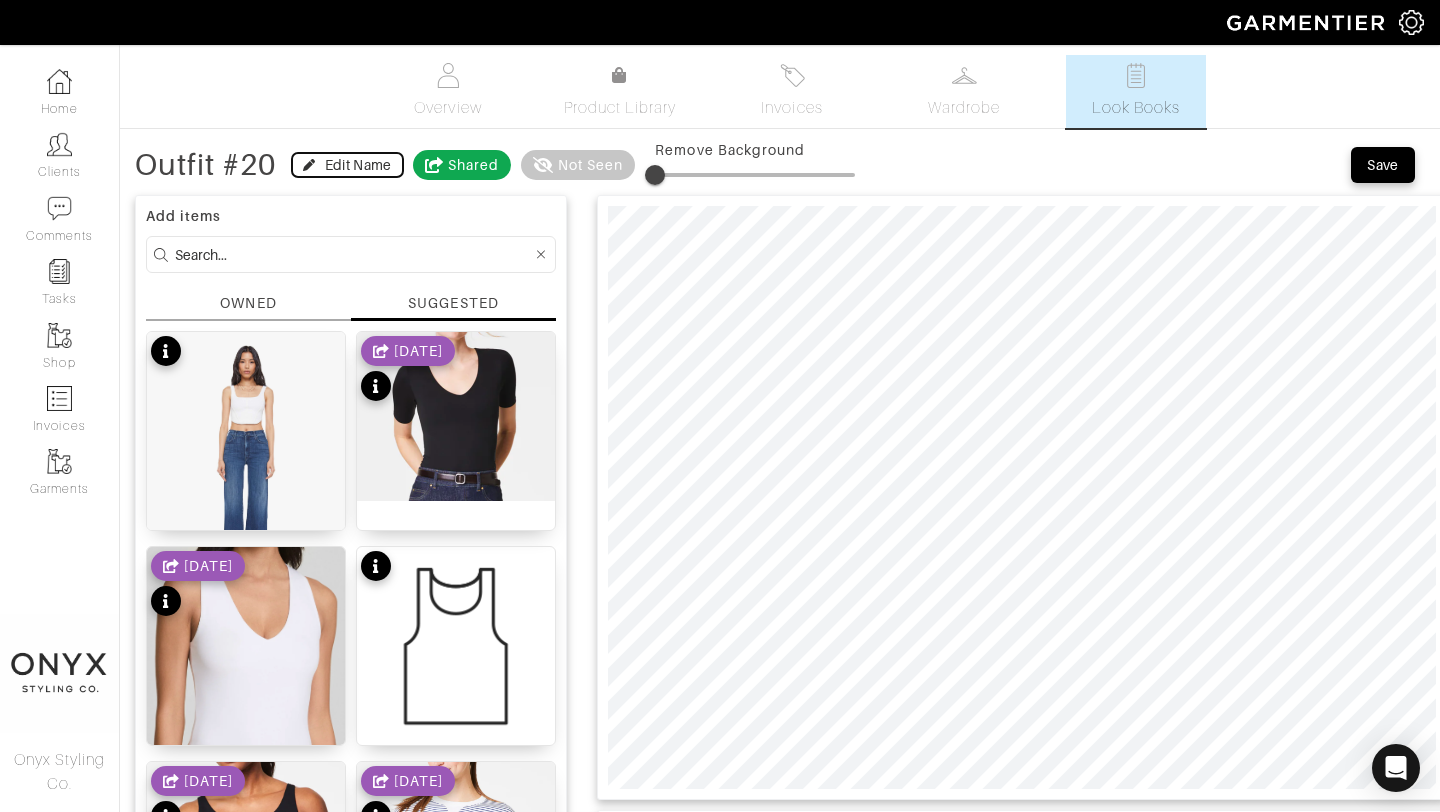 click on "Edit Name" at bounding box center [358, 165] 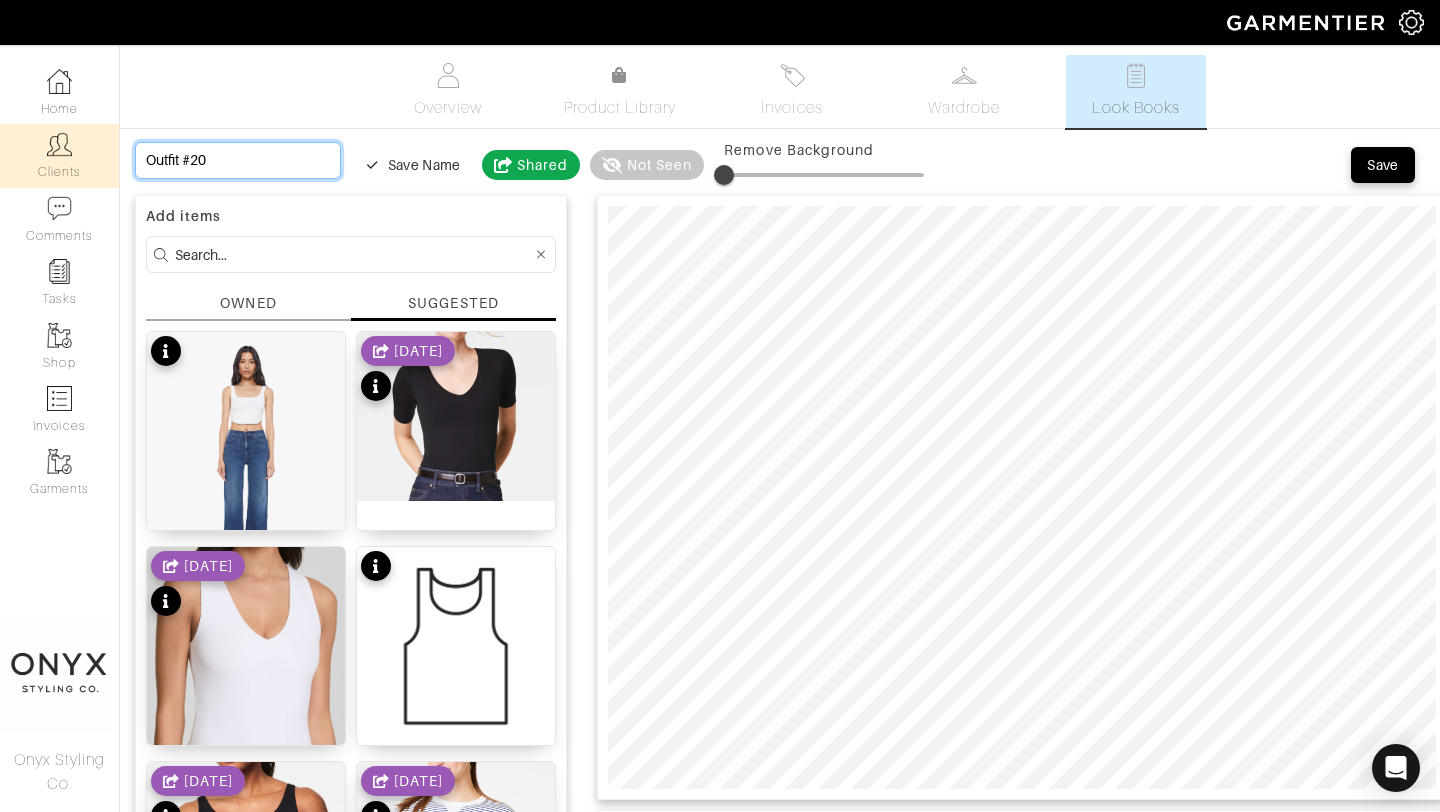 drag, startPoint x: 297, startPoint y: 163, endPoint x: 108, endPoint y: 171, distance: 189.16924 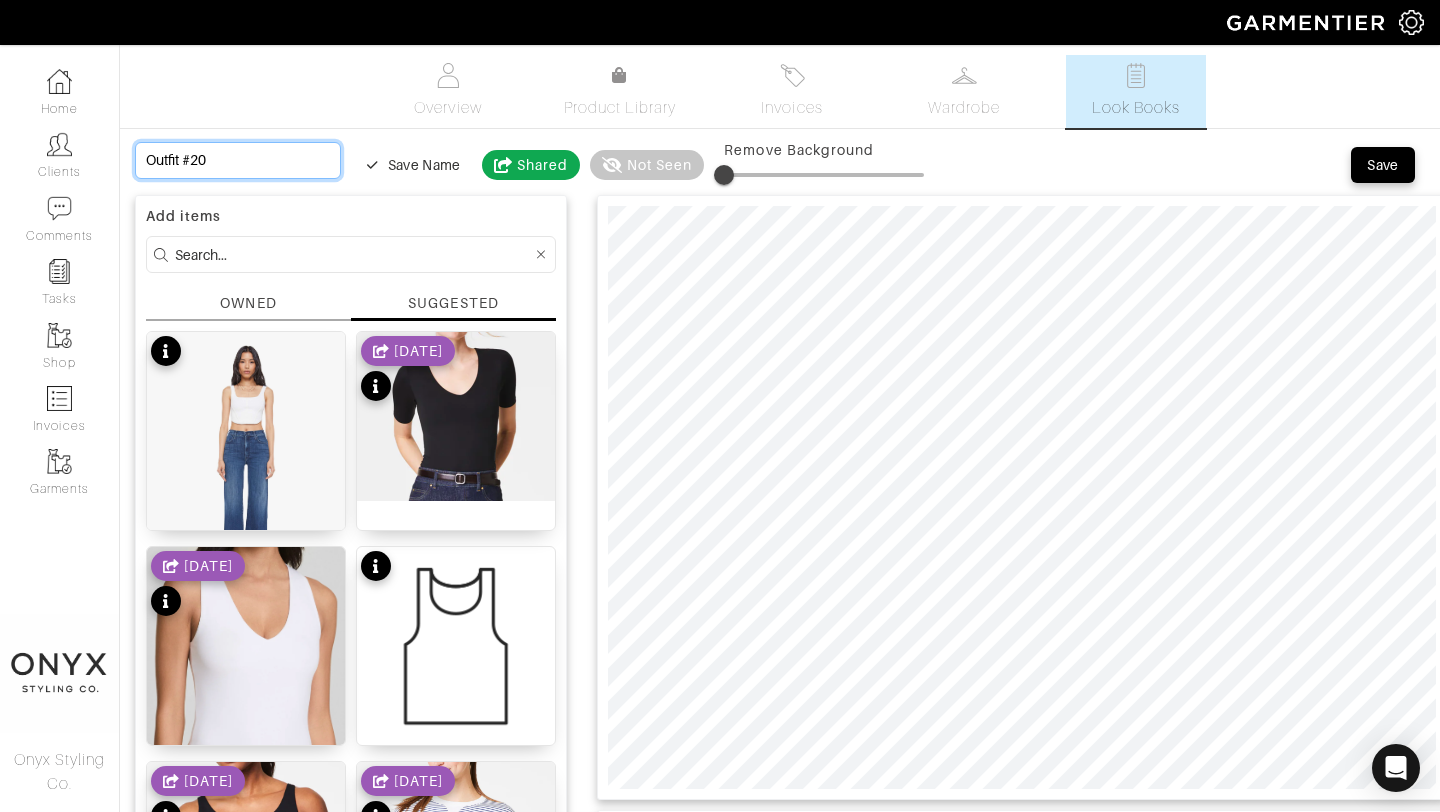 drag, startPoint x: 222, startPoint y: 154, endPoint x: 137, endPoint y: 151, distance: 85.052925 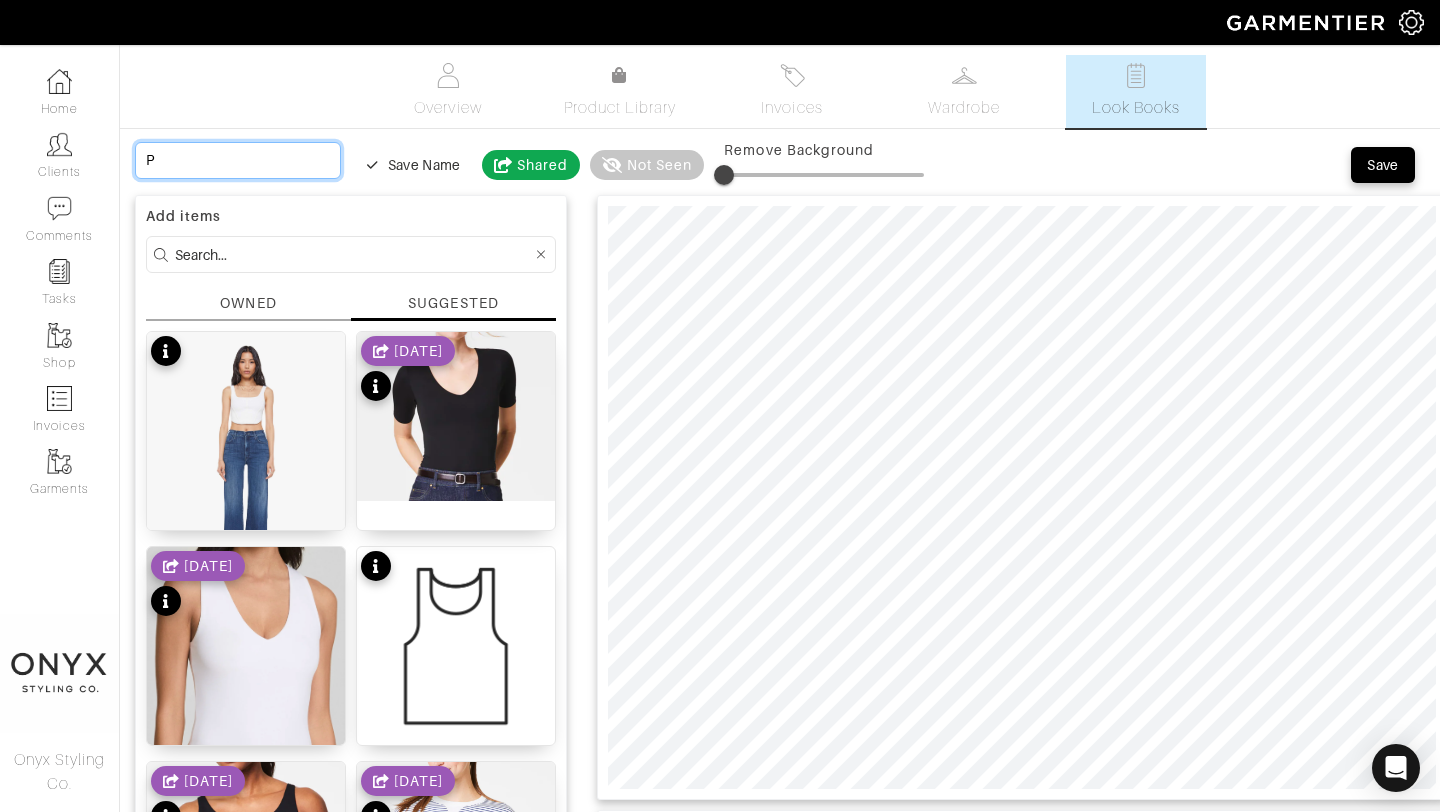 type on "Po" 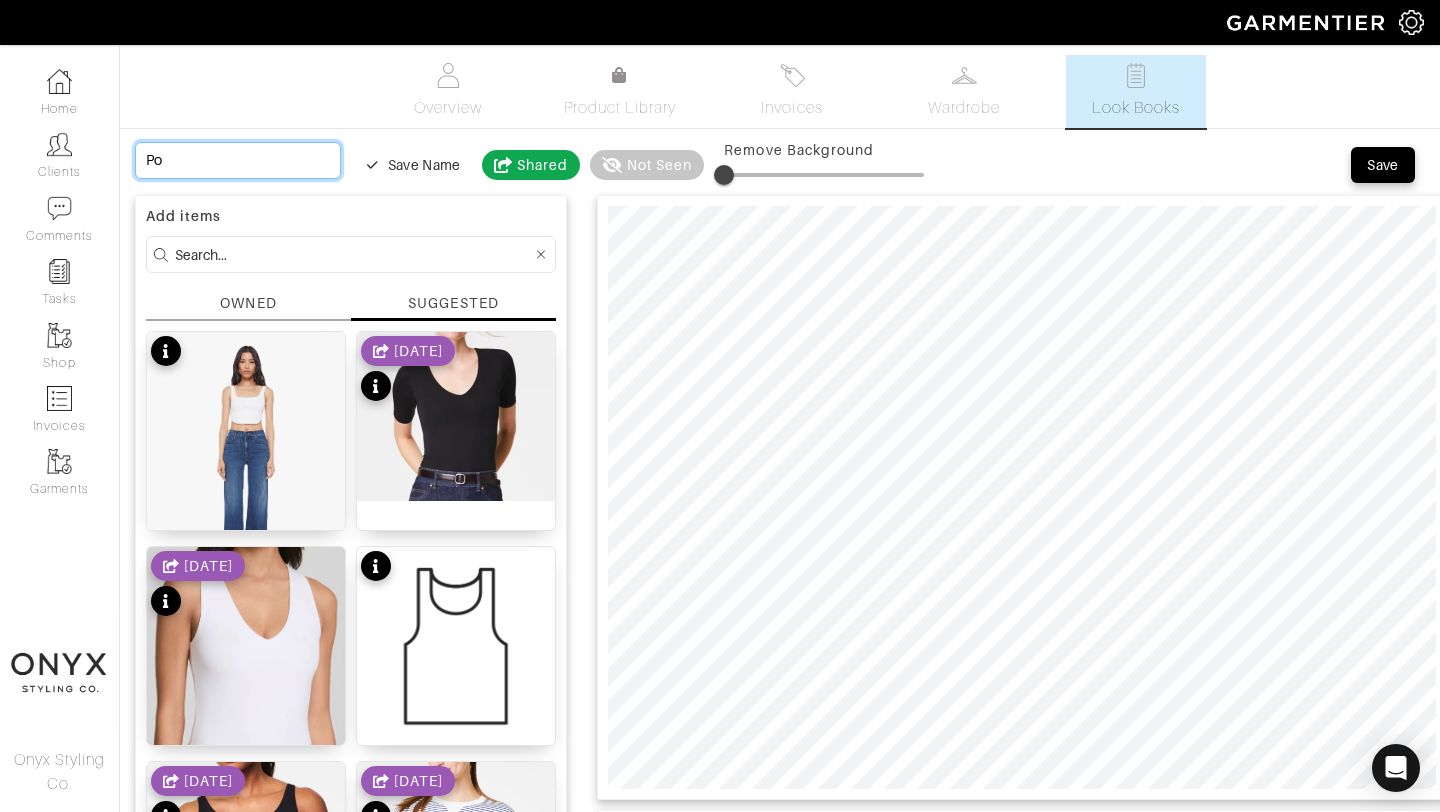 type on "Pot" 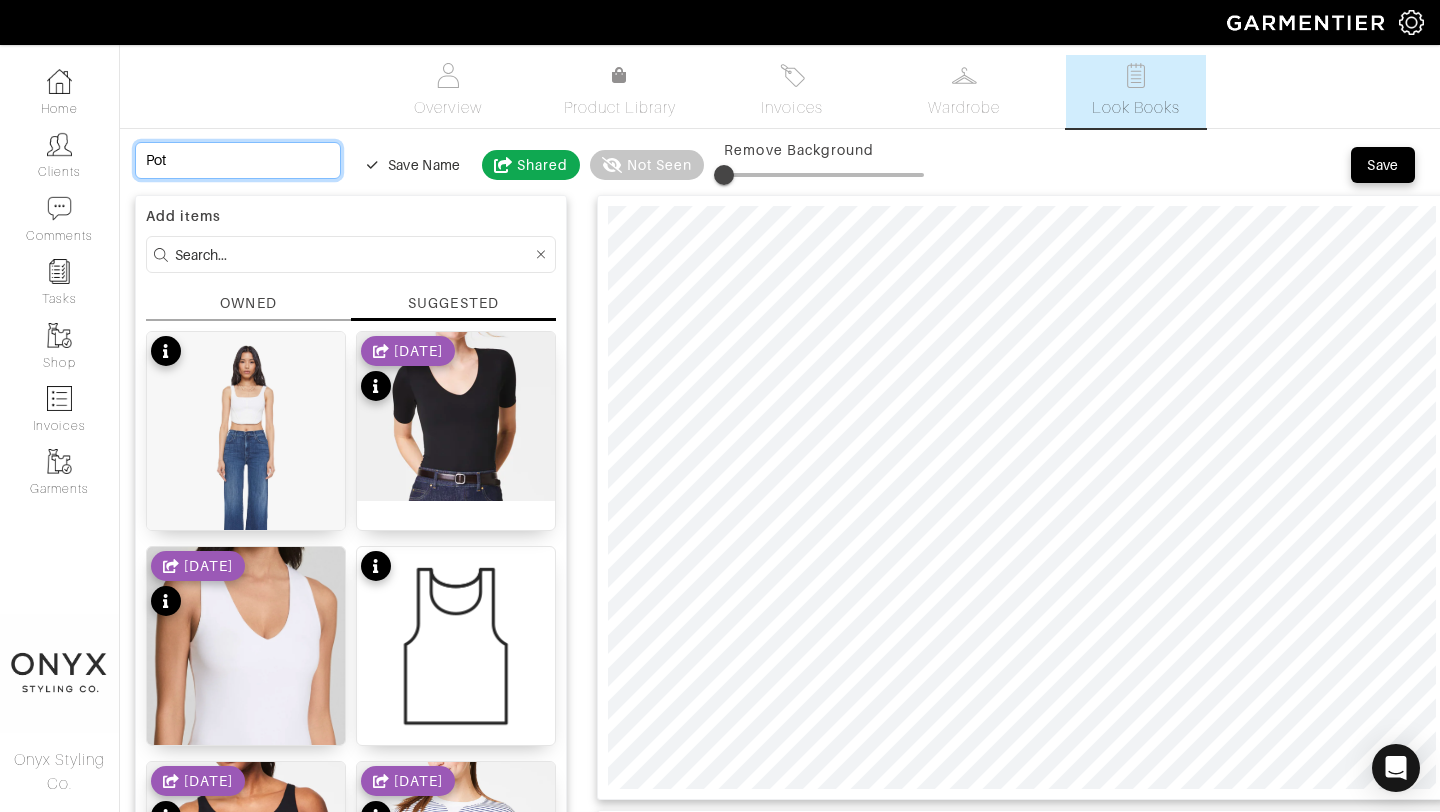 type on "Pote" 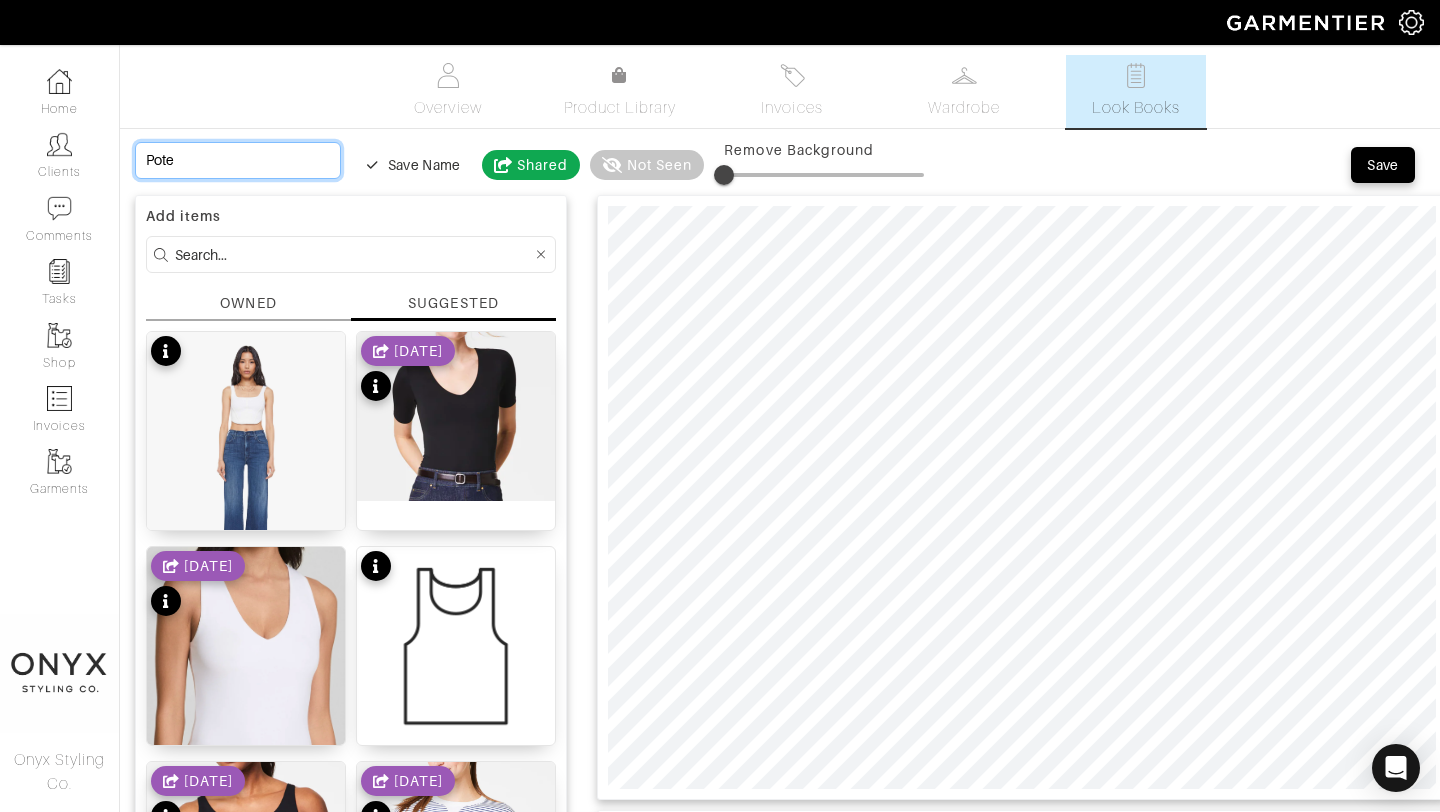 type on "Poten" 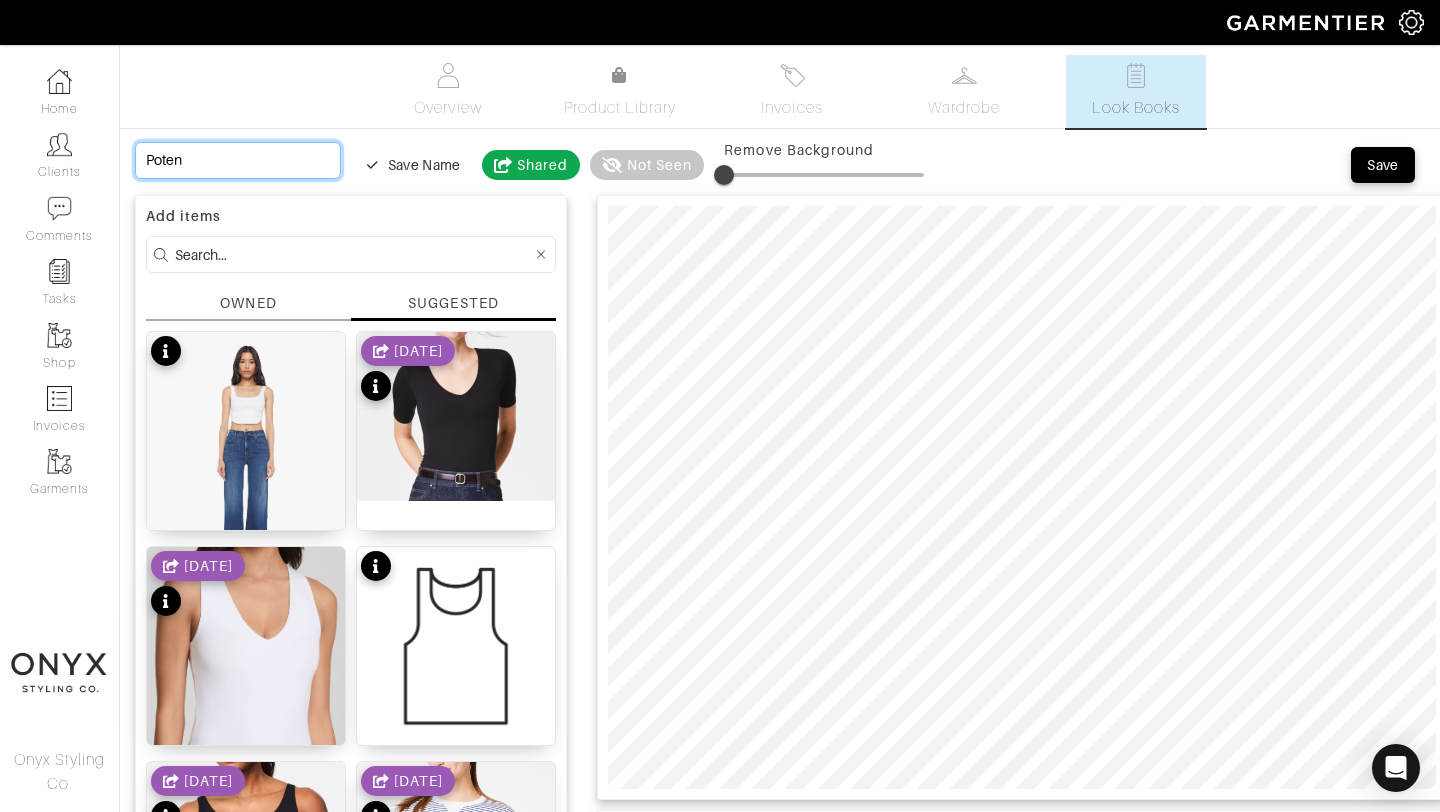 type on "Potent" 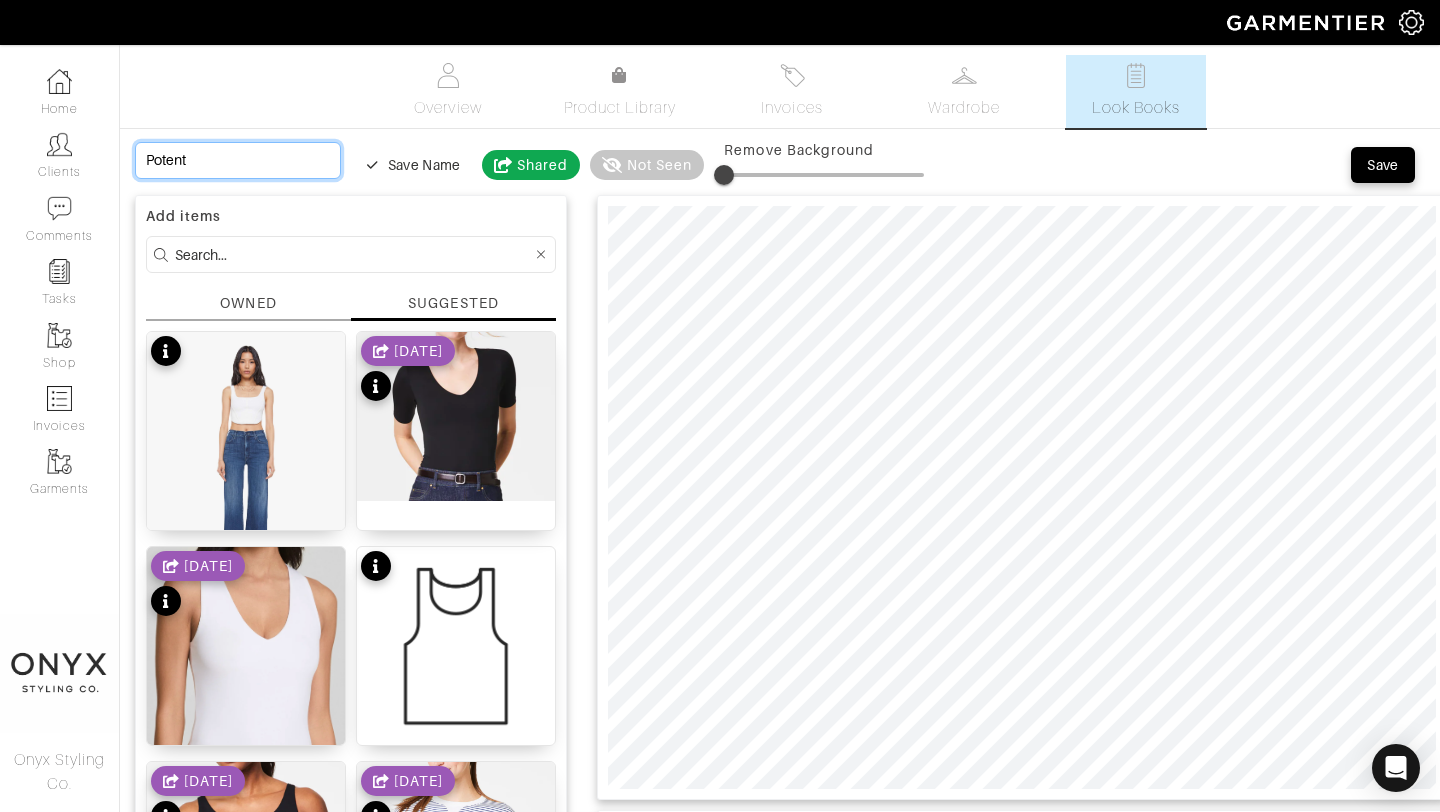type on "Potenti" 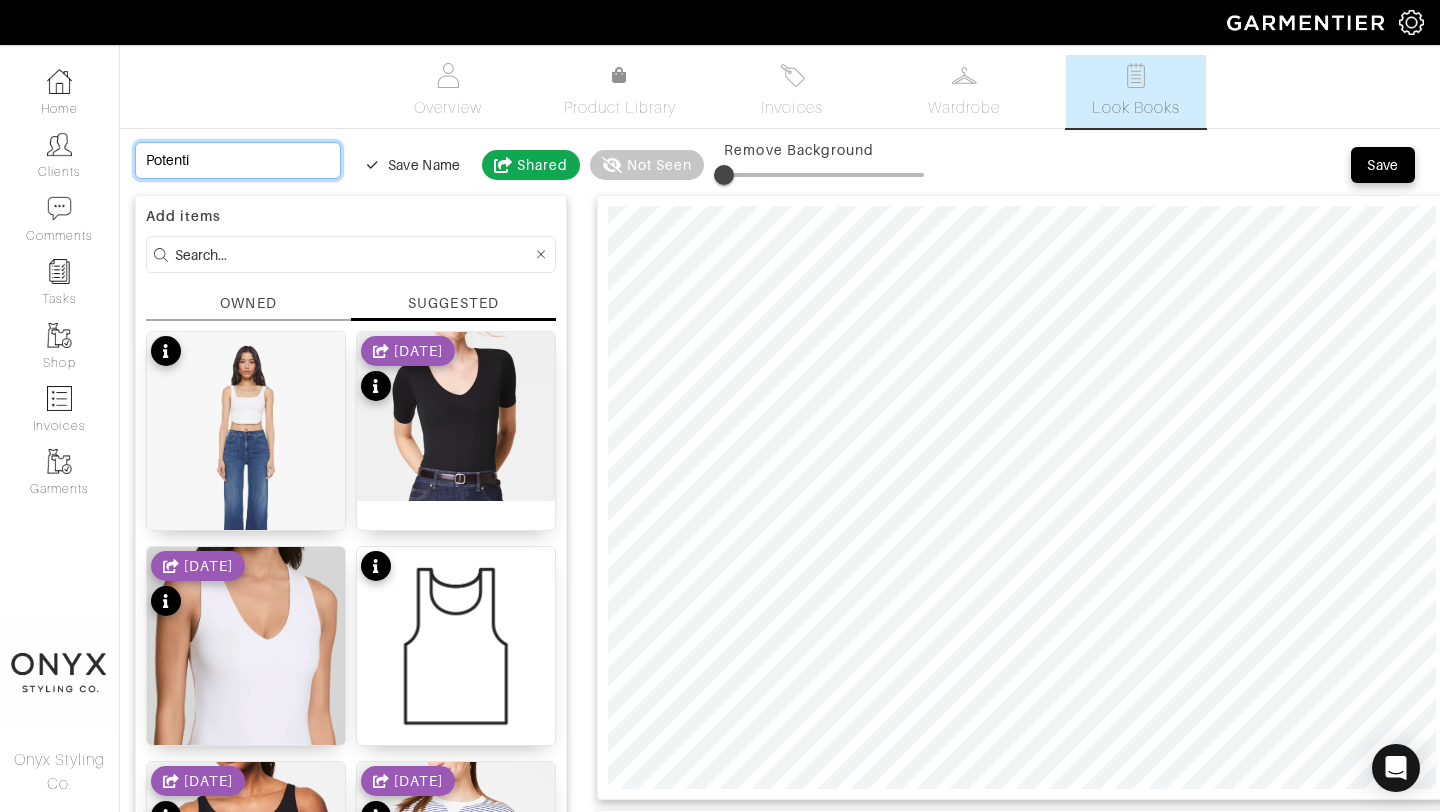 type on "Potentia" 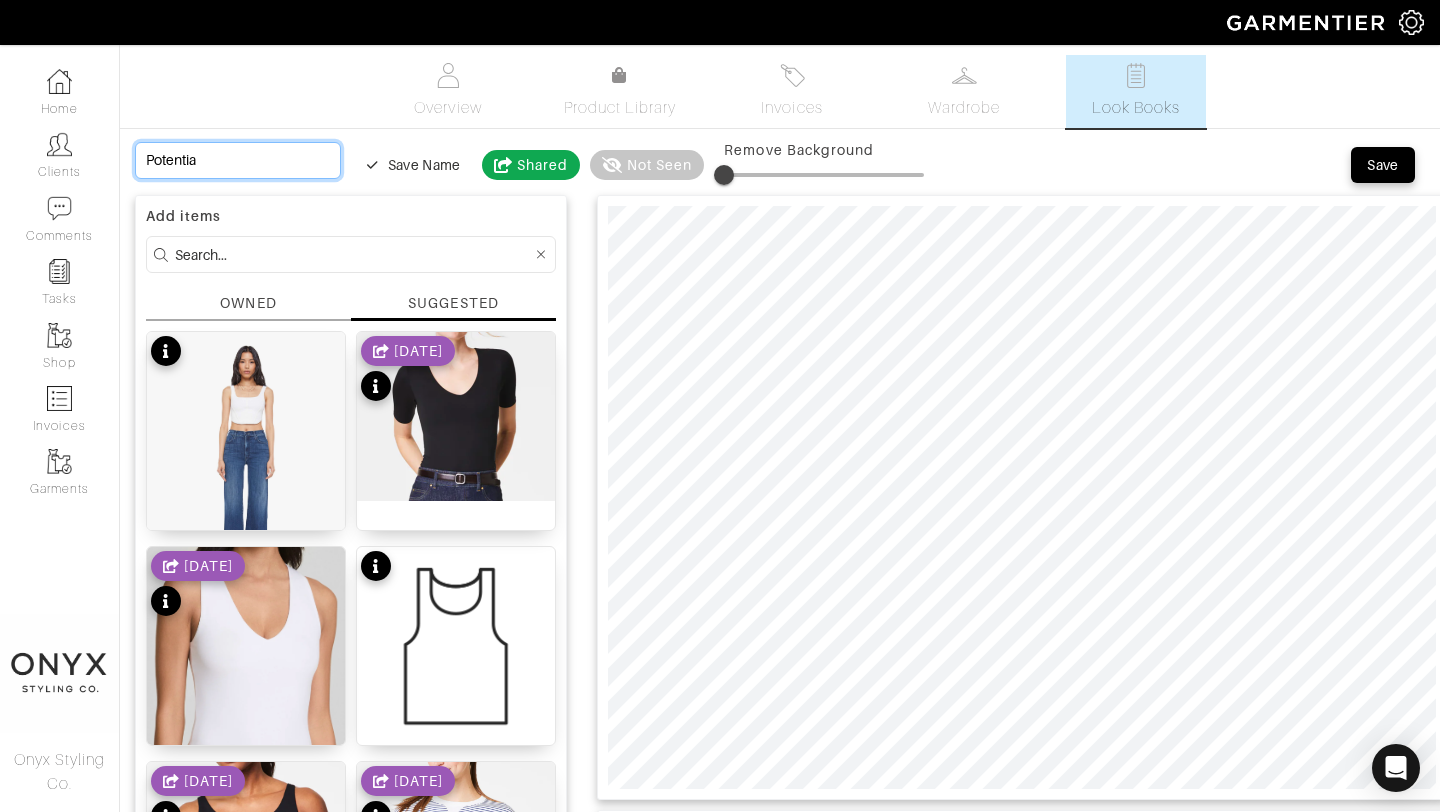 type on "Potential" 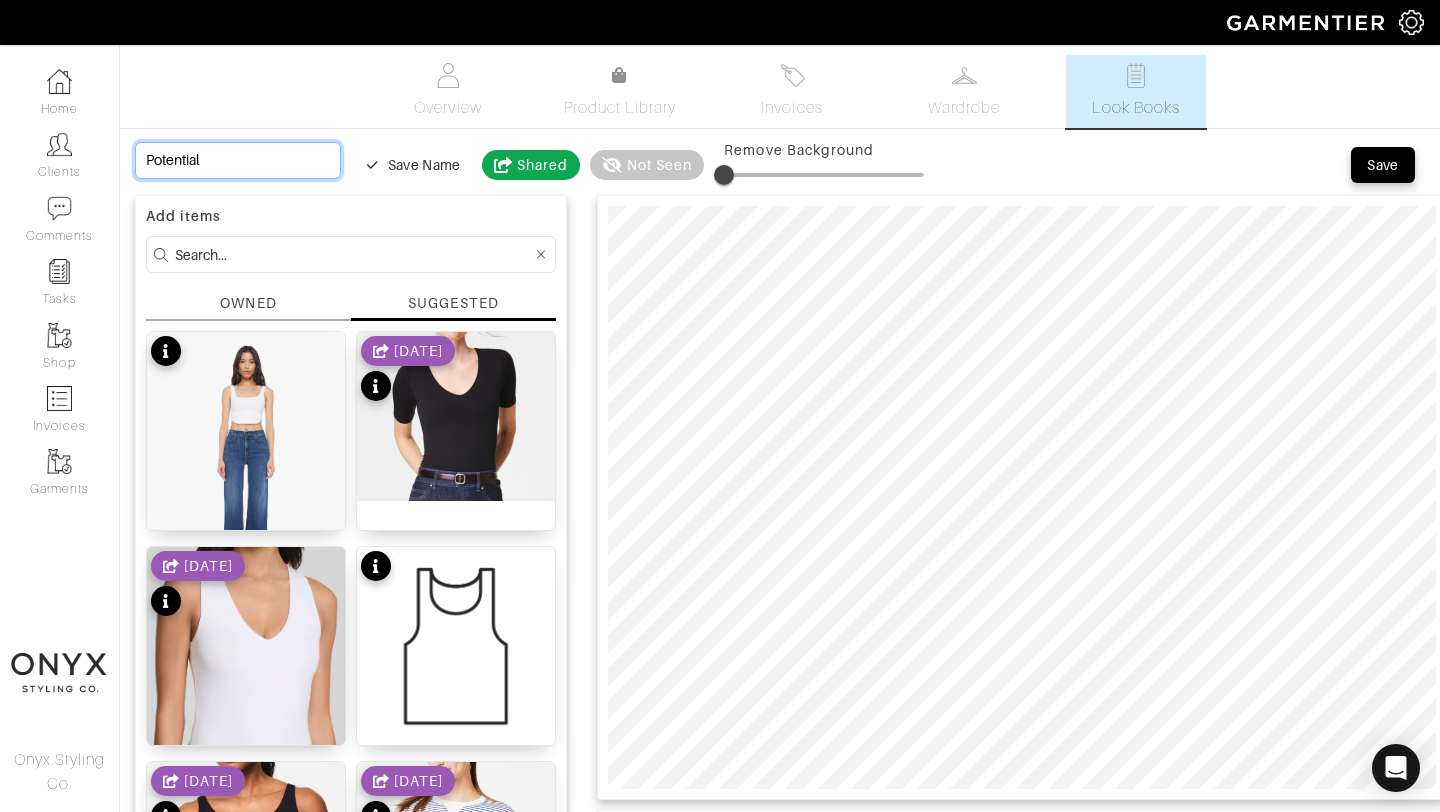 type on "Potential" 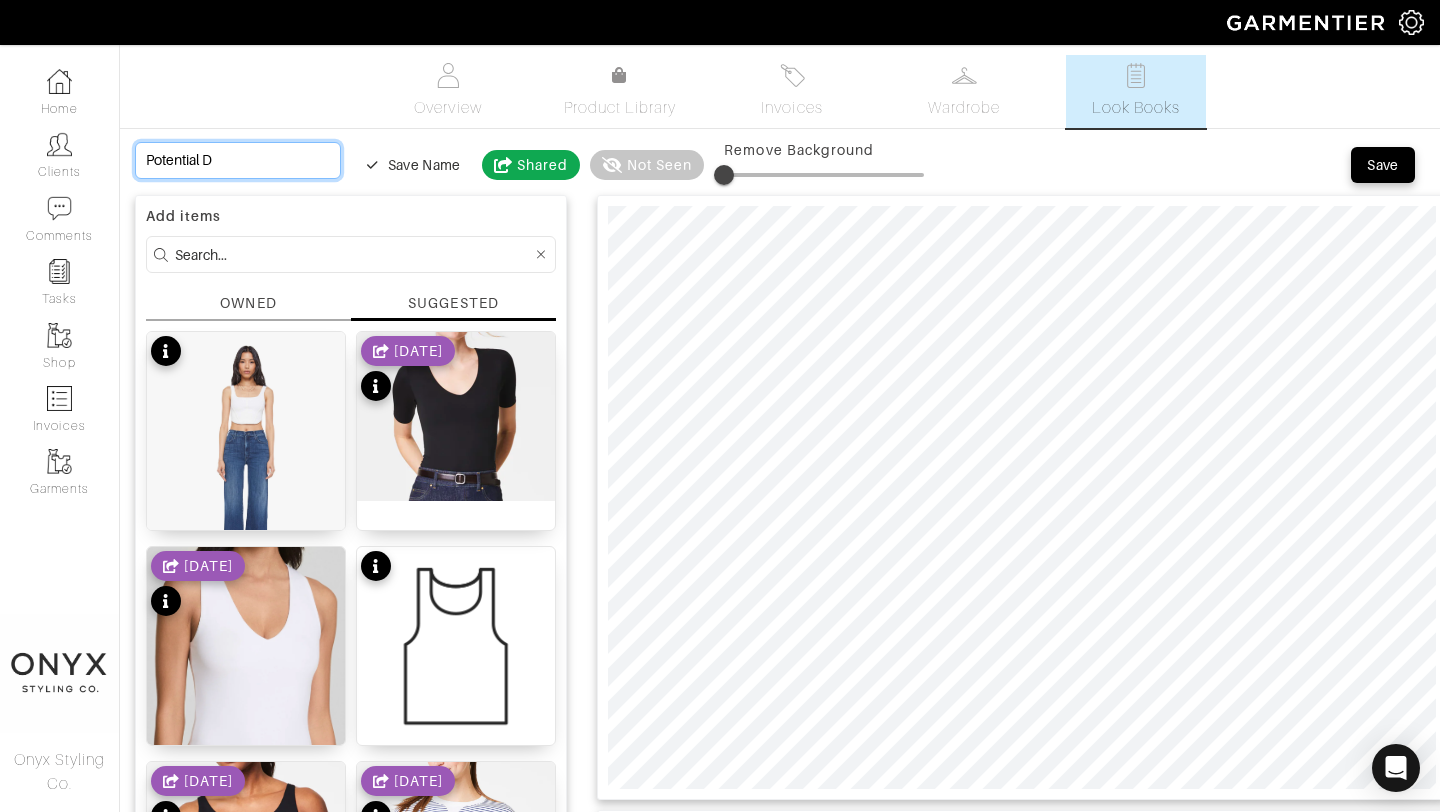 type on "Potential De" 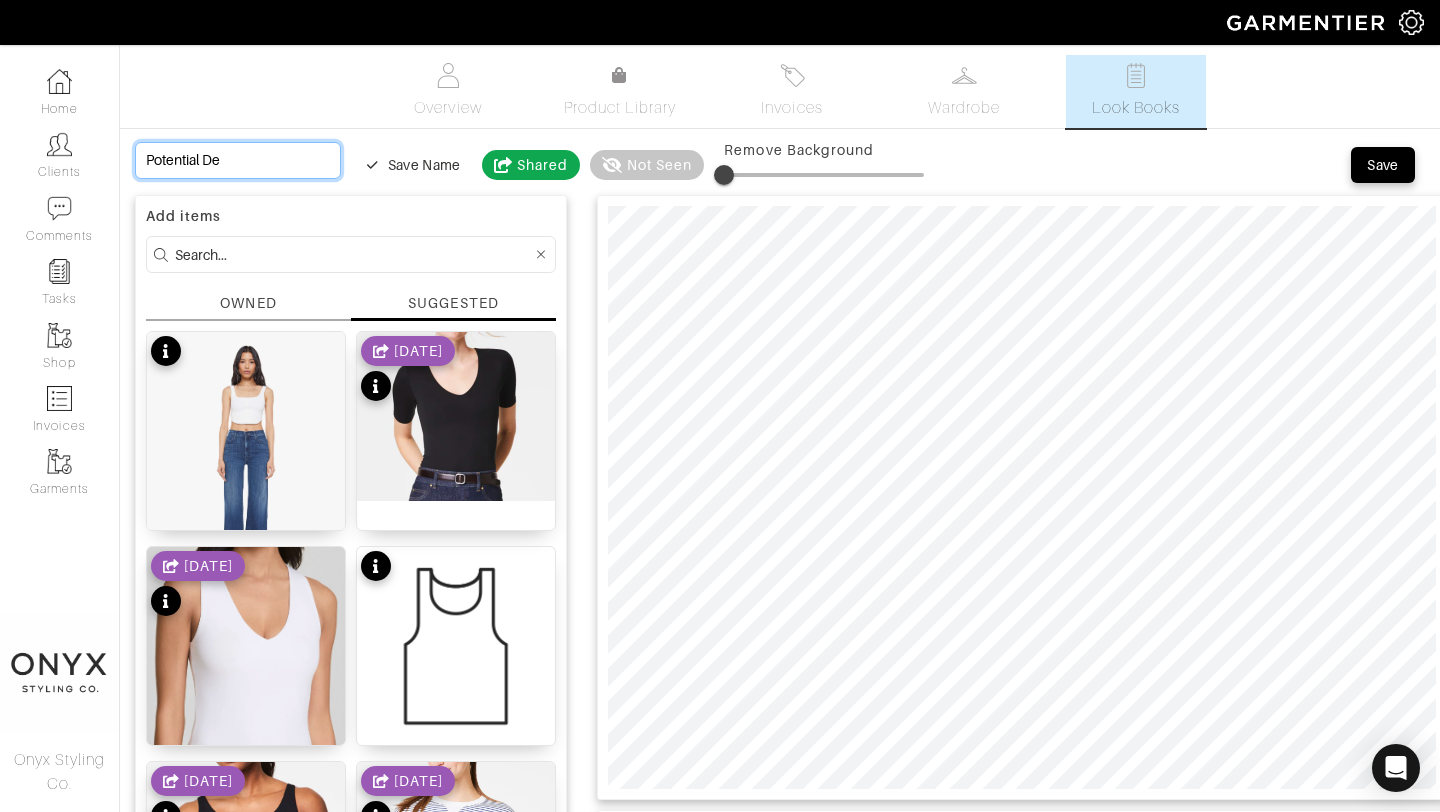 type on "Potential Den" 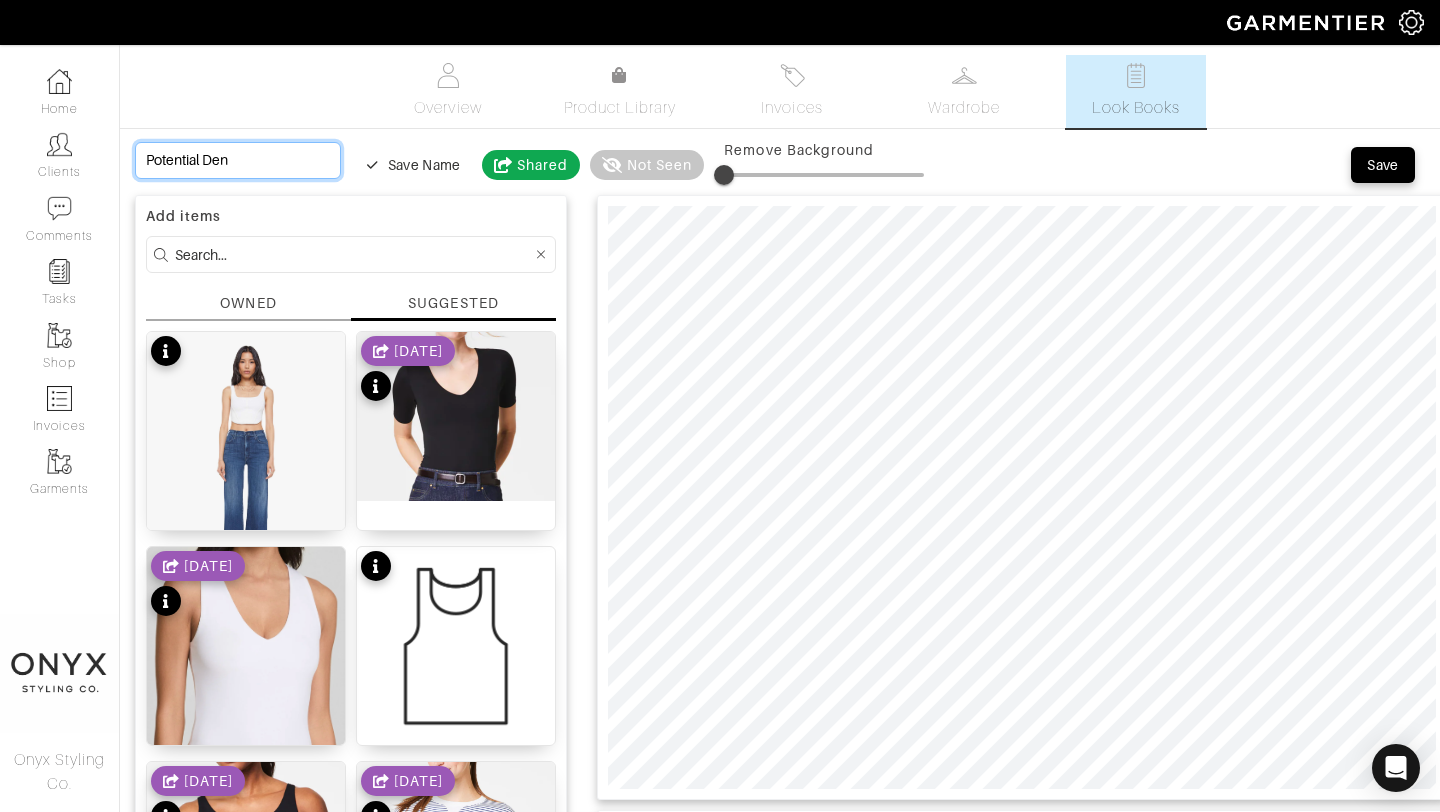type on "Potential Deni" 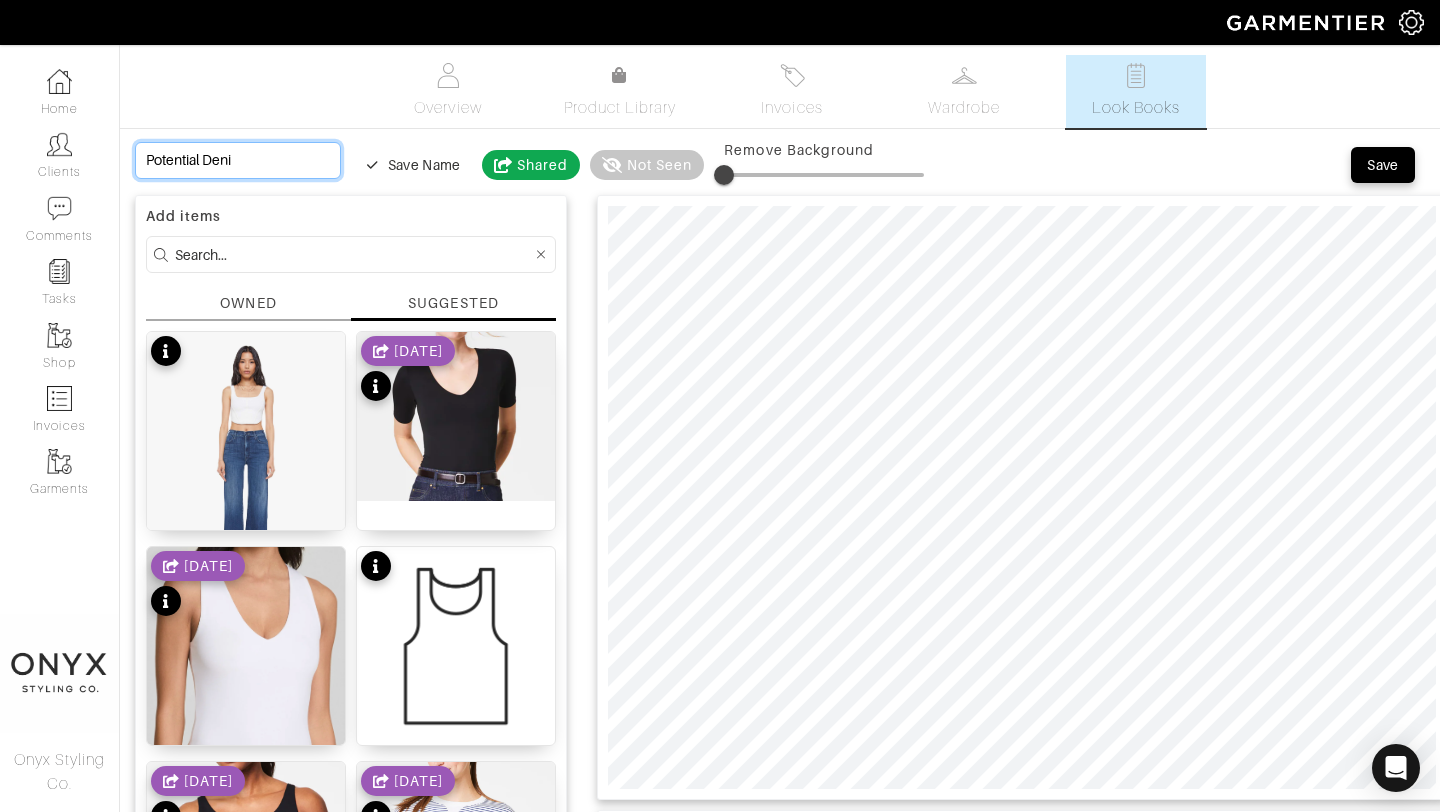 type on "Potential Denim" 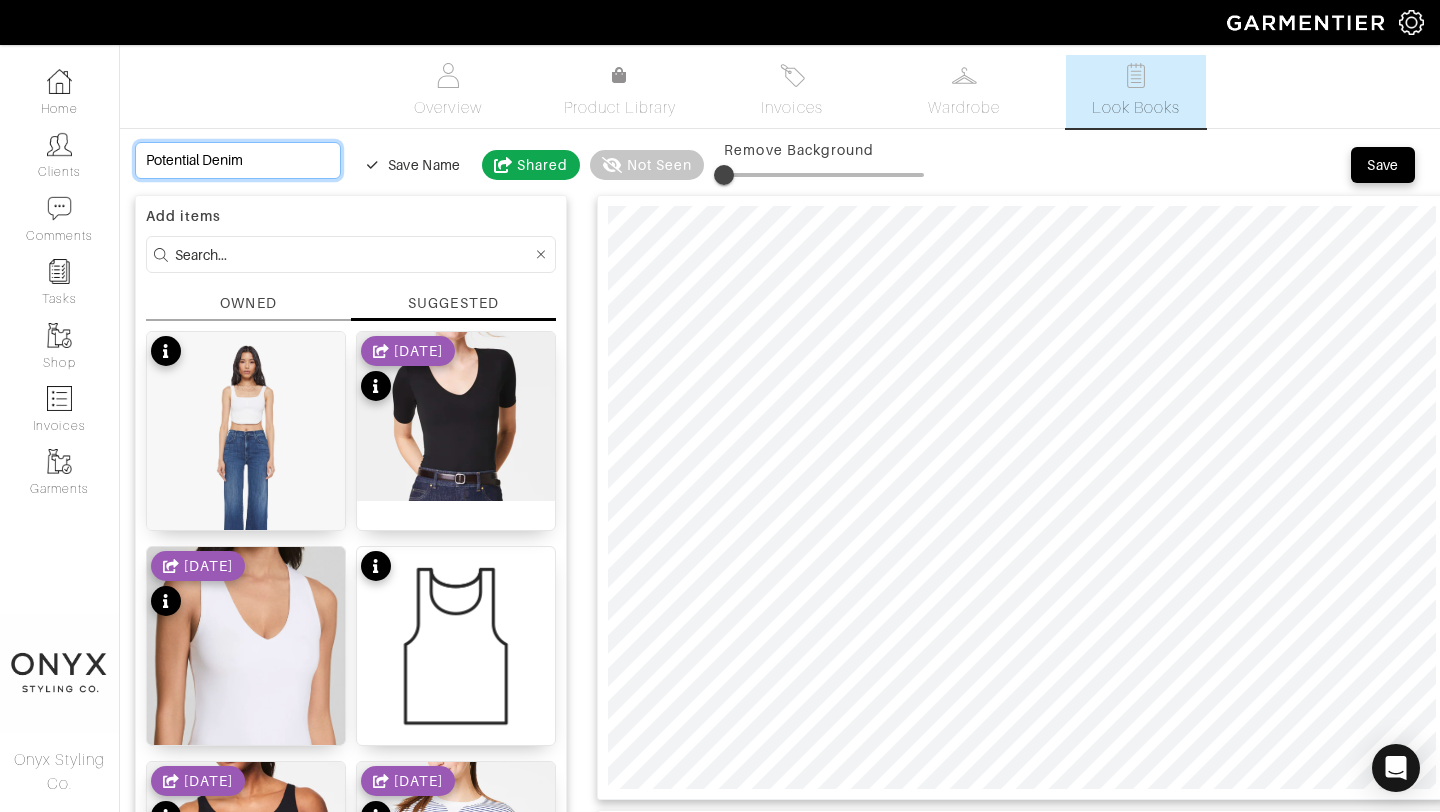 type on "Potential Denim" 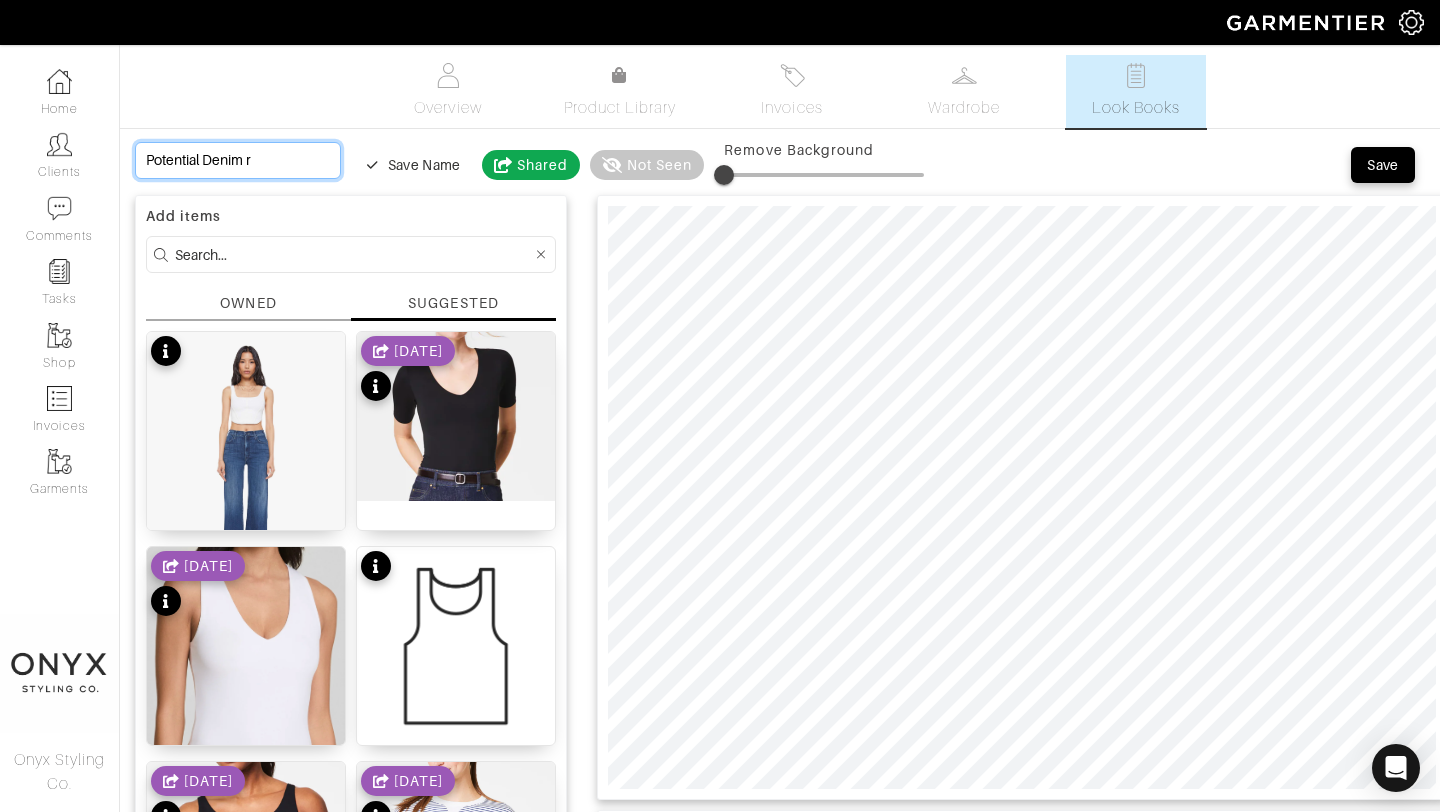 type on "Potential Denim" 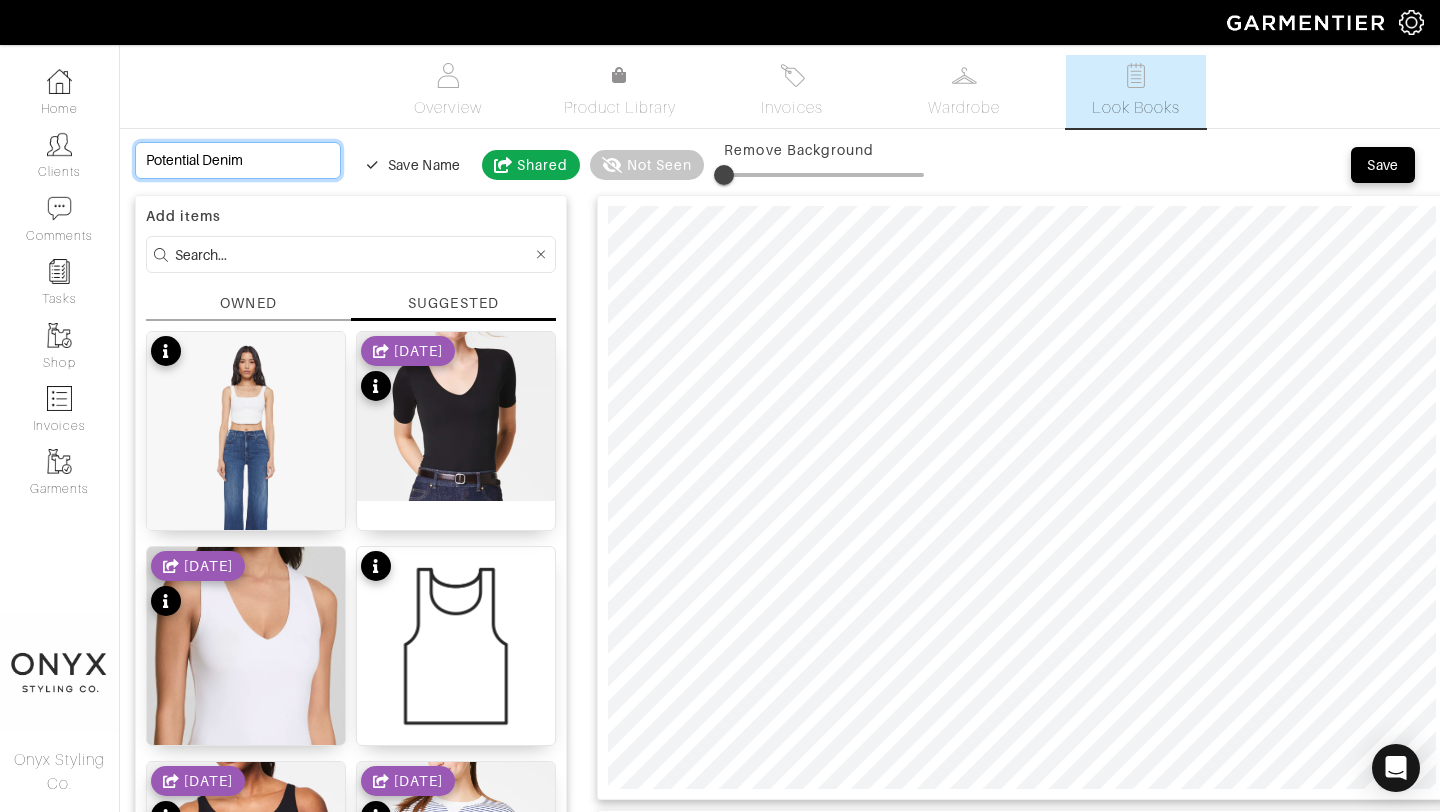 type on "Potential Denim R" 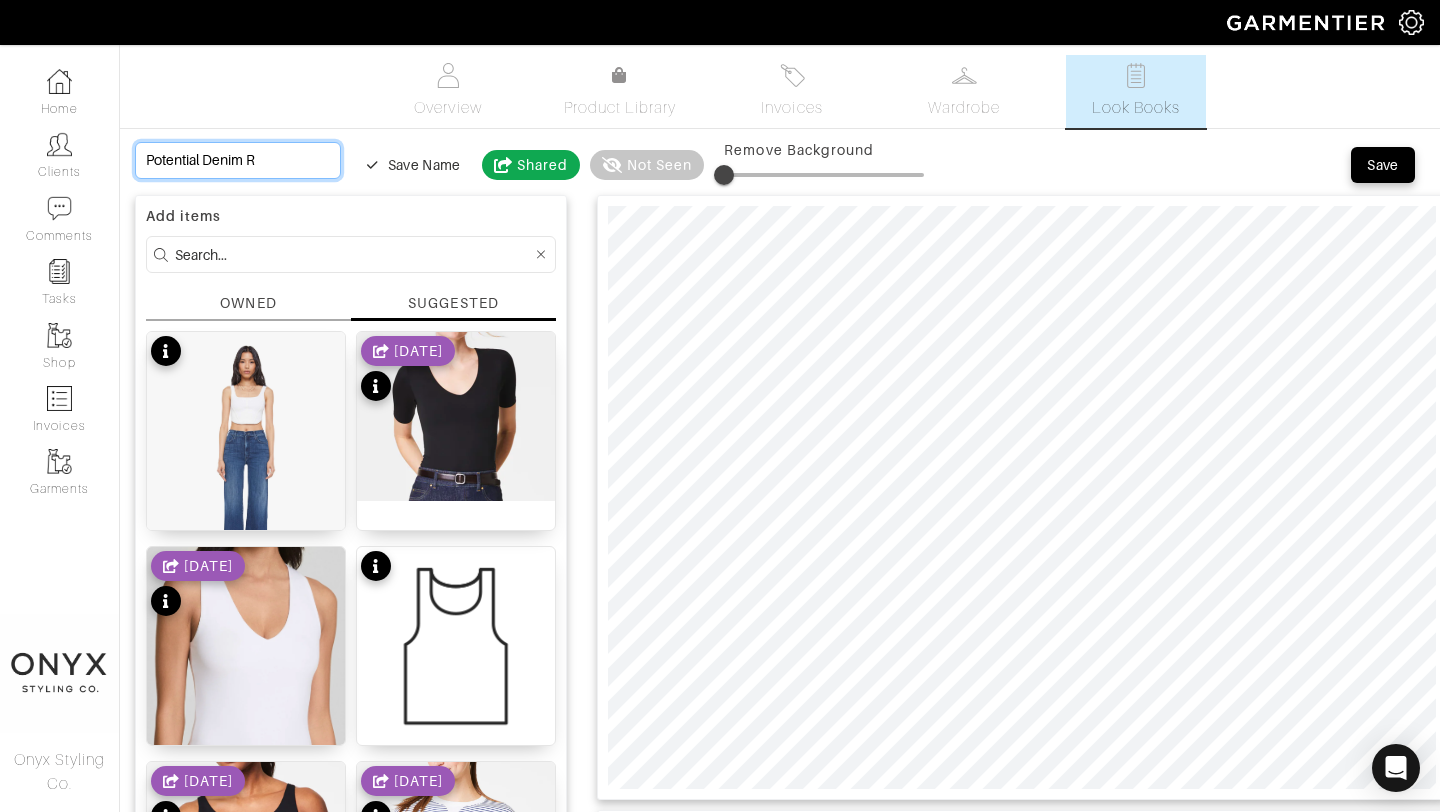 type on "Potential Denim Re" 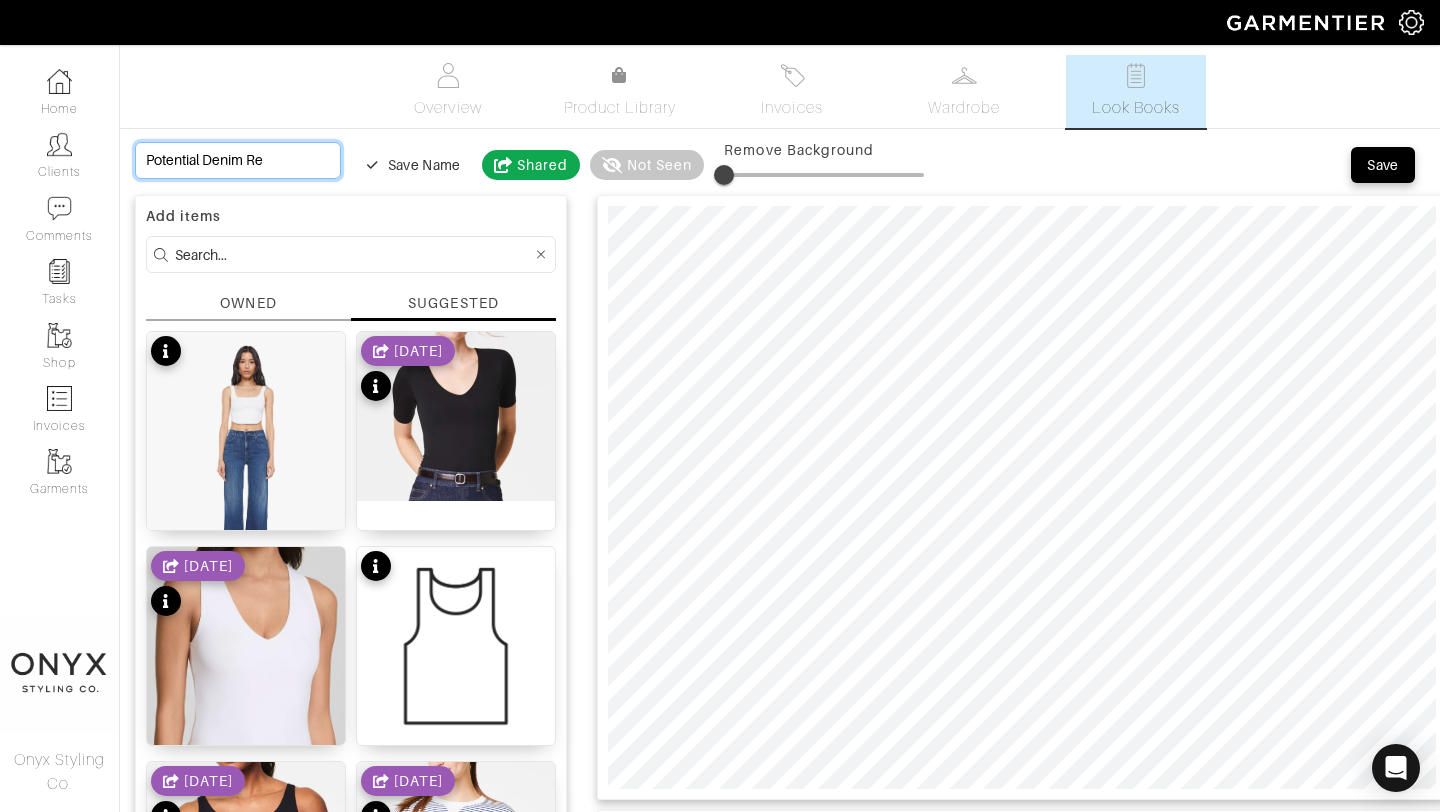 type on "Potential Denim Rep" 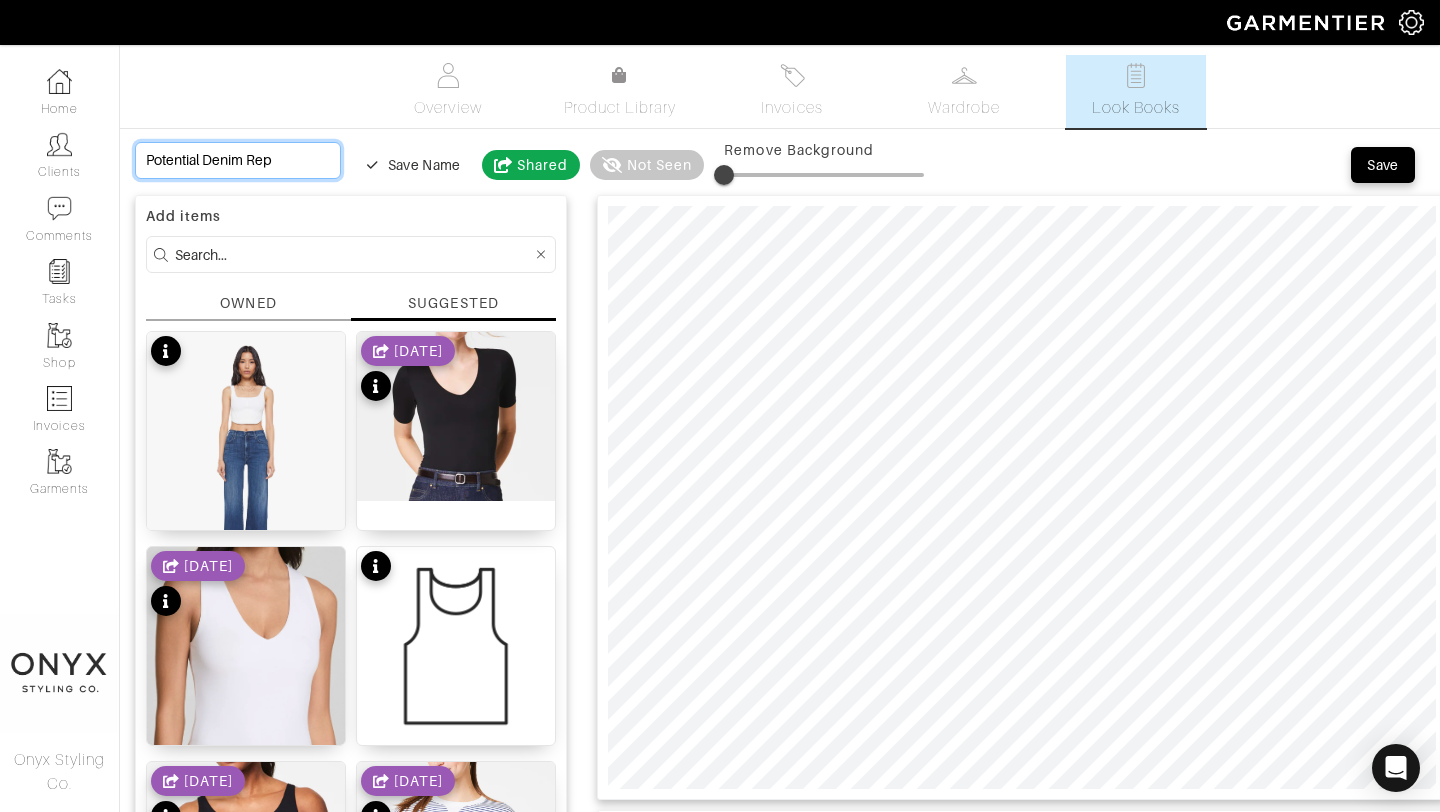 type on "Potential Denim Repl" 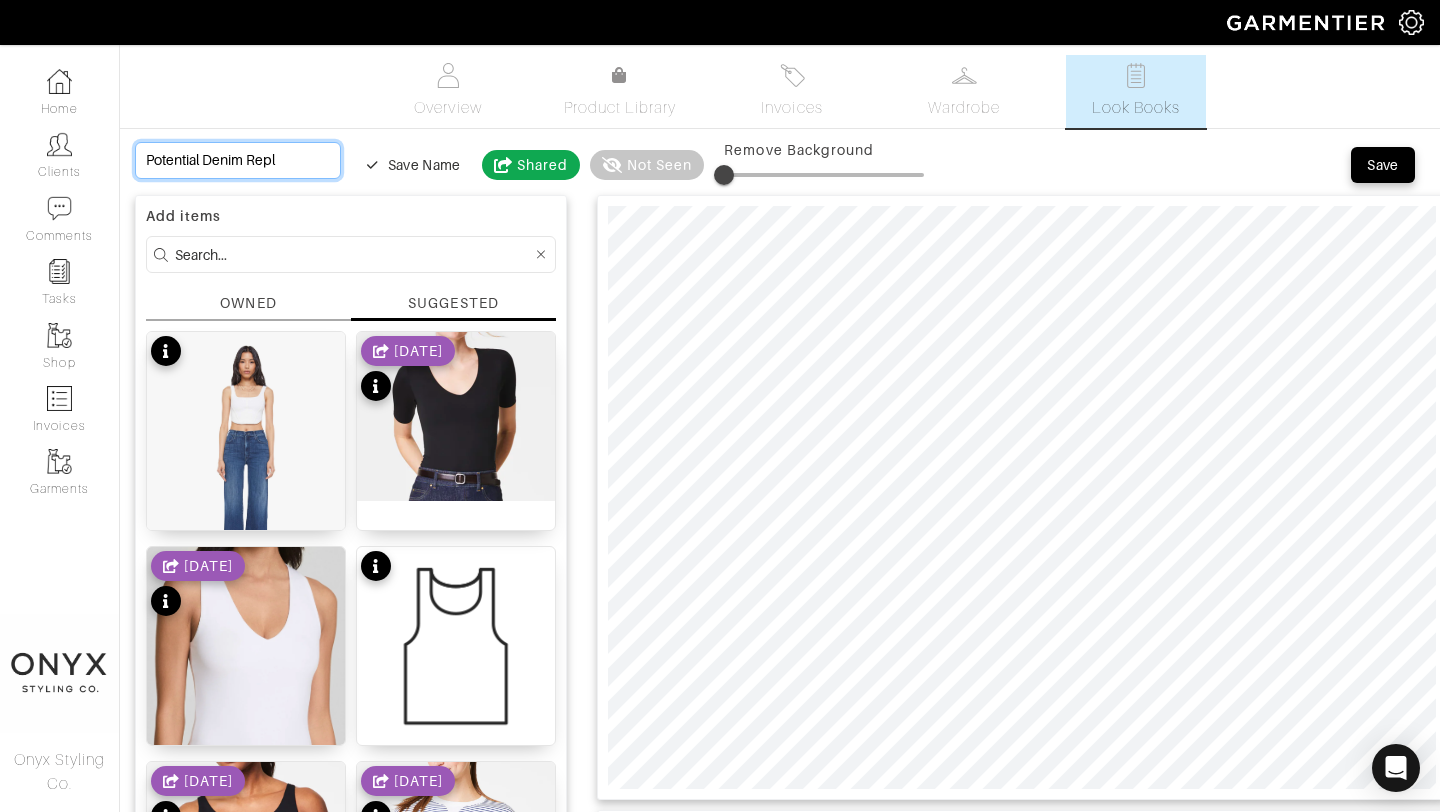 type on "Potential Denim Repla" 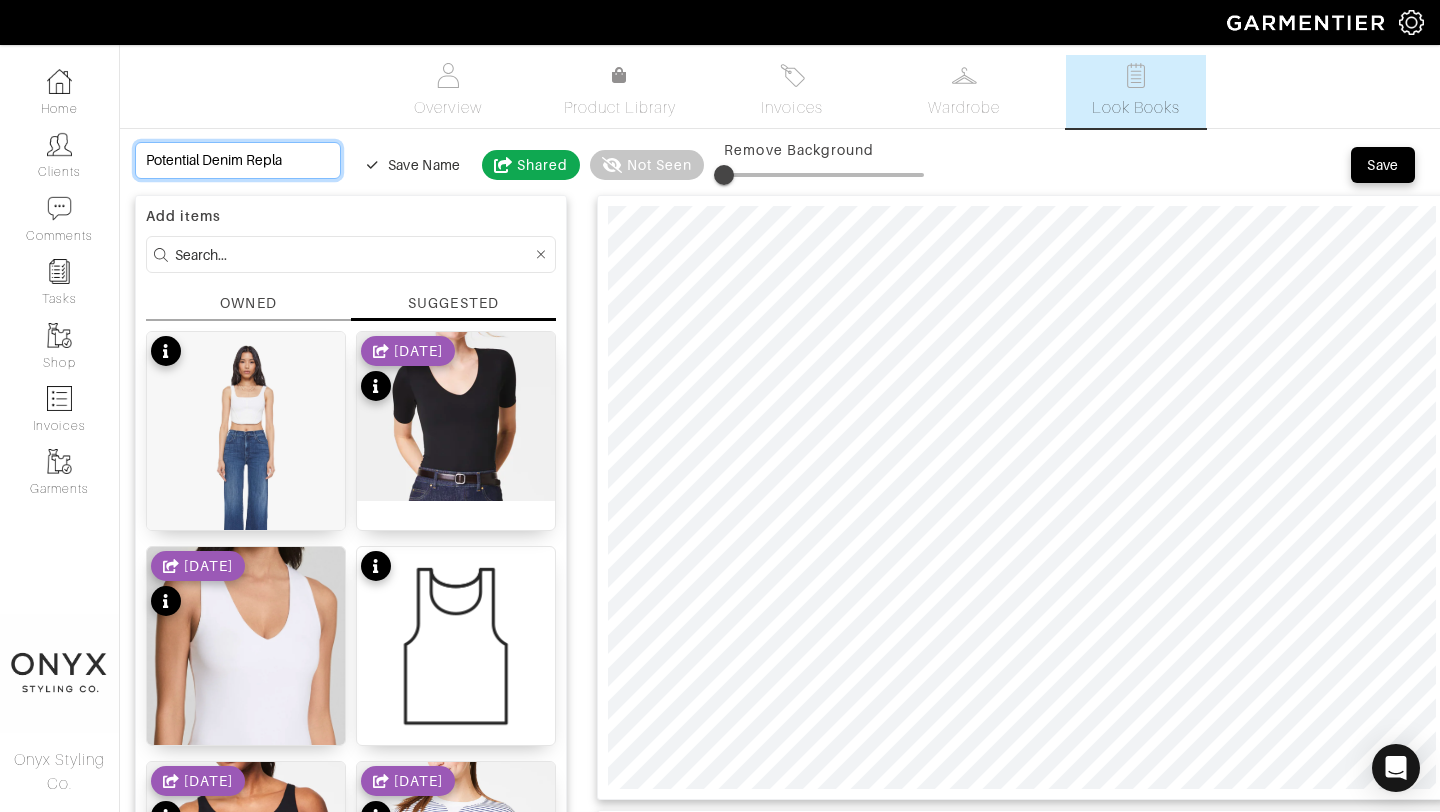 type on "Potential Denim Replac" 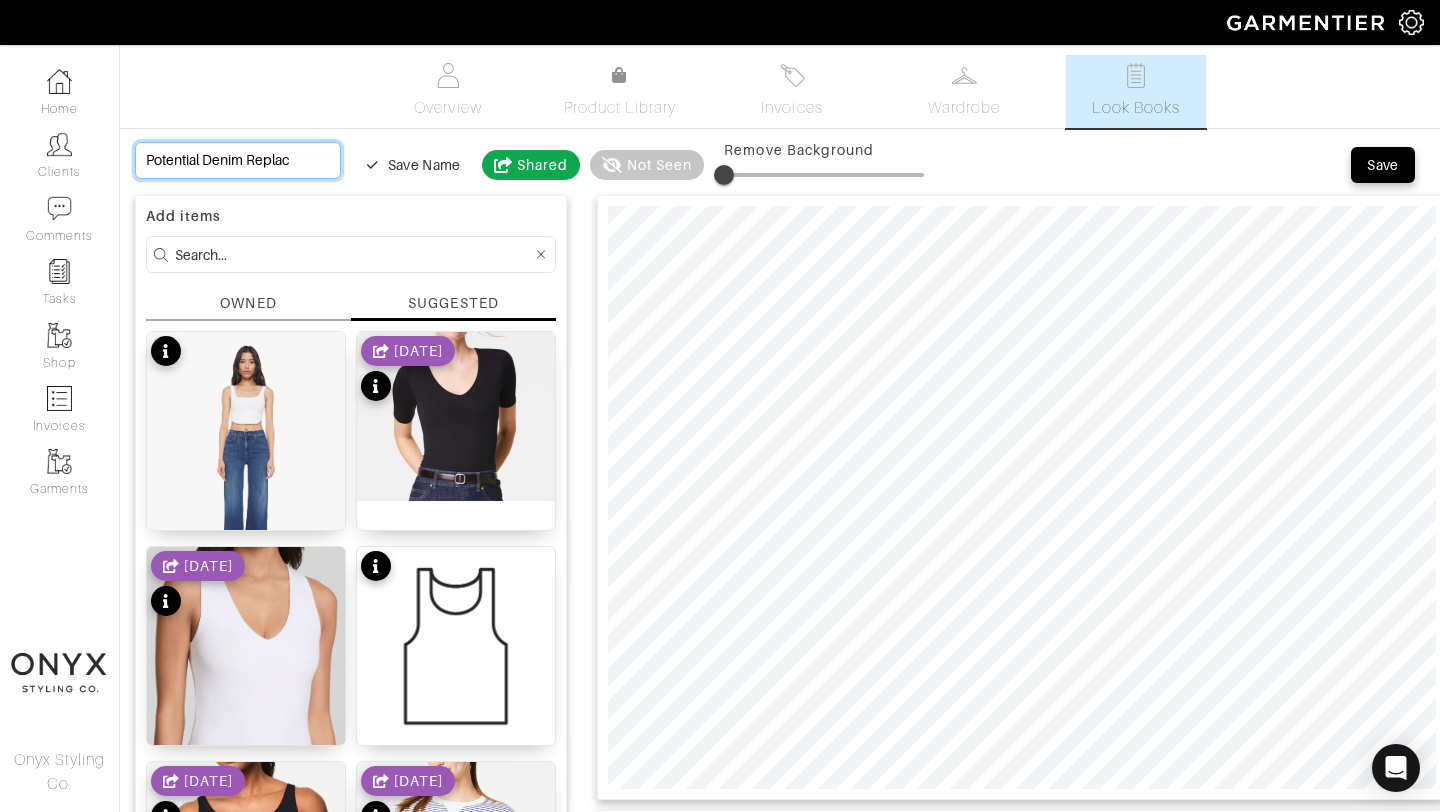 type on "Potential Denim Replace" 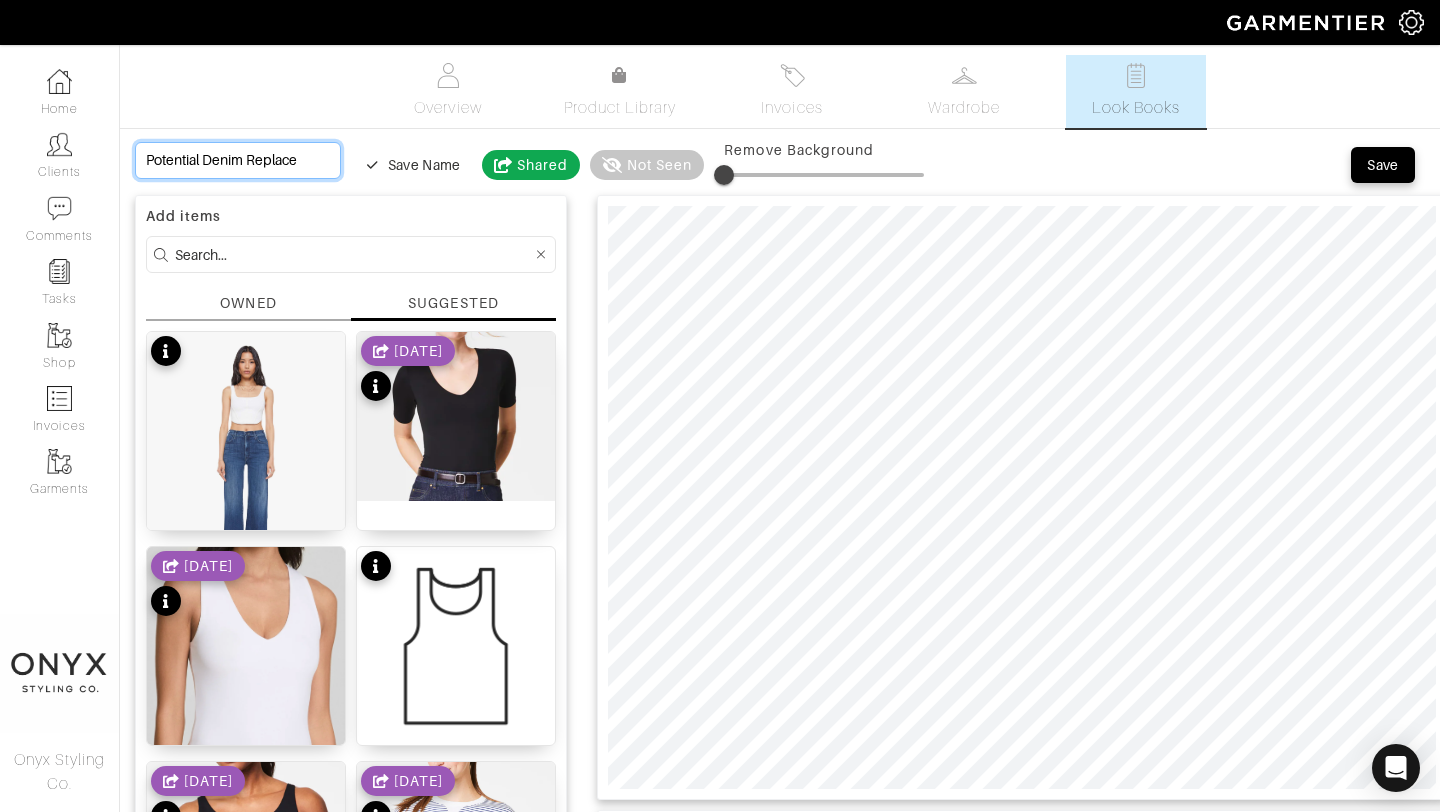 type on "Potential Denim Replacem" 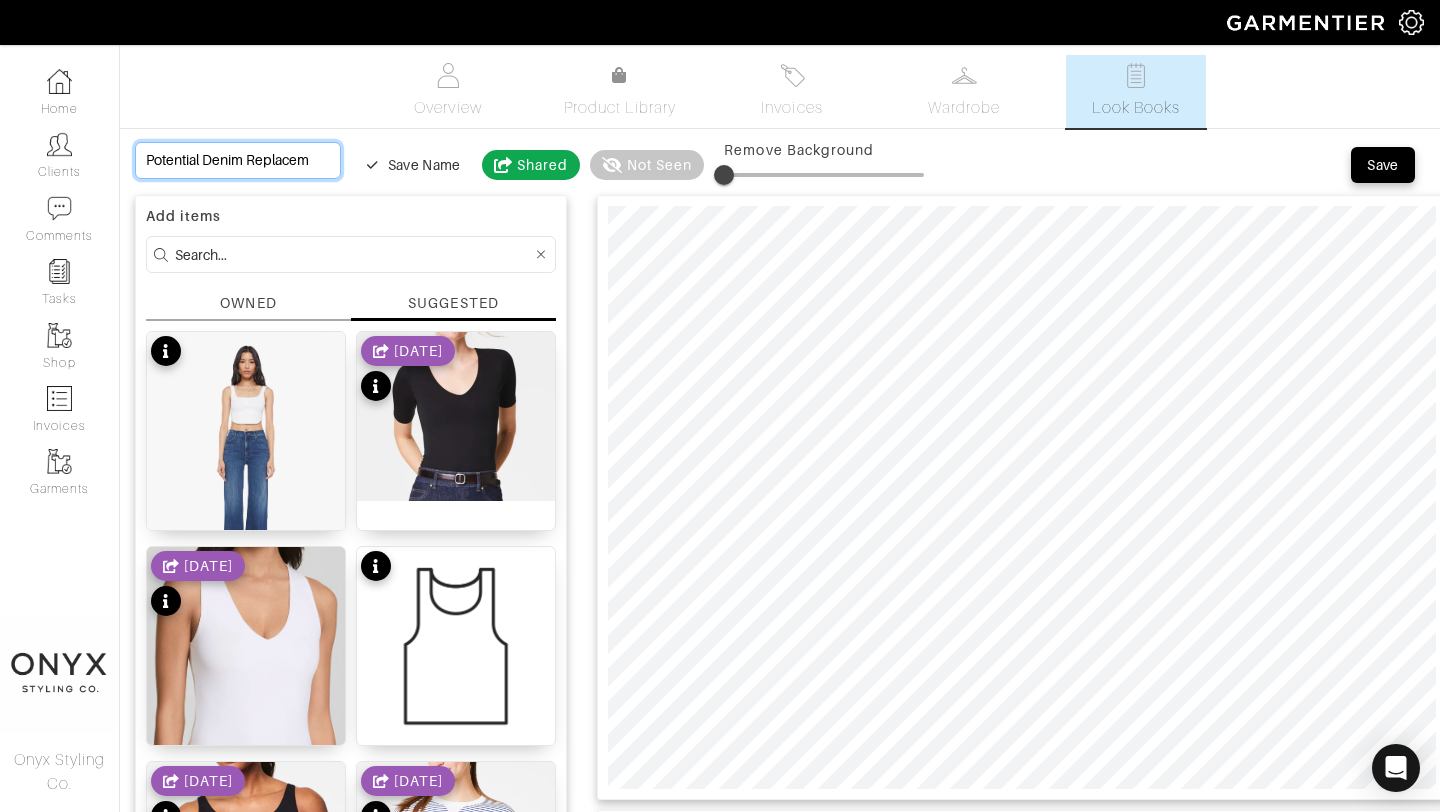 type on "Potential Denim Replaceme" 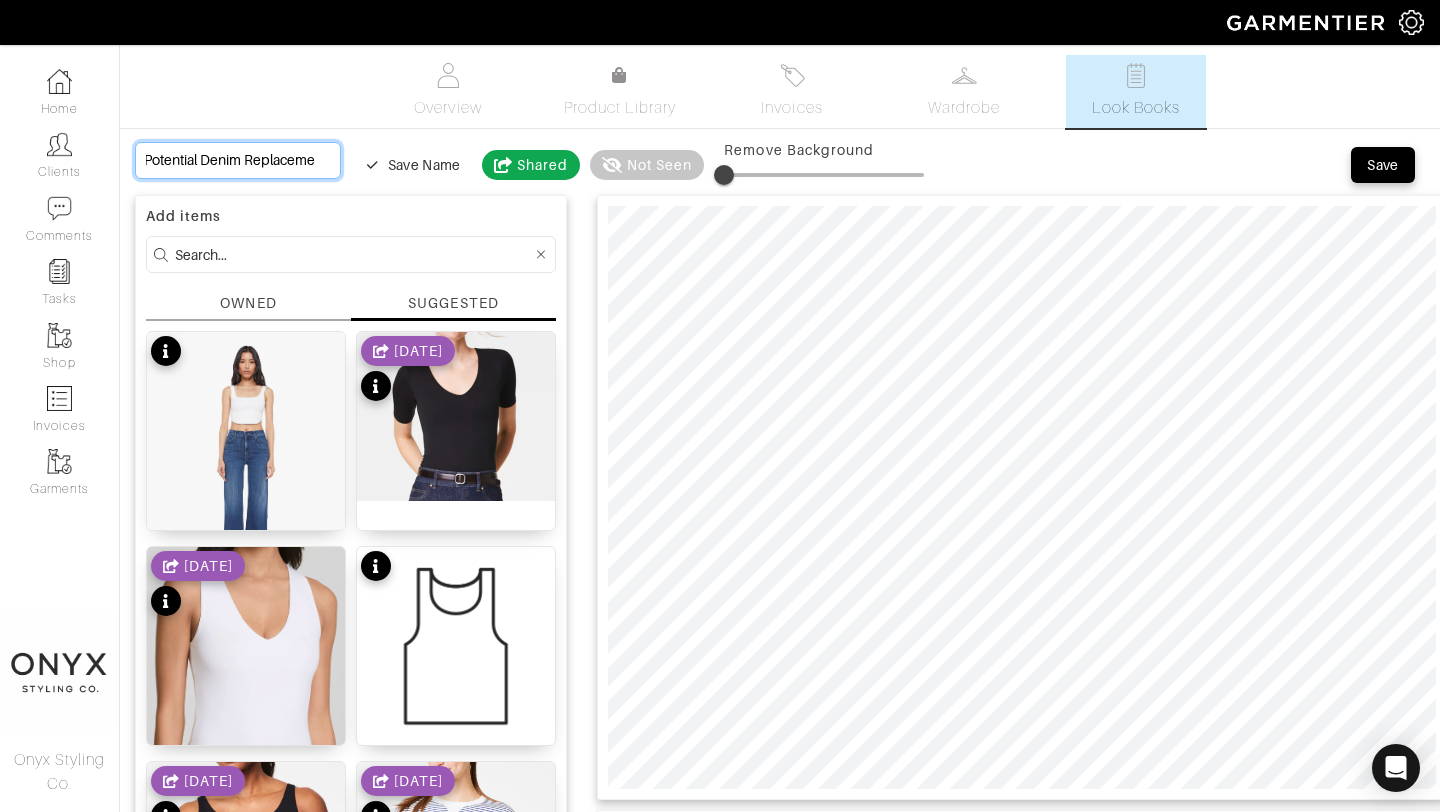 type on "Potential Denim Replacemen" 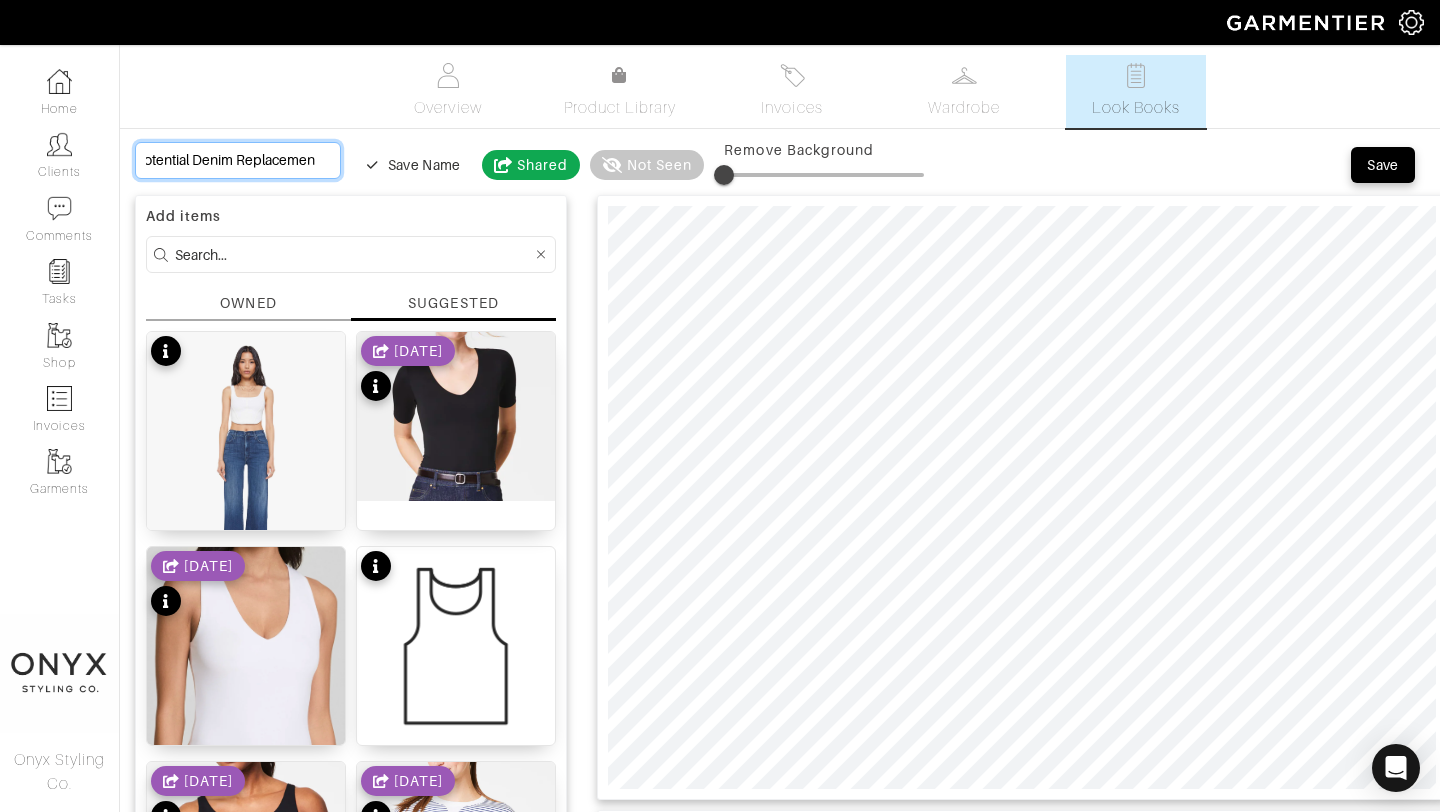 type on "Potential Denim Replacement" 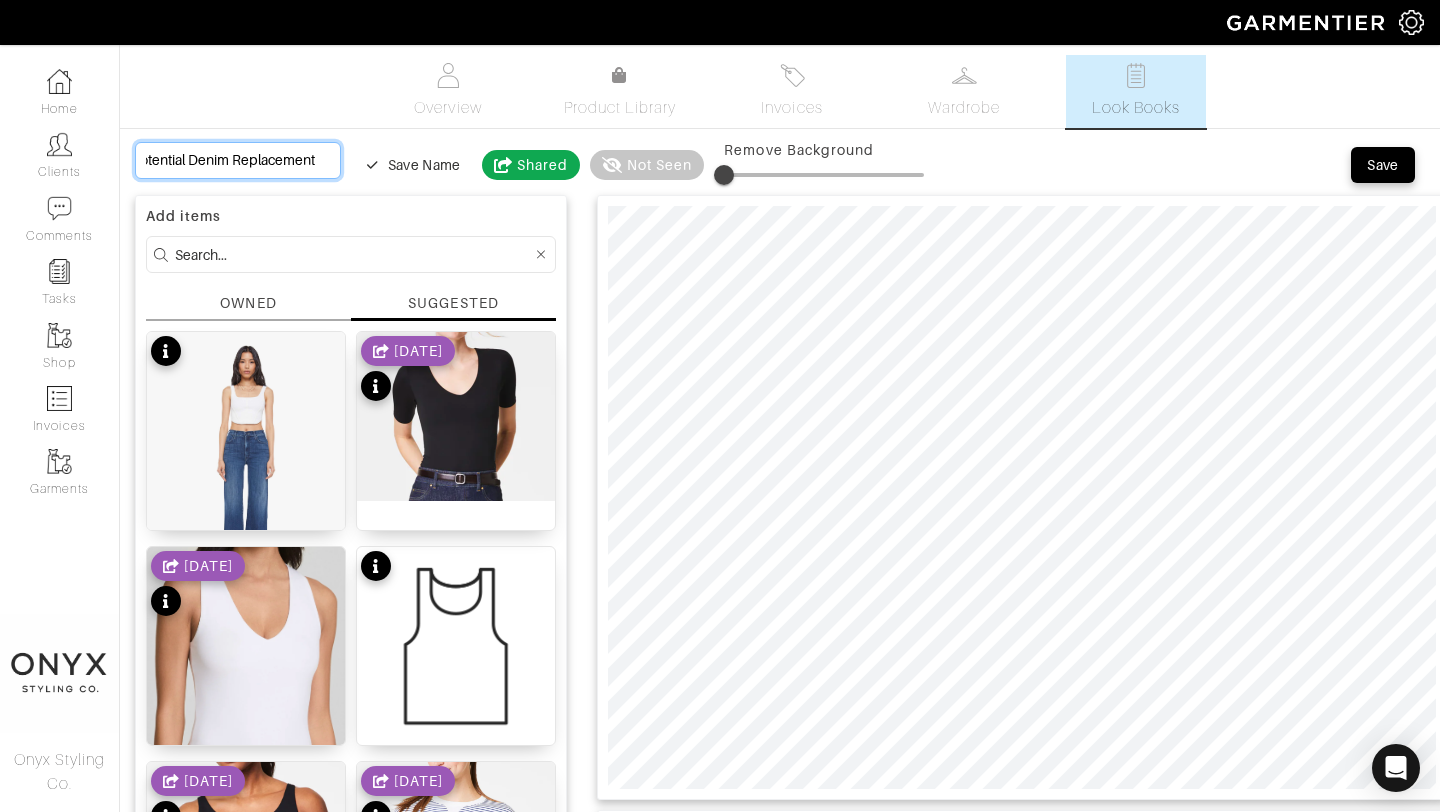 scroll, scrollTop: 0, scrollLeft: 45, axis: horizontal 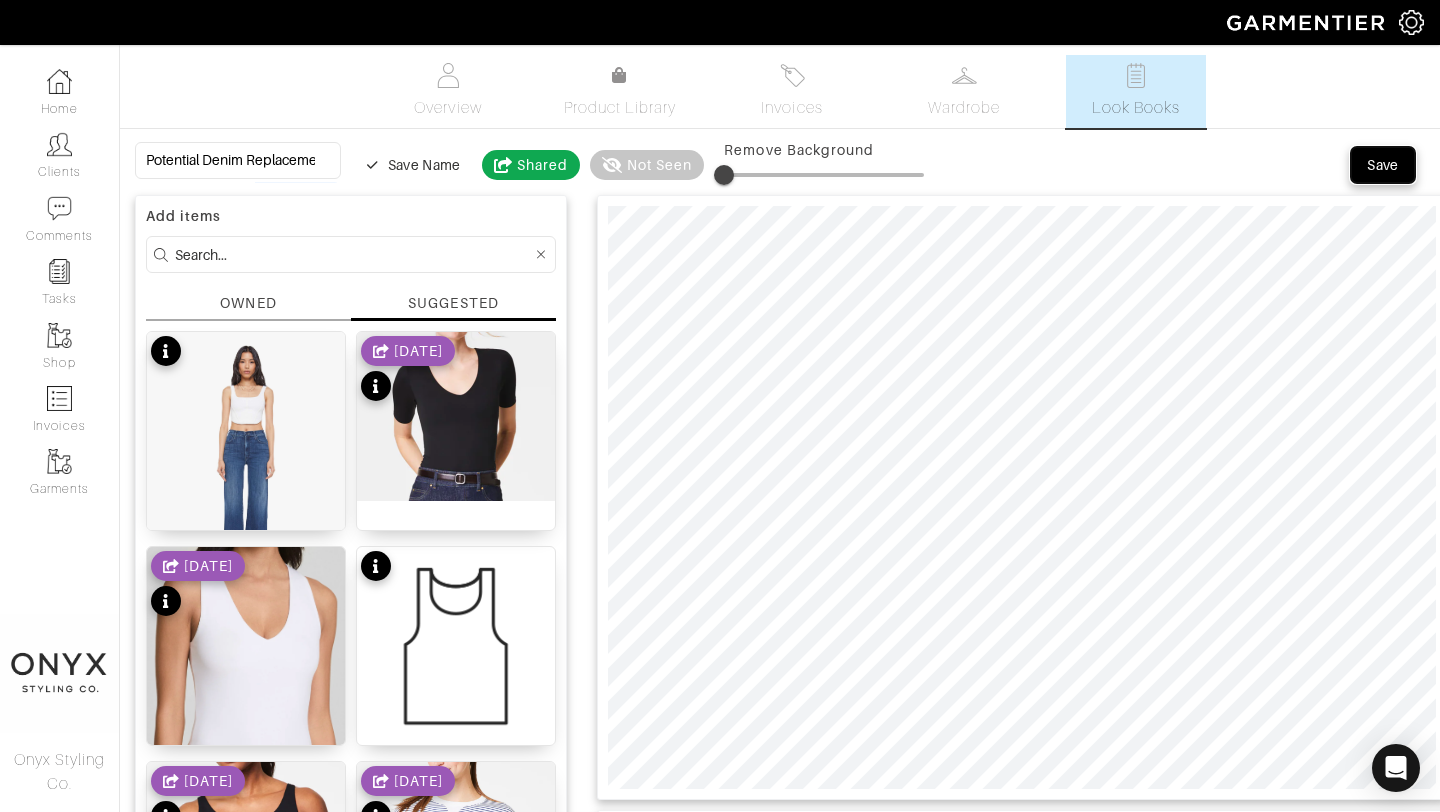 click on "Save" at bounding box center [1383, 165] 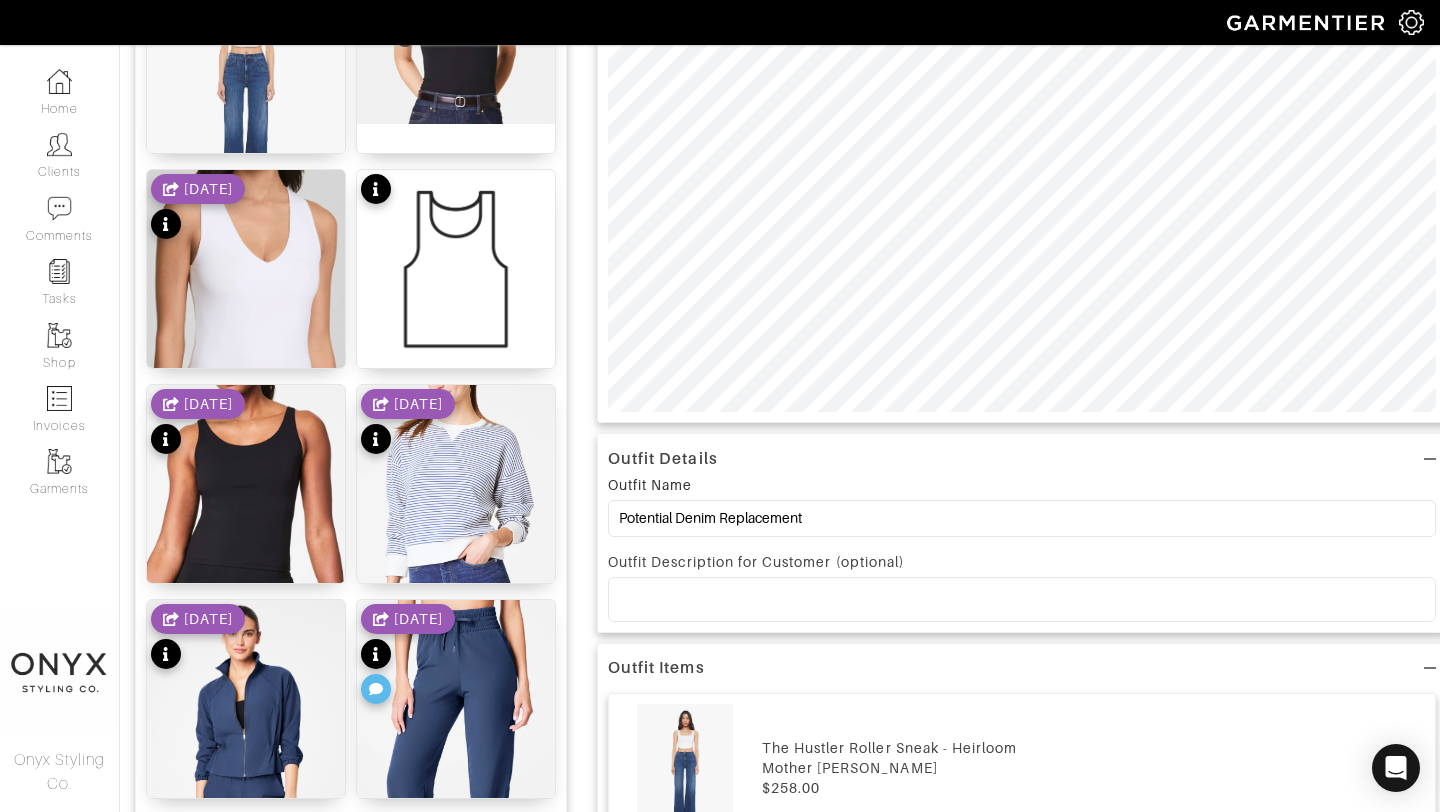 scroll, scrollTop: 392, scrollLeft: 0, axis: vertical 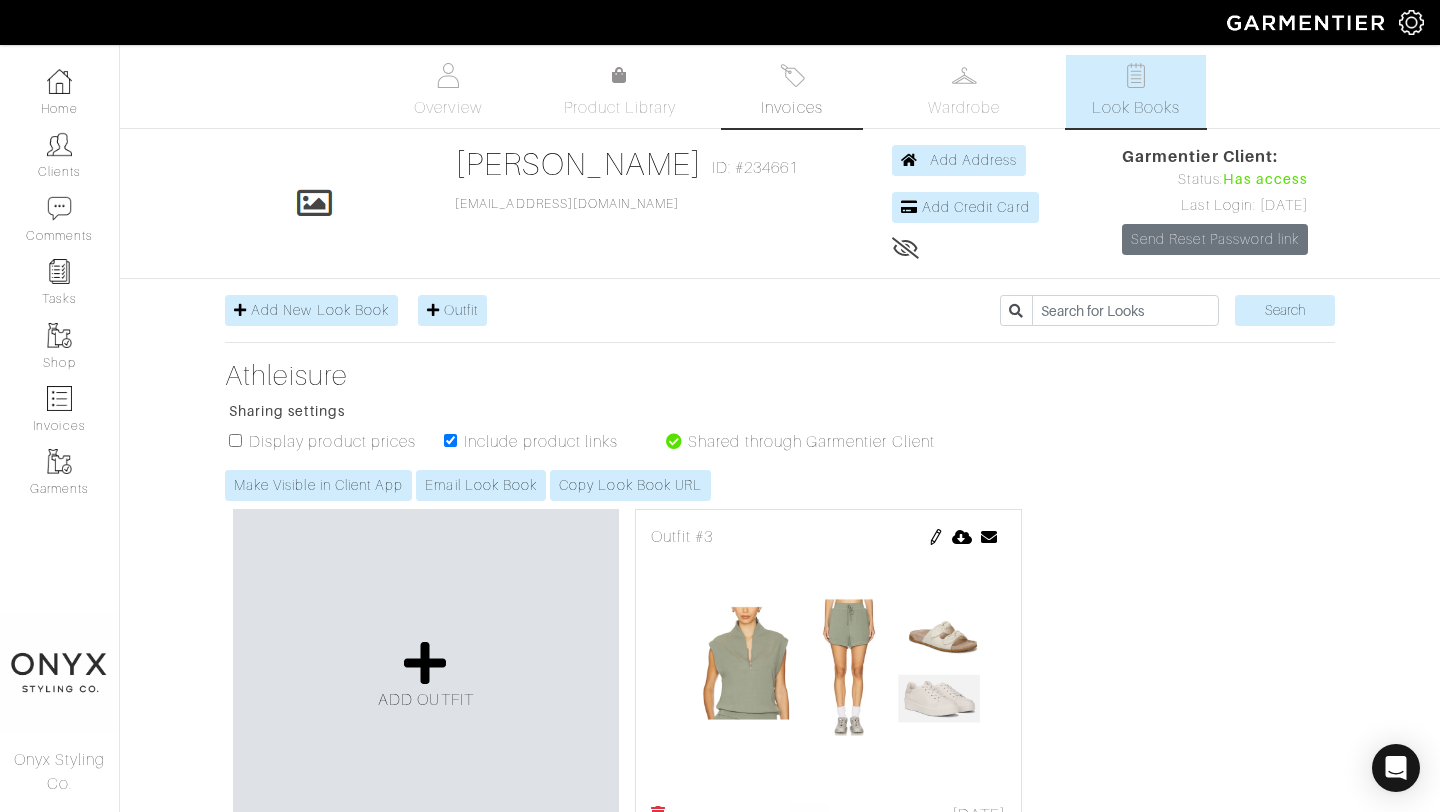 click on "Invoices" at bounding box center (791, 108) 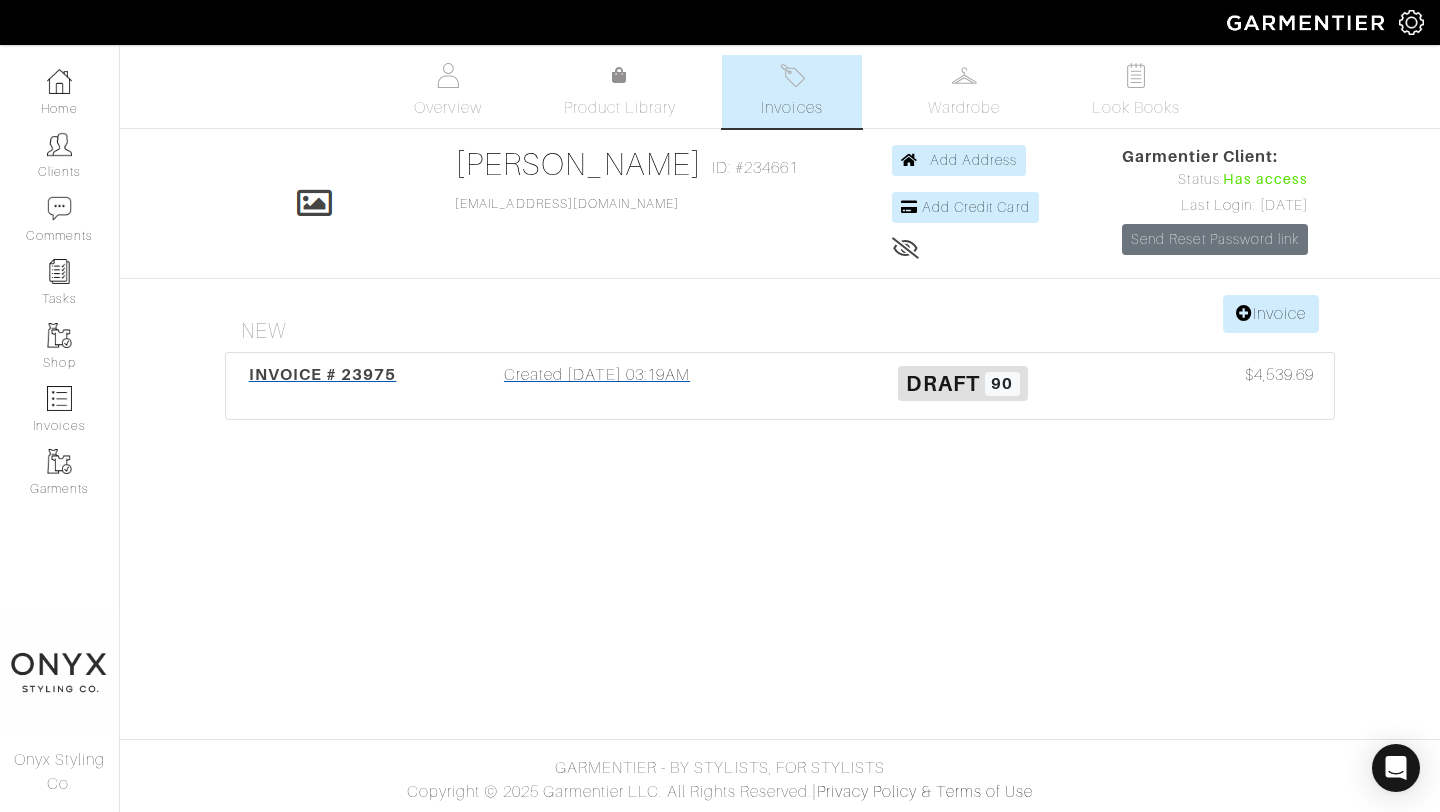 click on "INVOICE # 23975" at bounding box center (323, 374) 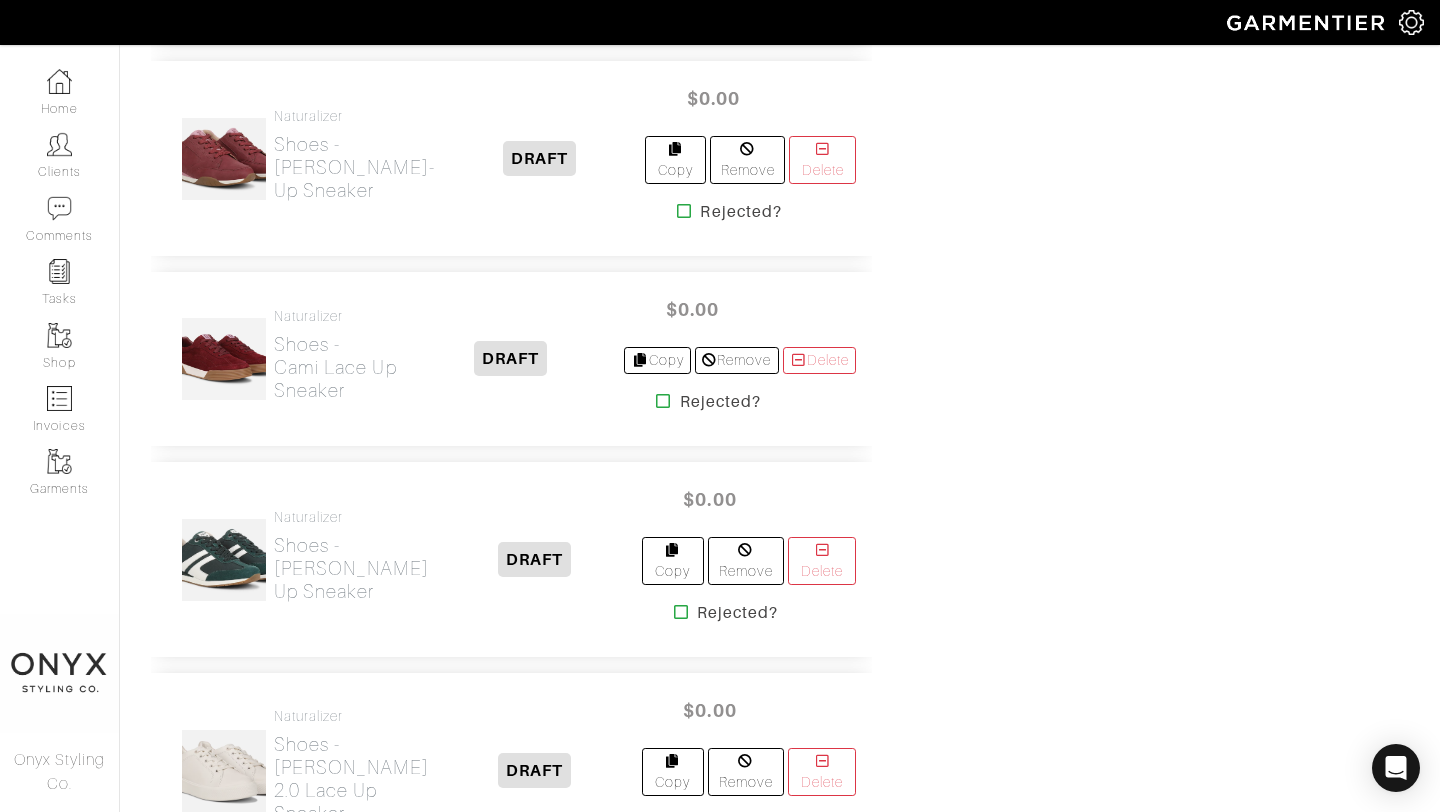 scroll, scrollTop: 16709, scrollLeft: 0, axis: vertical 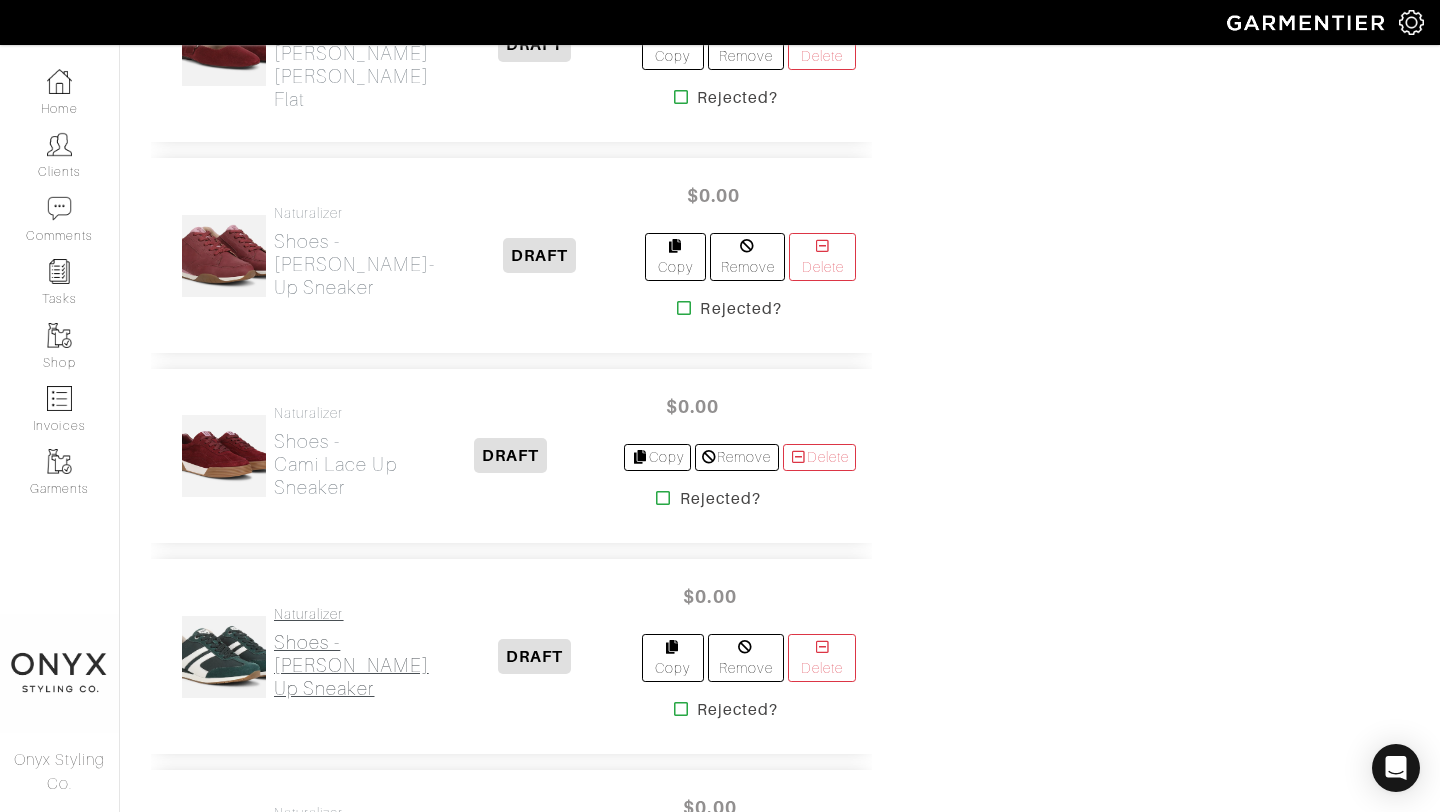 click on "Shoes -
Lorena Lace Up Sneaker" at bounding box center (351, 665) 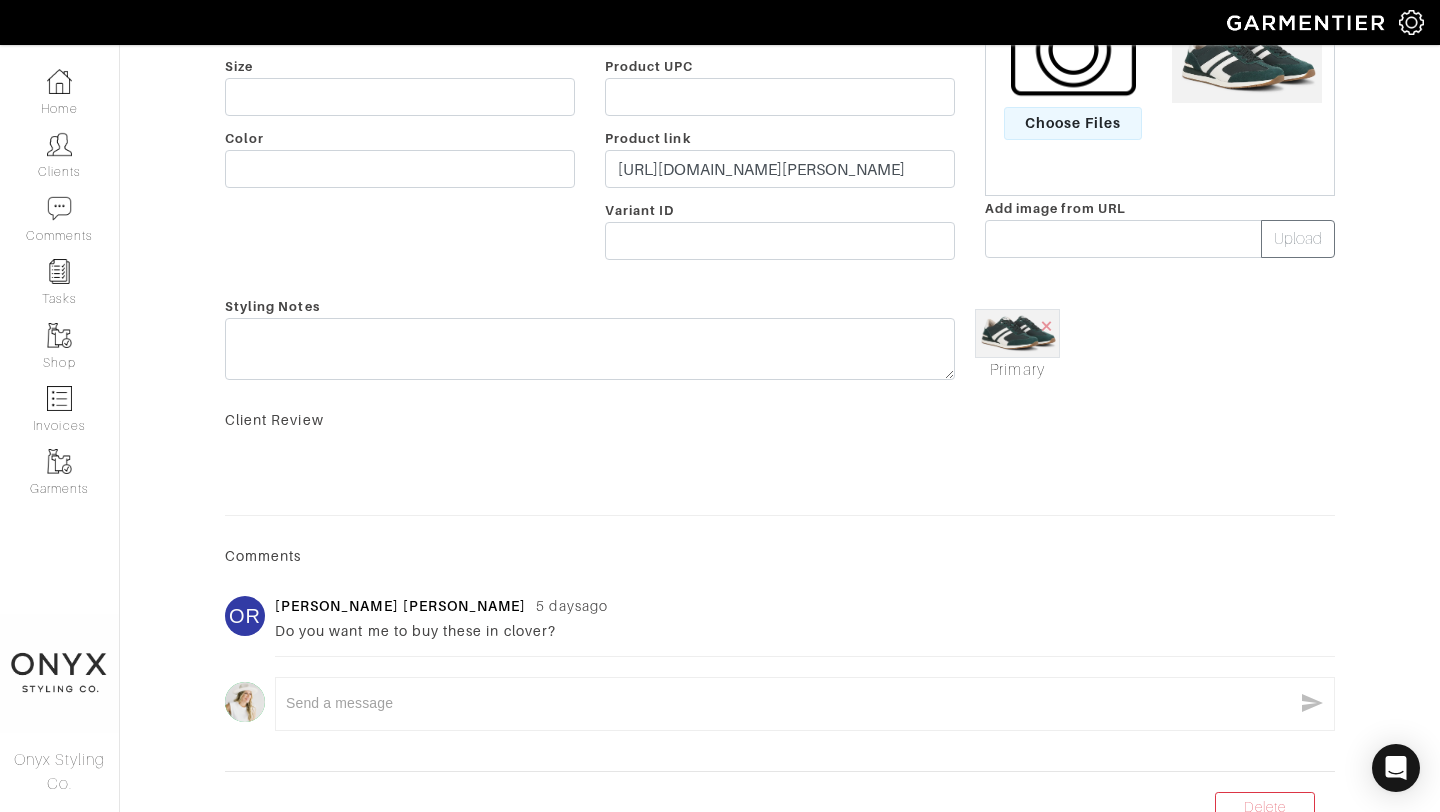 scroll, scrollTop: 459, scrollLeft: 0, axis: vertical 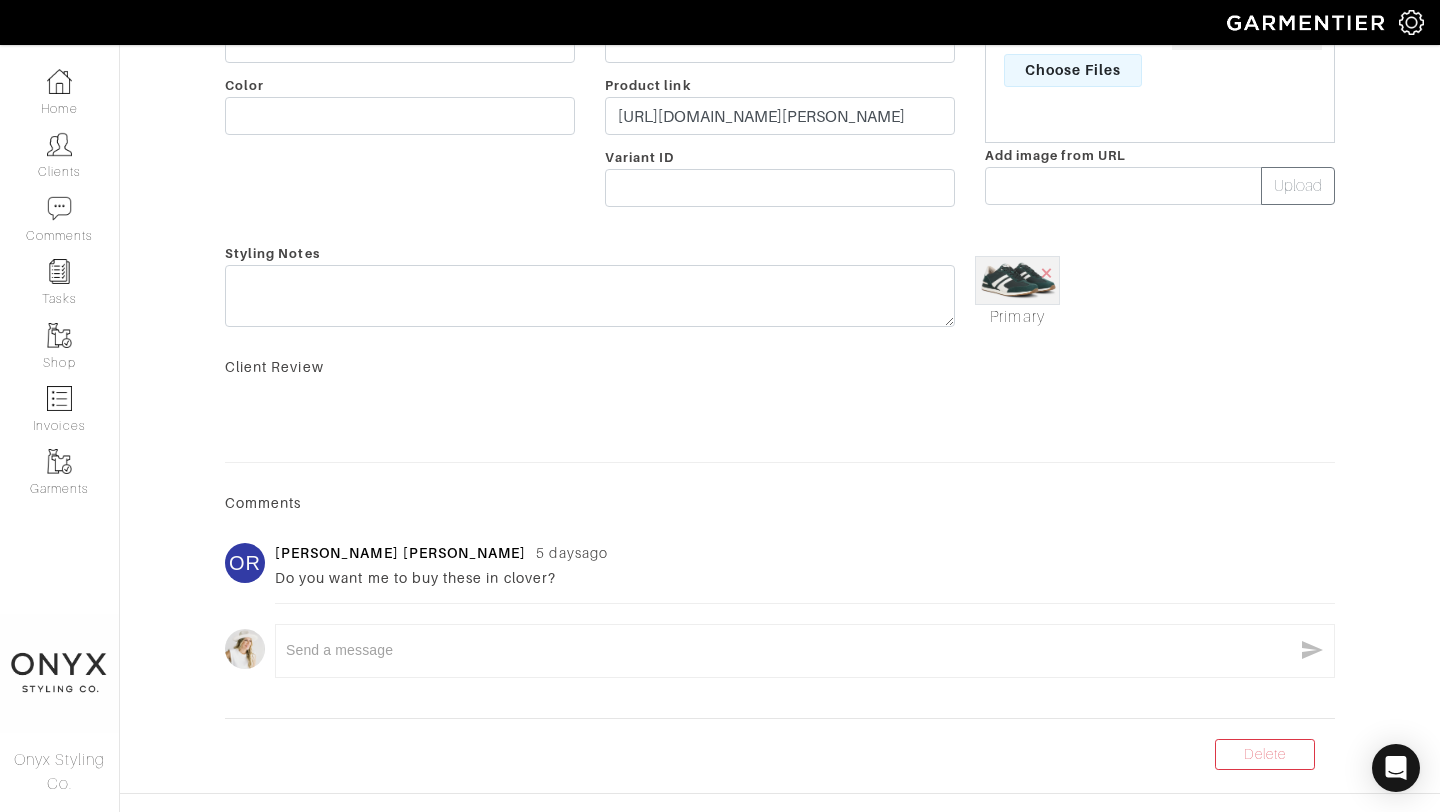 click at bounding box center (789, 650) 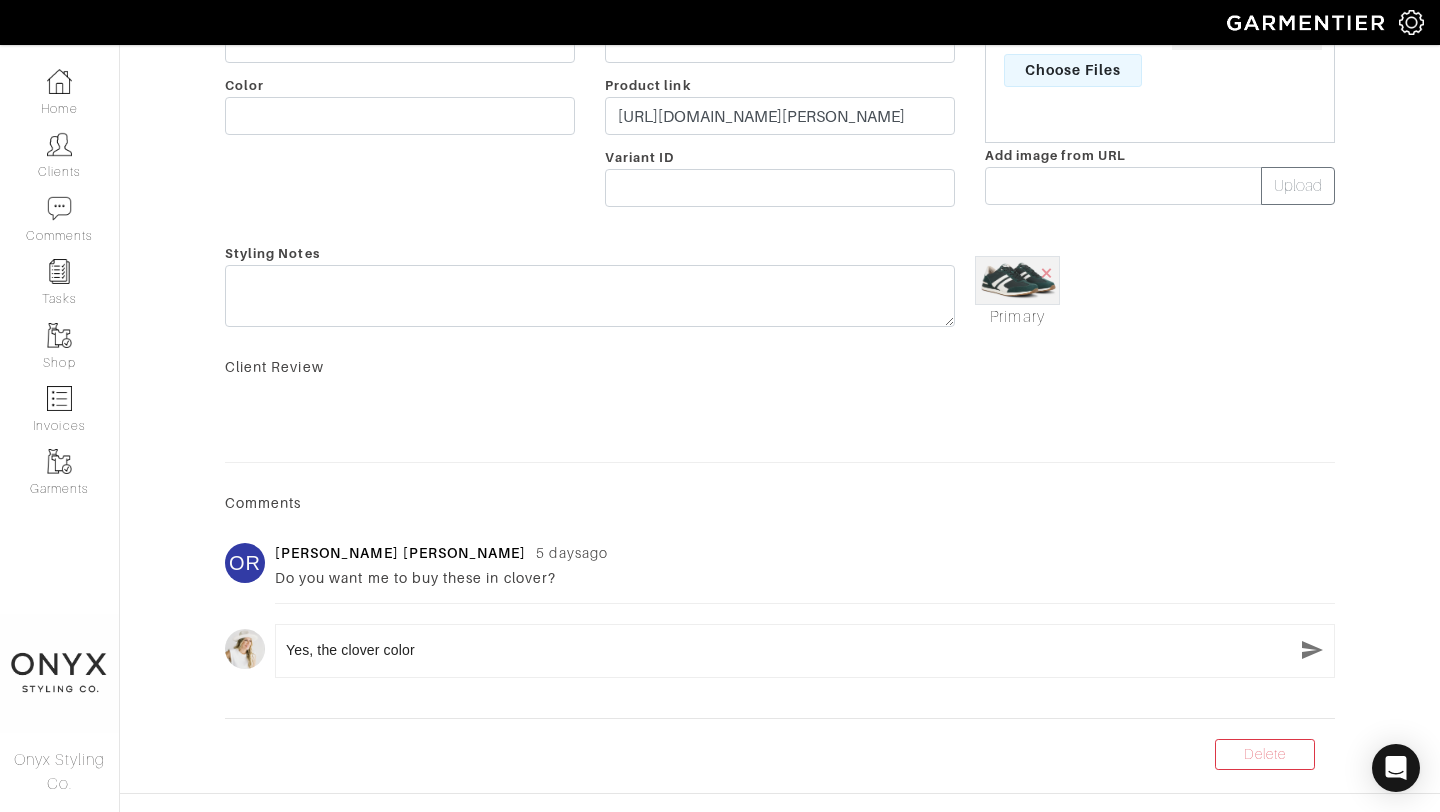 type on "Yes, the clover color!" 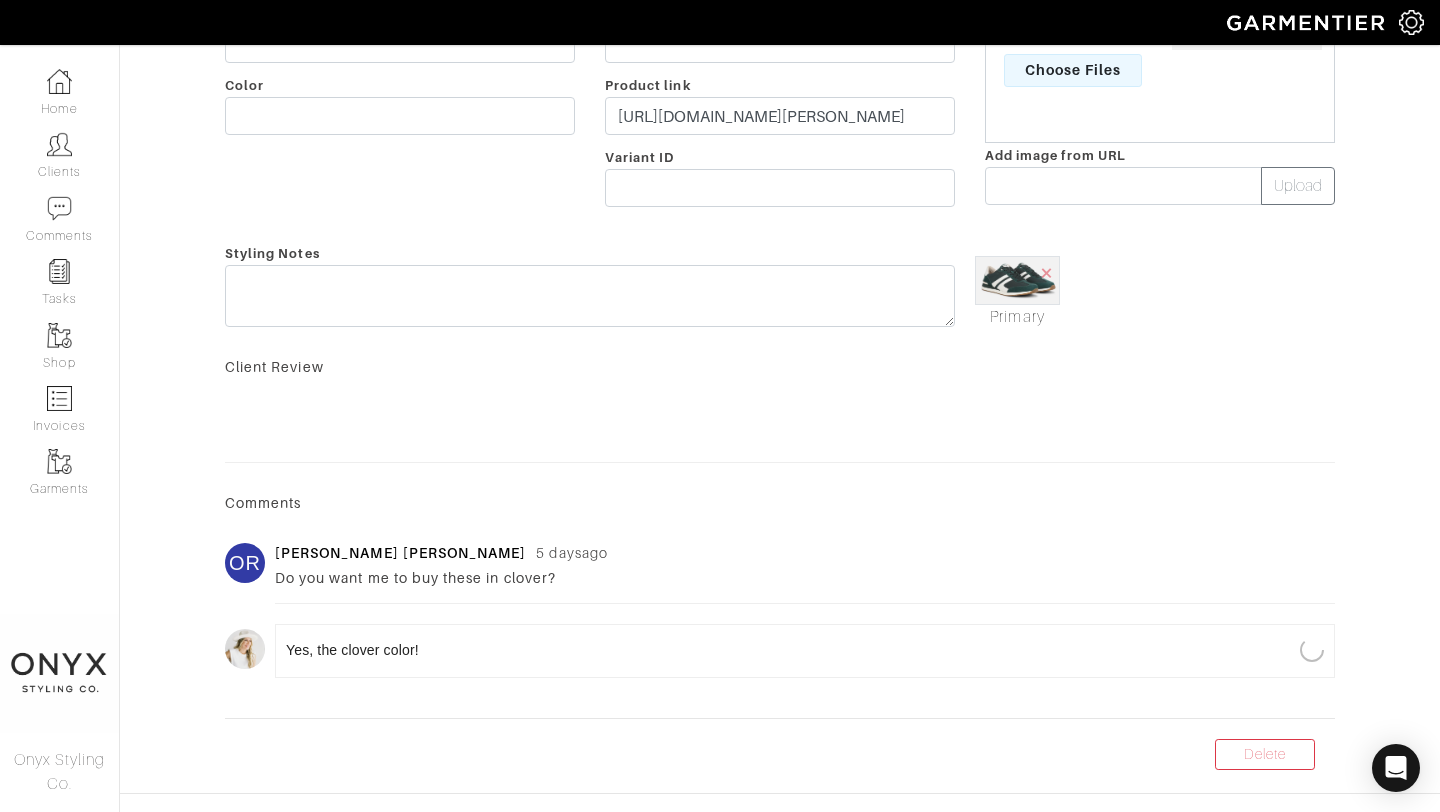 type 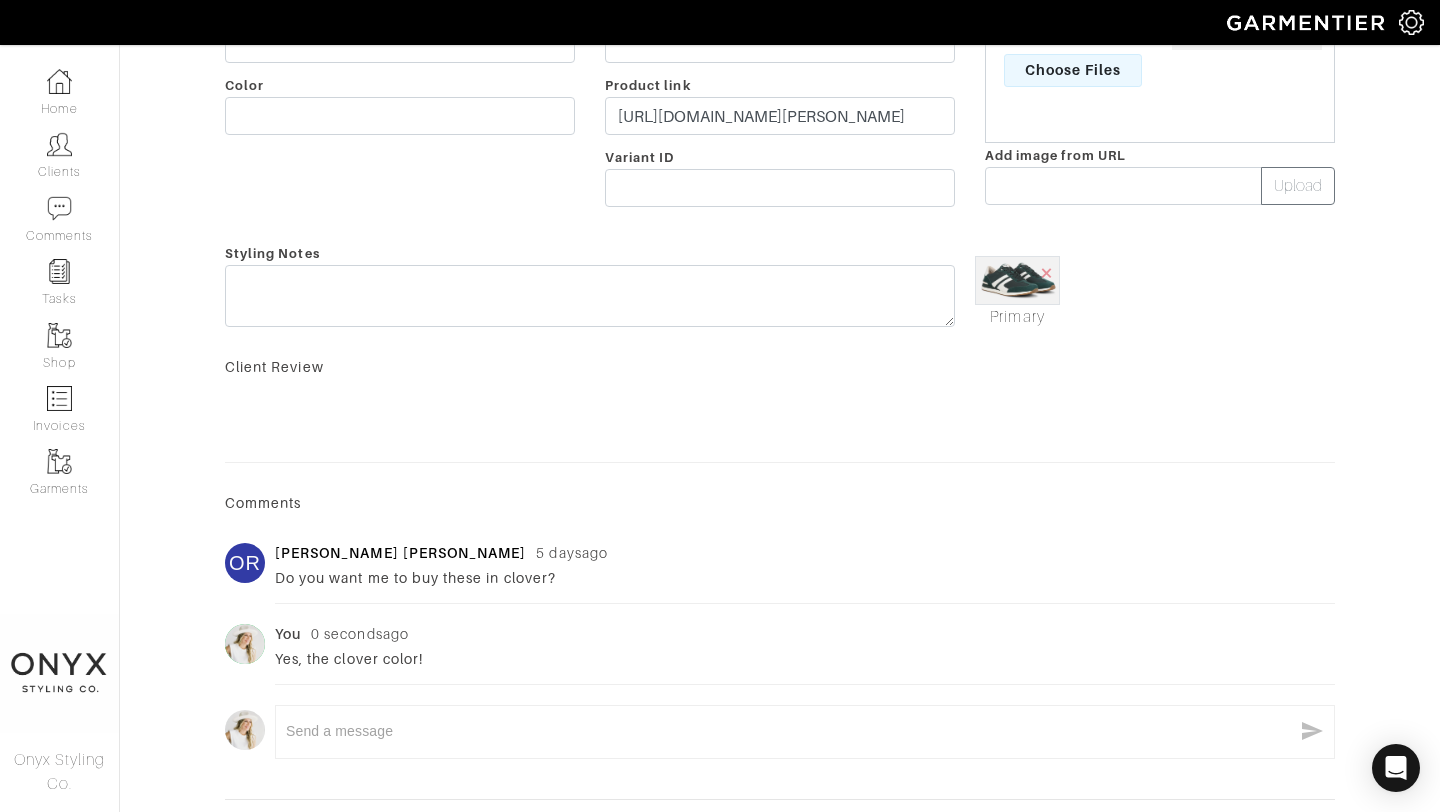 scroll, scrollTop: 0, scrollLeft: 0, axis: both 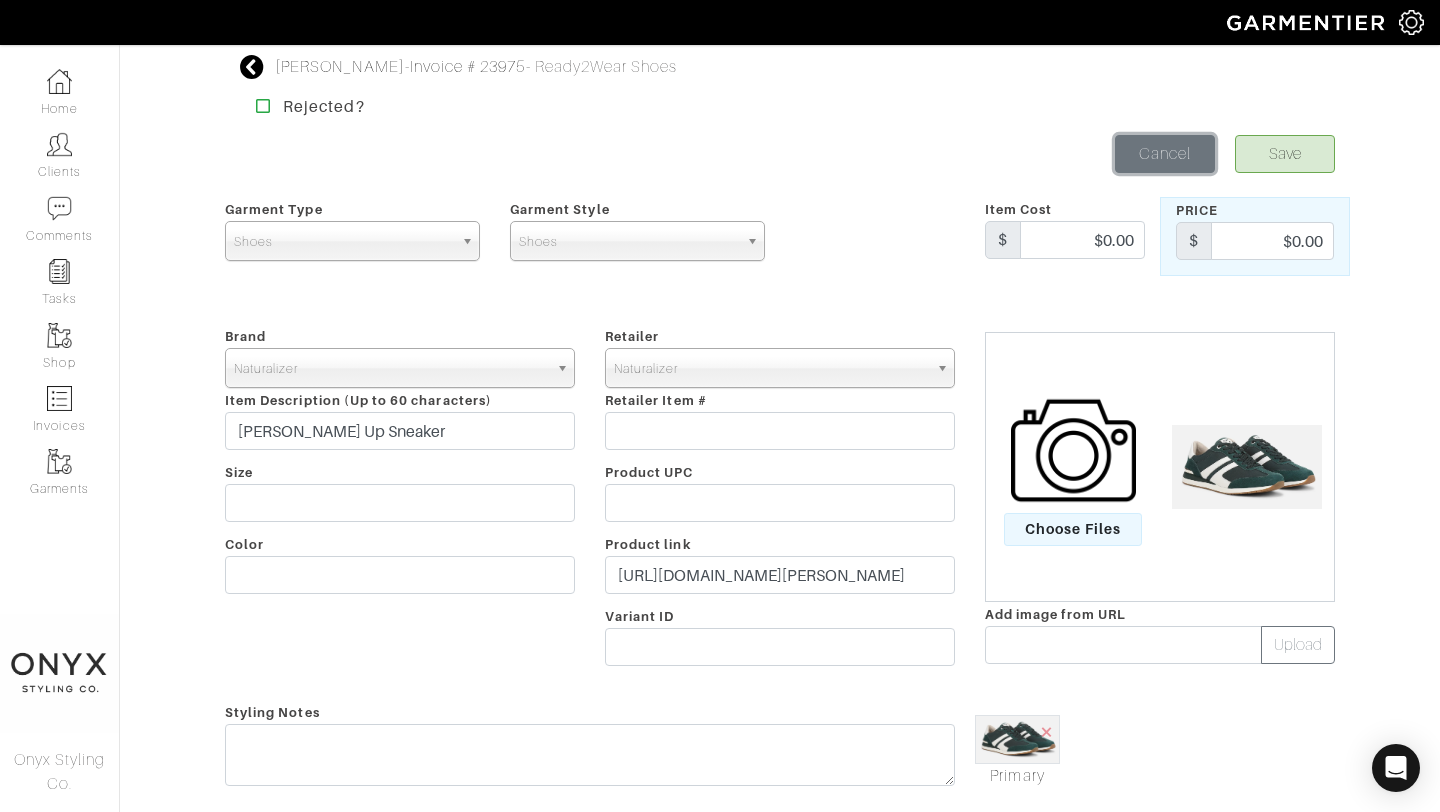 click on "Cancel" at bounding box center (1165, 154) 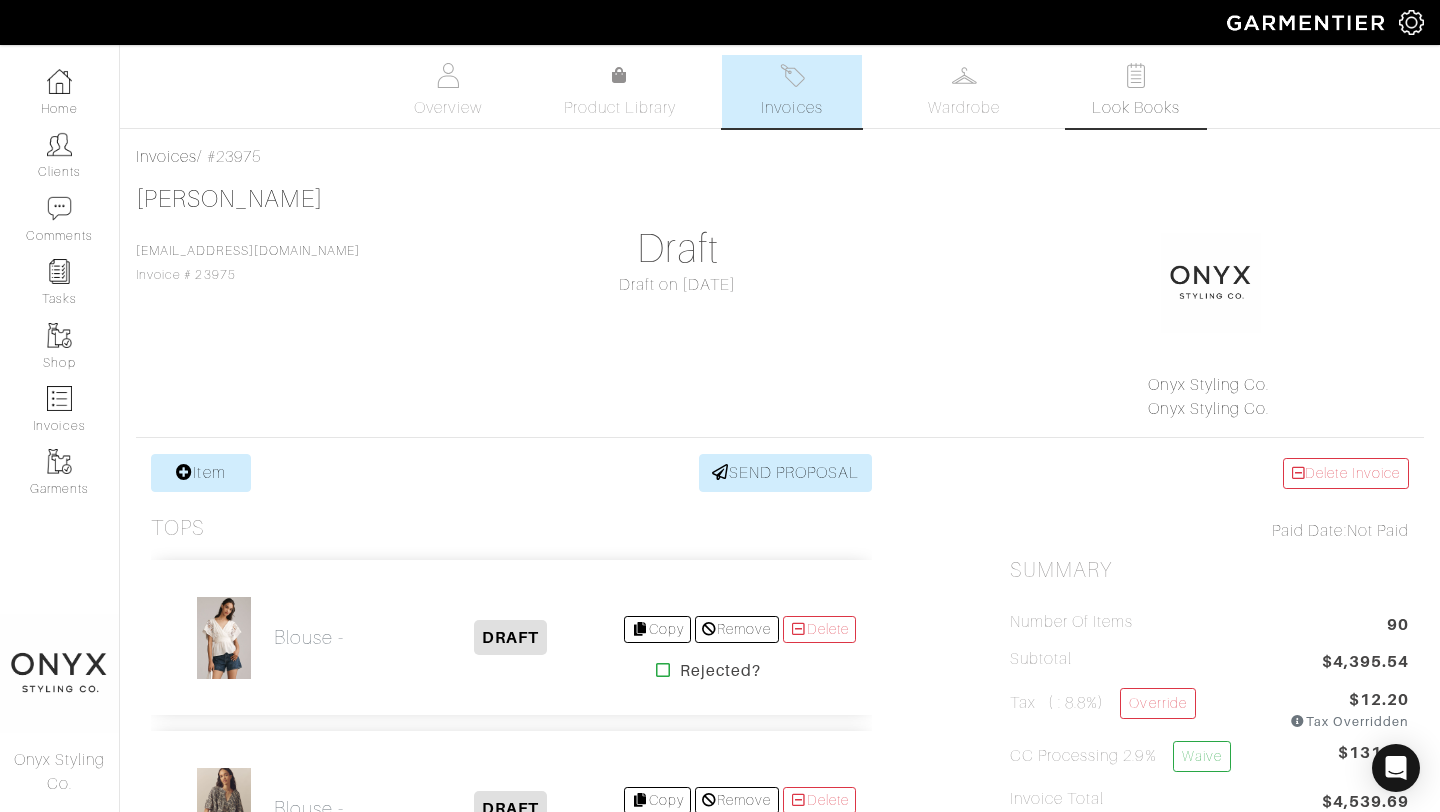 click on "Look Books" at bounding box center (1136, 108) 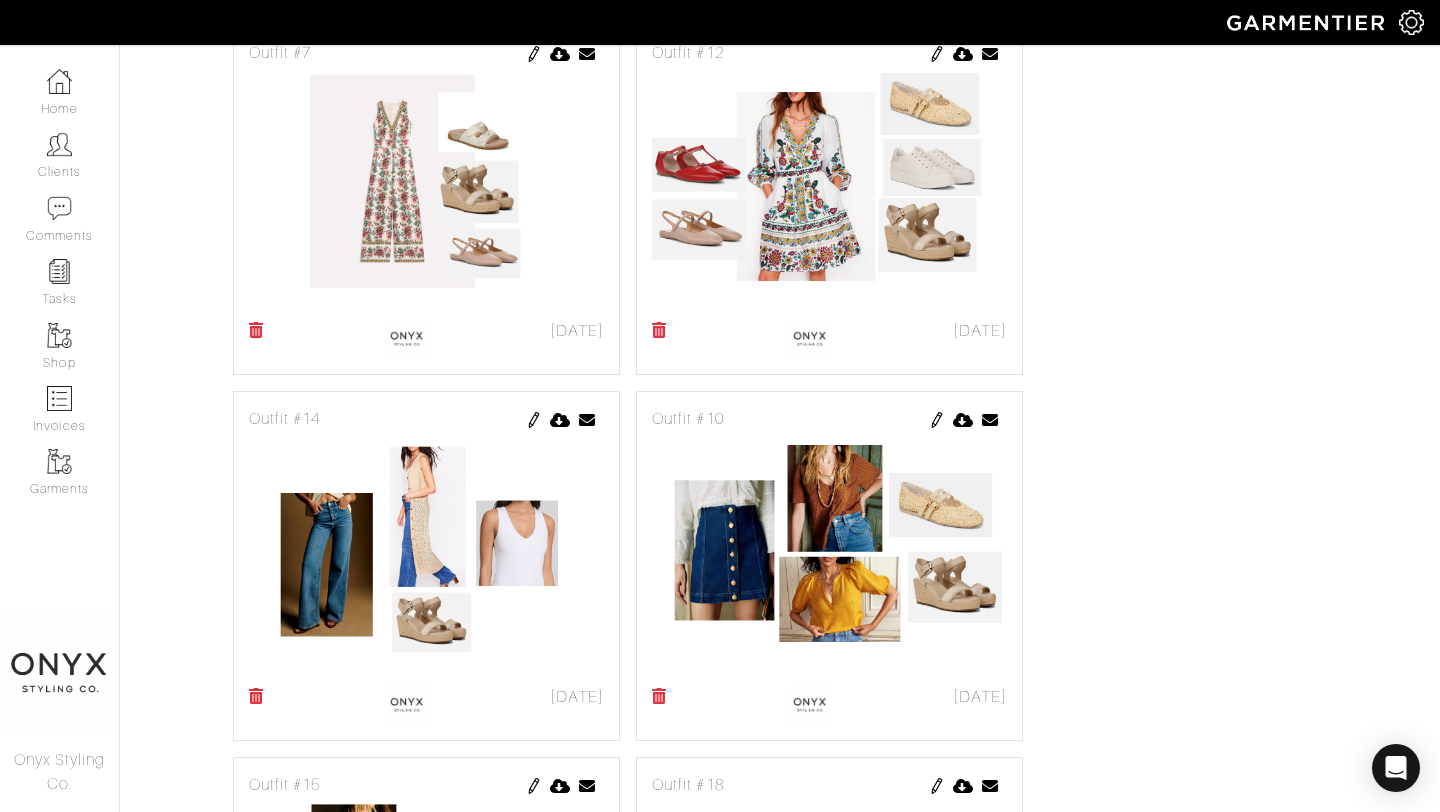 scroll, scrollTop: 2128, scrollLeft: 0, axis: vertical 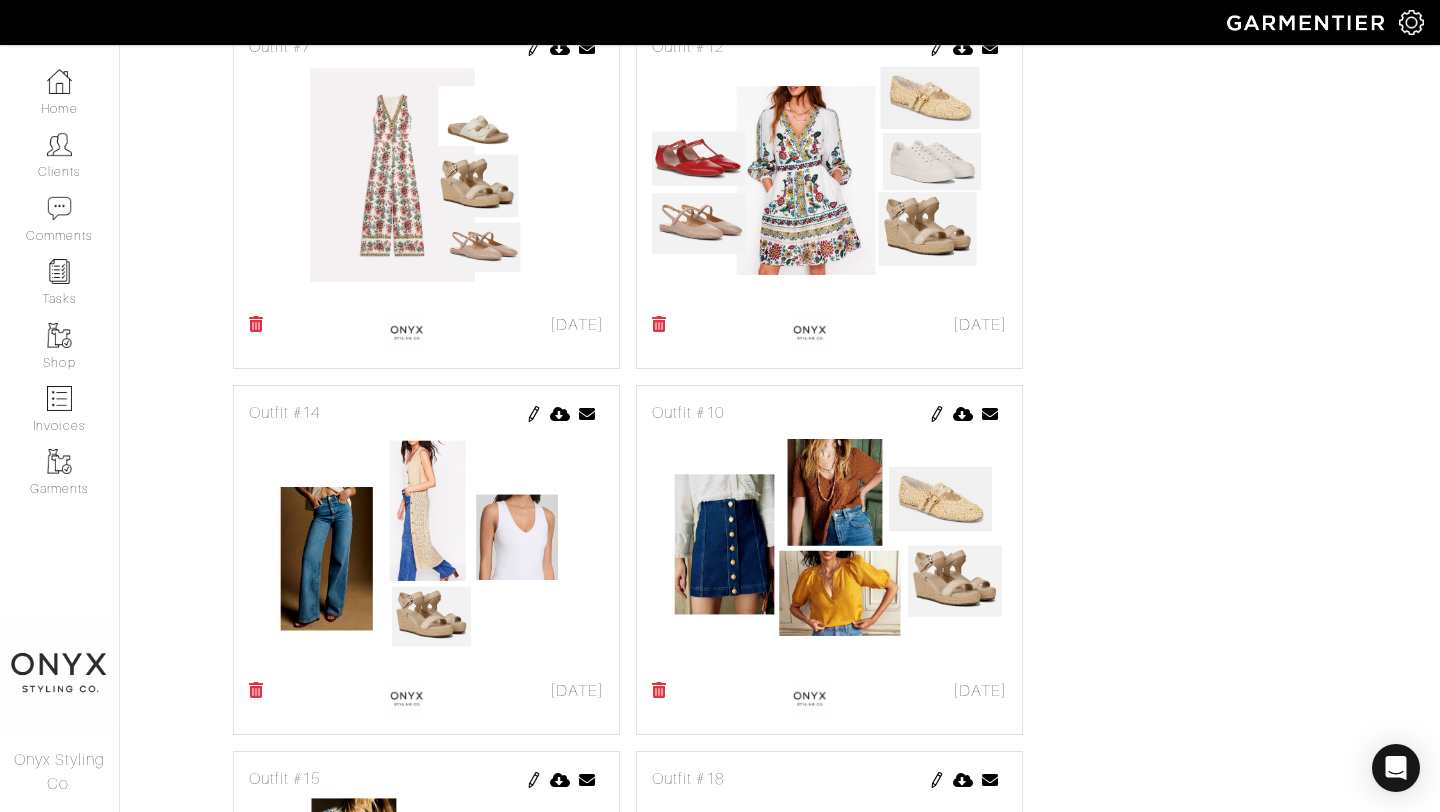 click at bounding box center (426, 184) 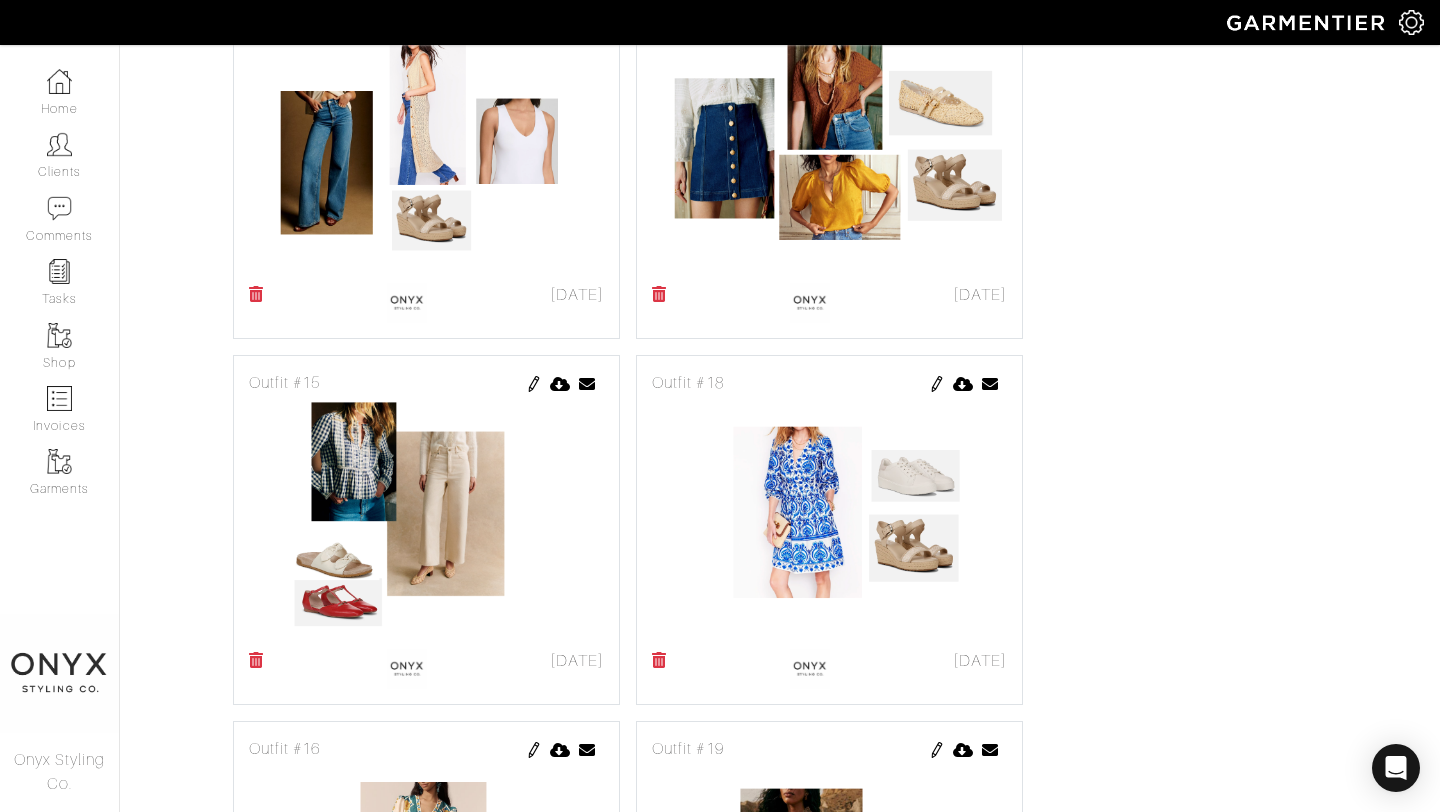 scroll, scrollTop: 2555, scrollLeft: 0, axis: vertical 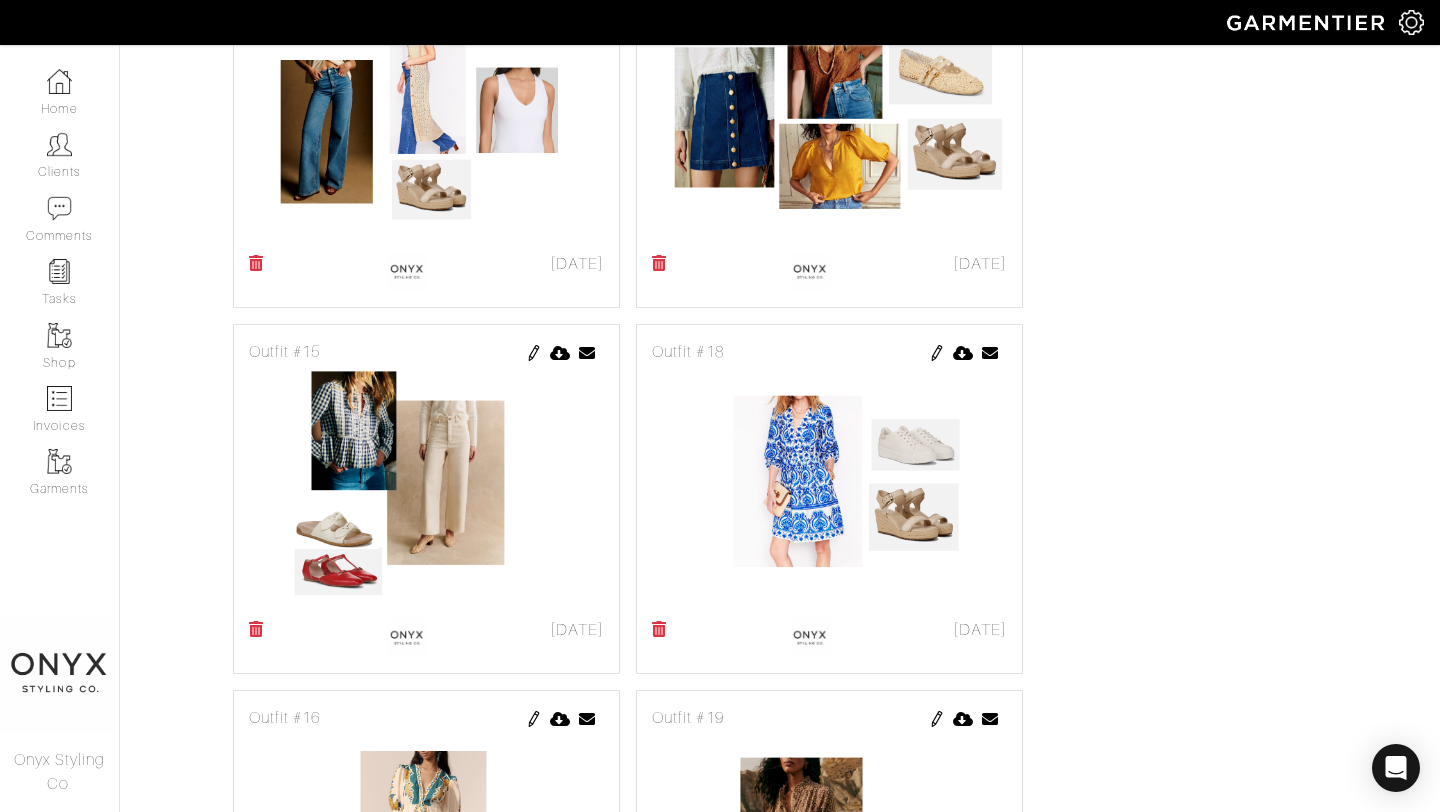 click at bounding box center [829, 123] 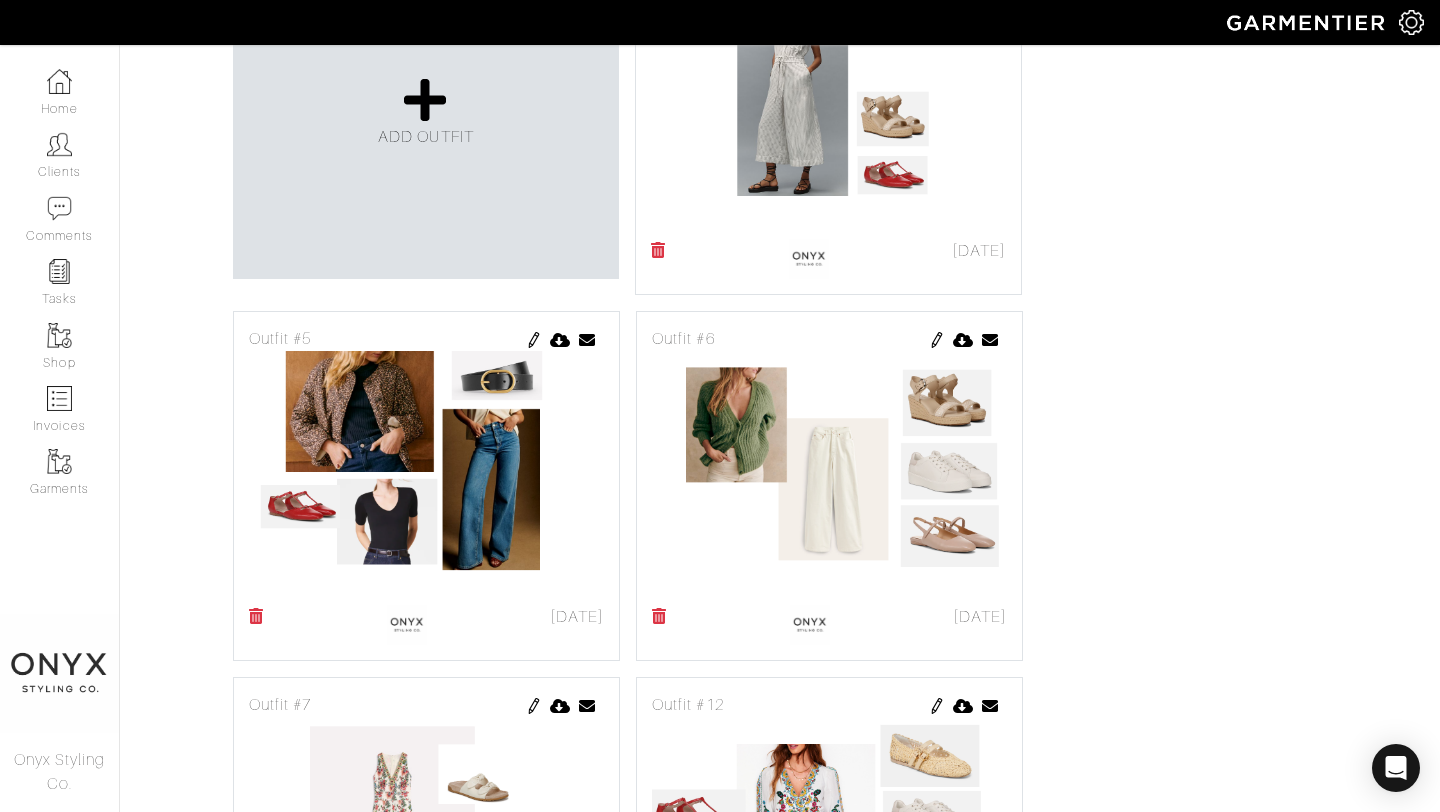 scroll, scrollTop: 2011, scrollLeft: 0, axis: vertical 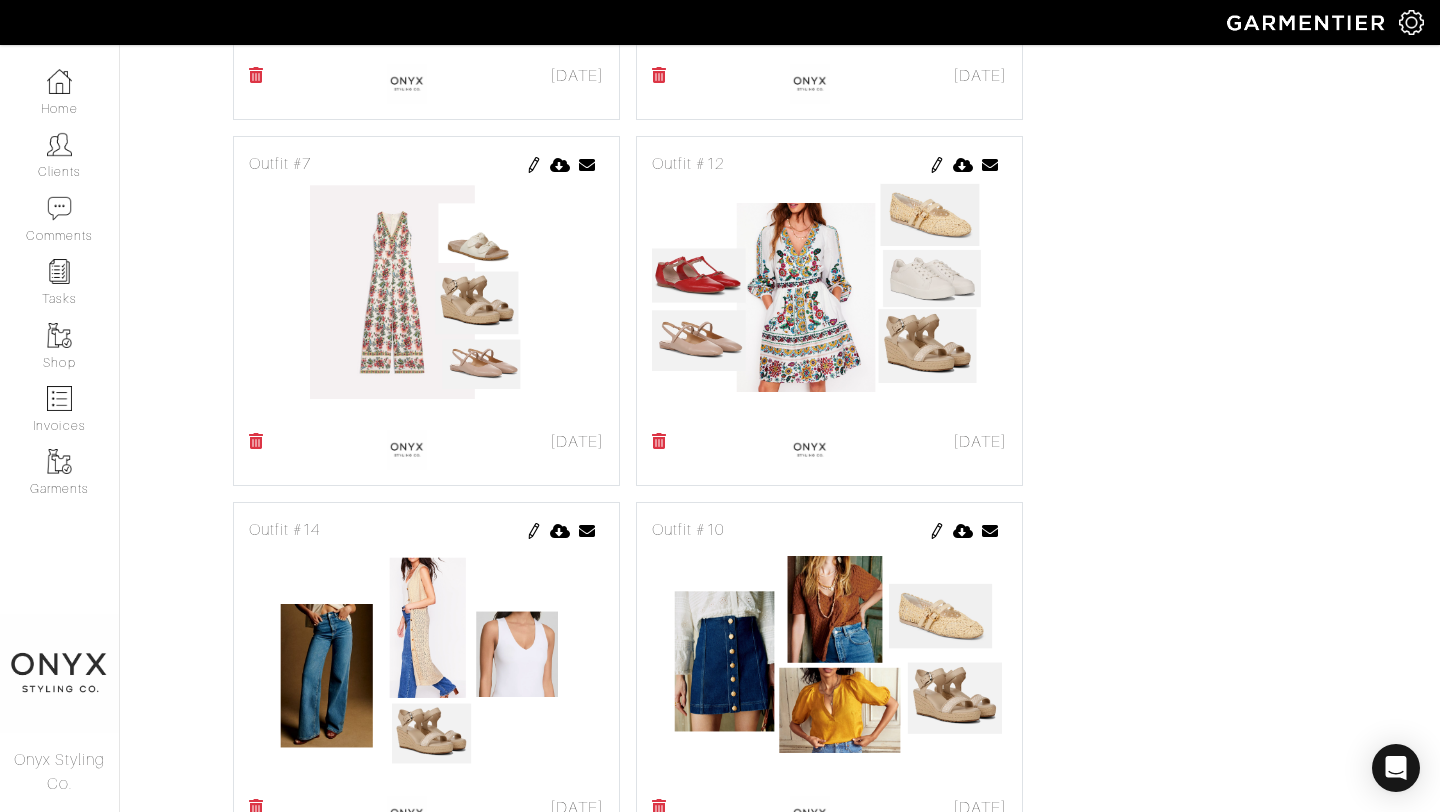 click at bounding box center [829, 667] 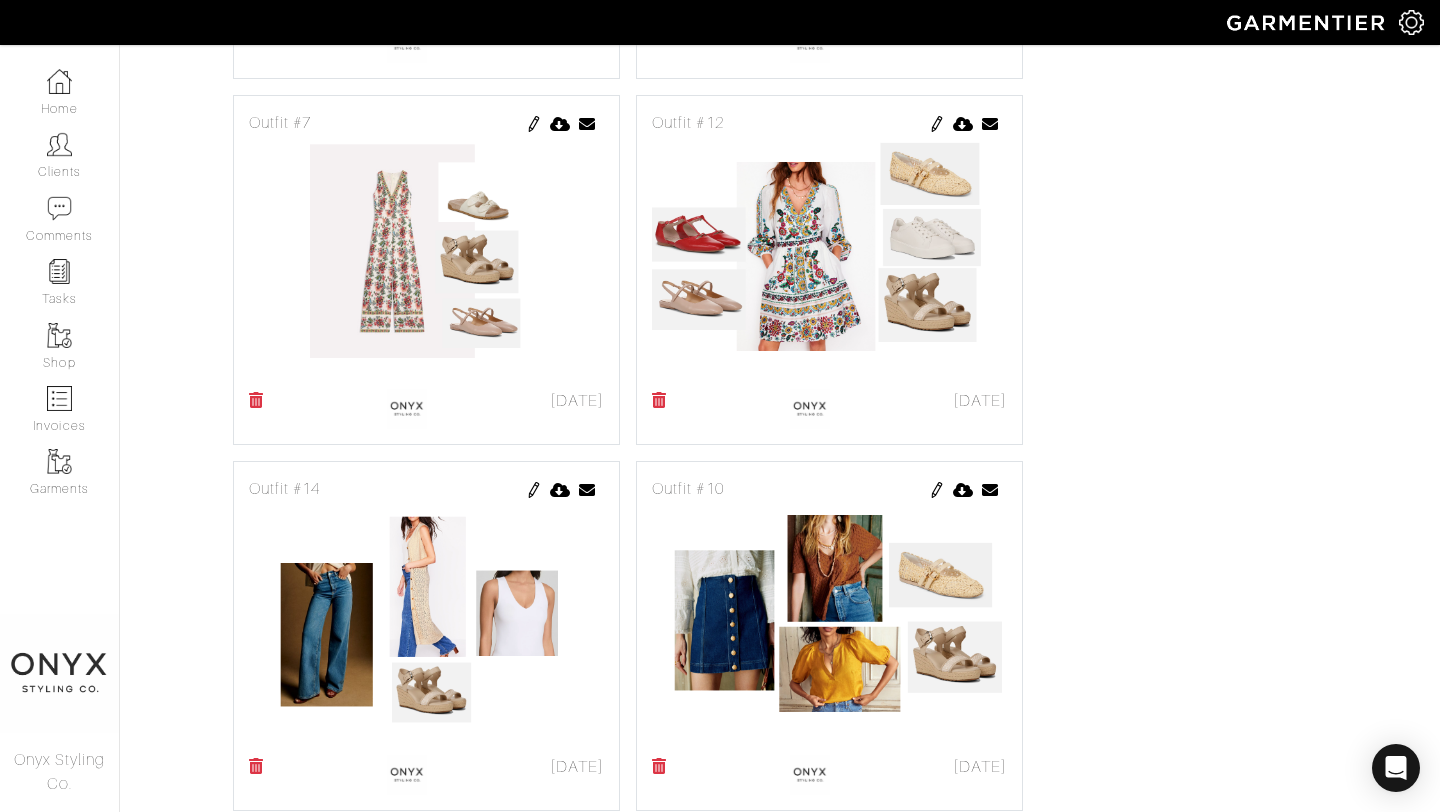 scroll, scrollTop: 2130, scrollLeft: 0, axis: vertical 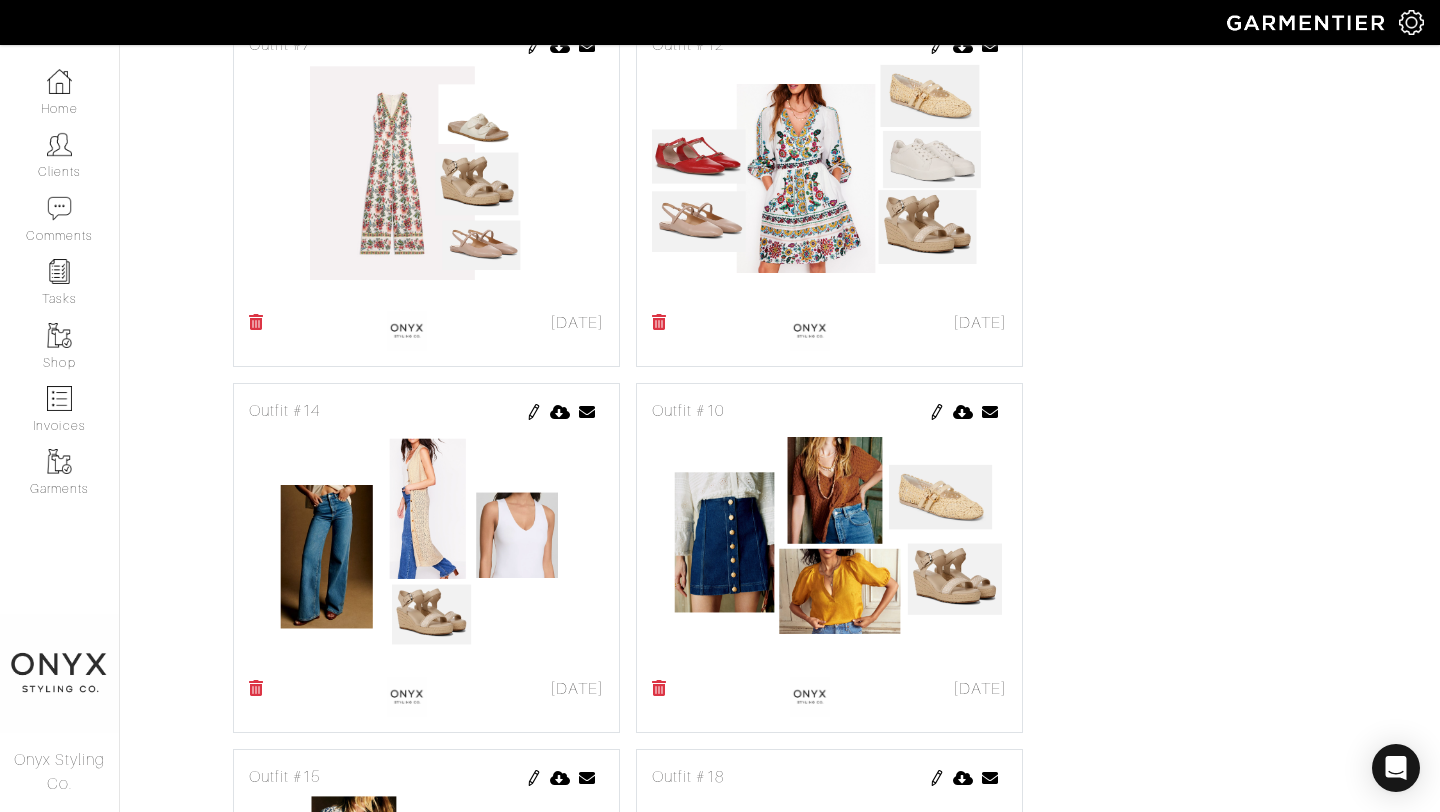 click at bounding box center [937, 412] 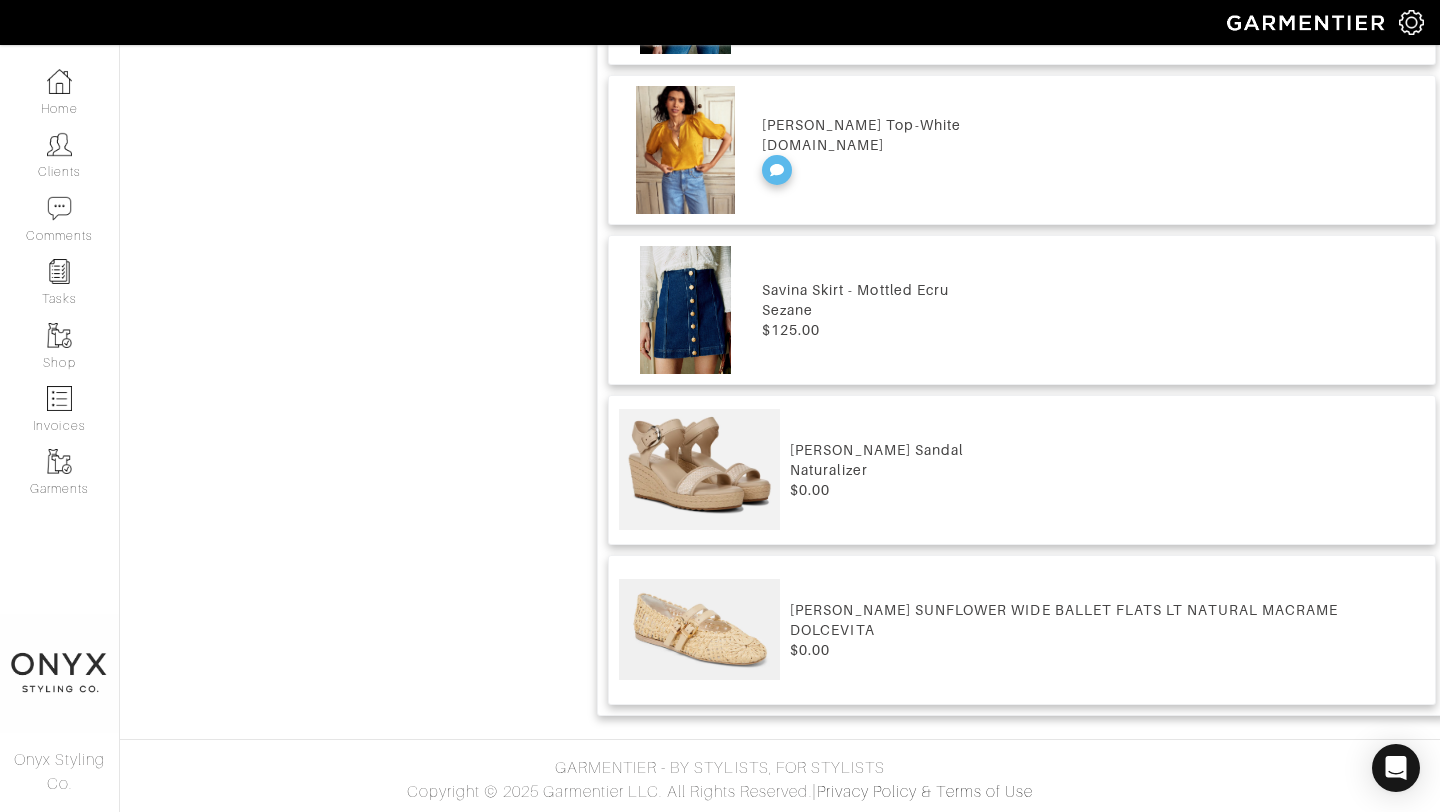 scroll, scrollTop: 0, scrollLeft: 0, axis: both 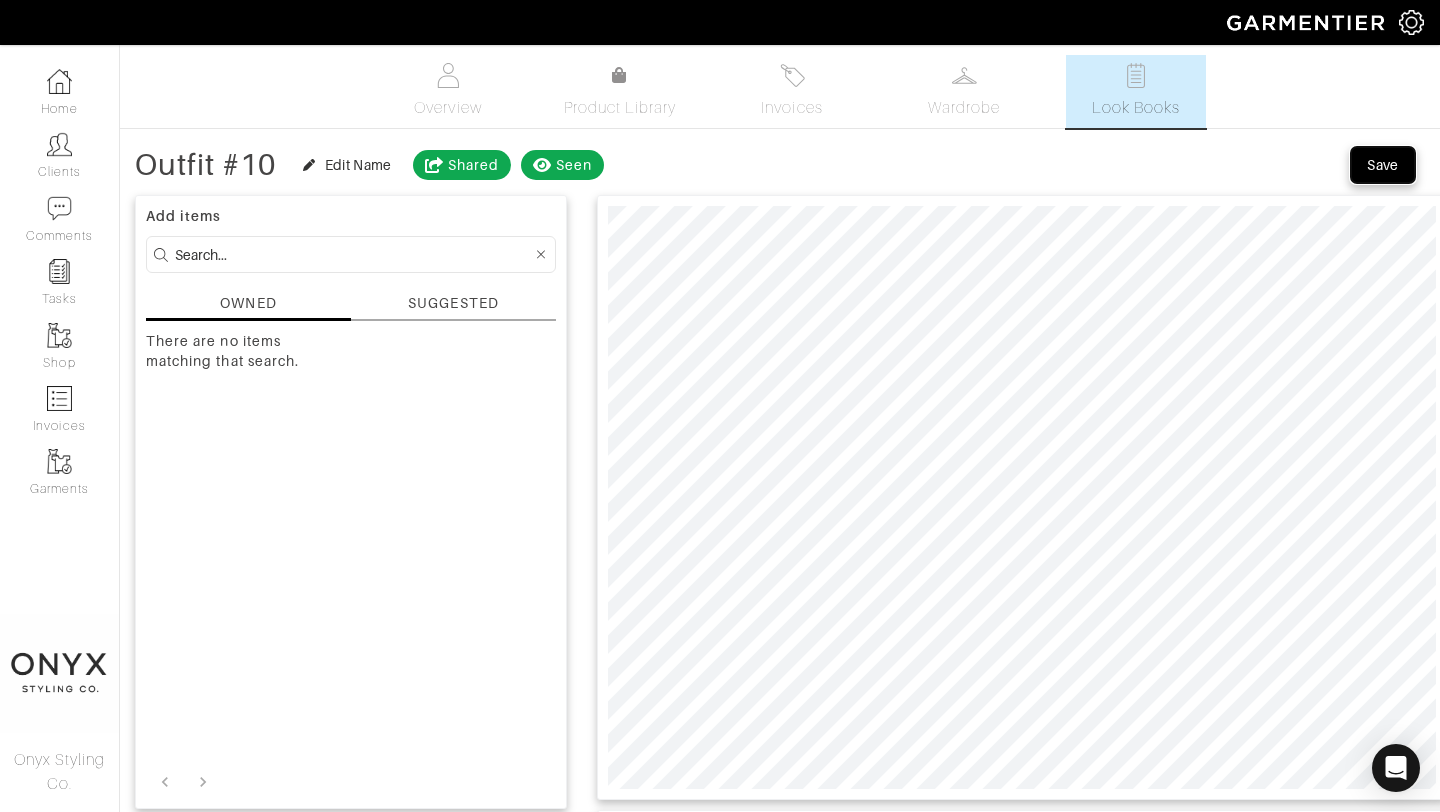 click on "Save" at bounding box center [1383, 165] 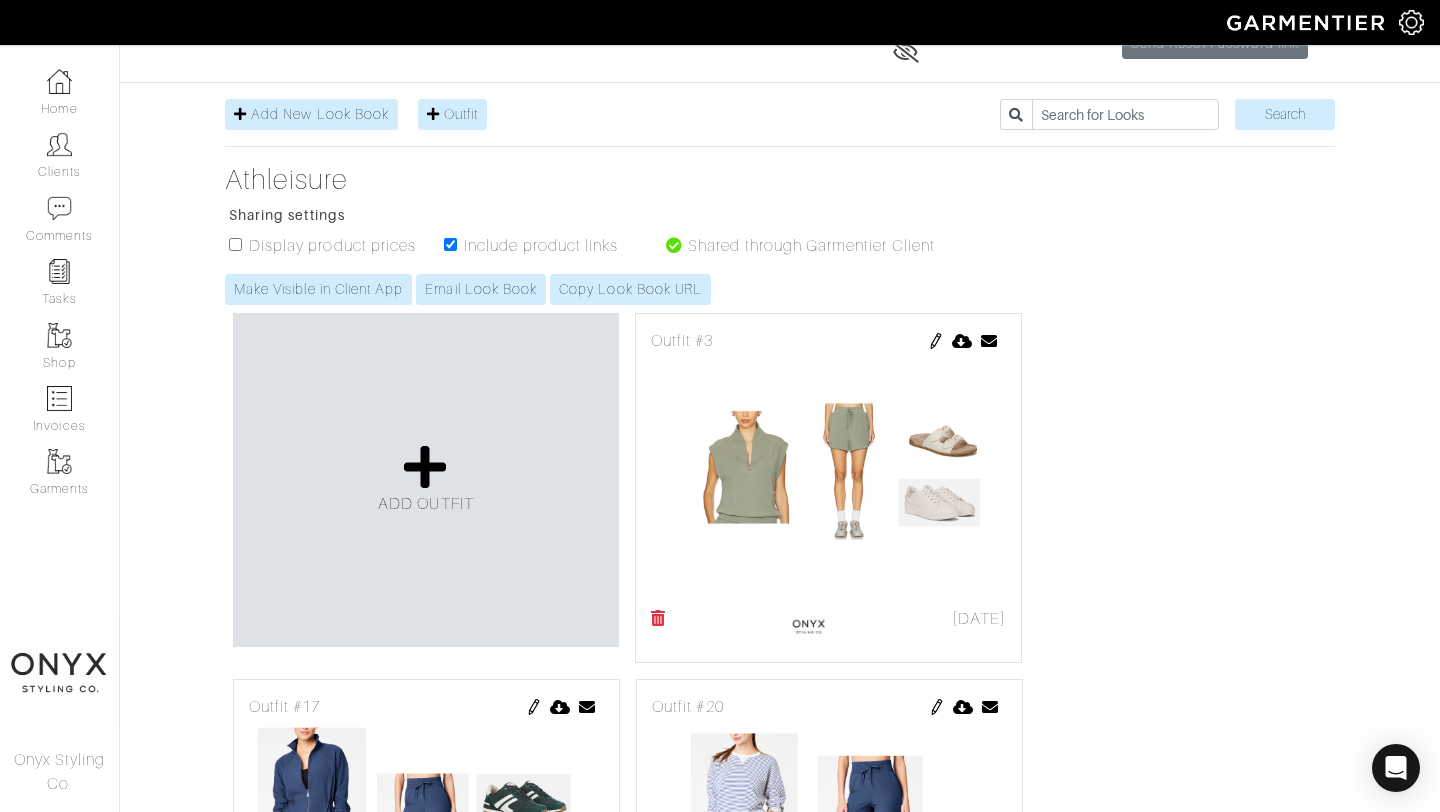 scroll, scrollTop: 0, scrollLeft: 0, axis: both 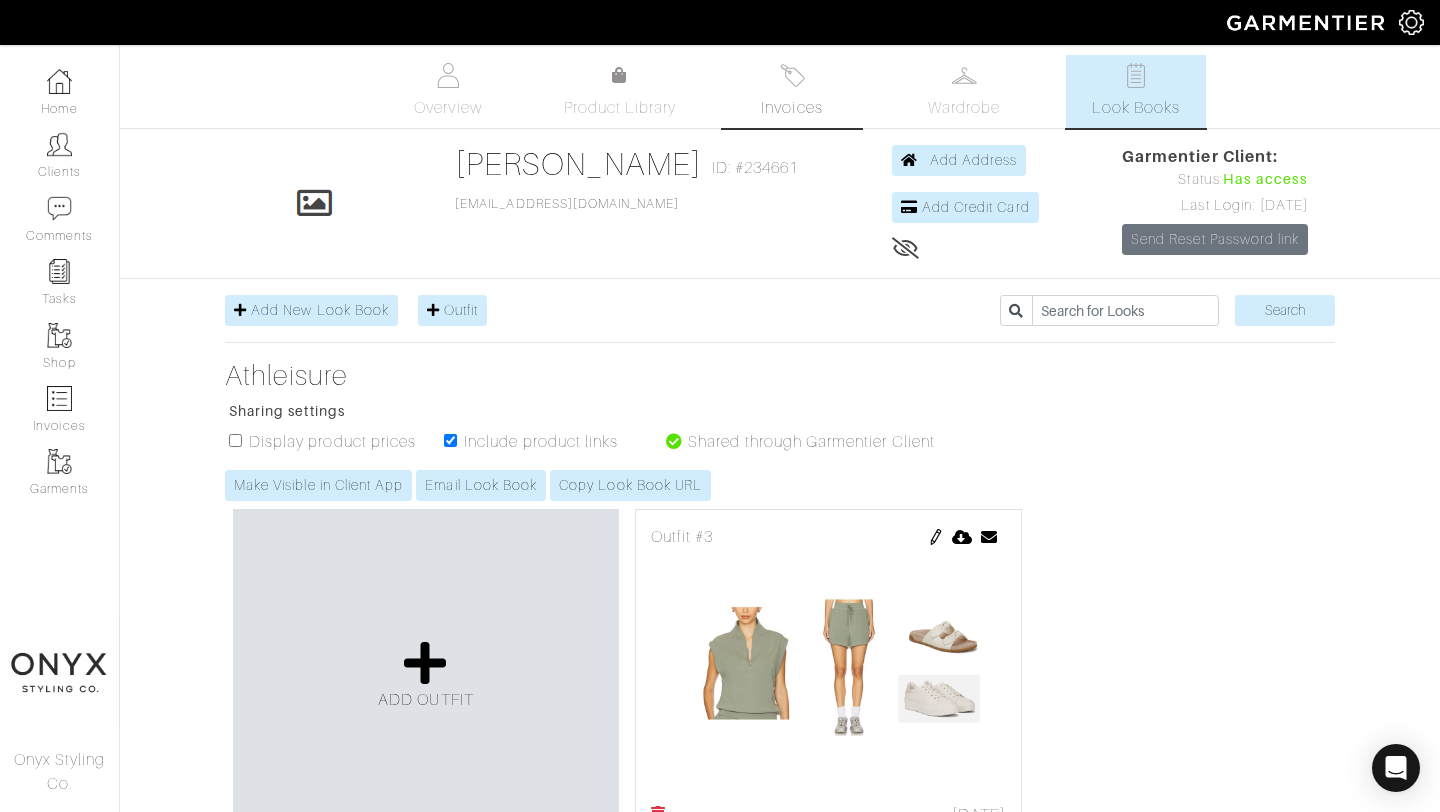 click on "Invoices" at bounding box center (792, 91) 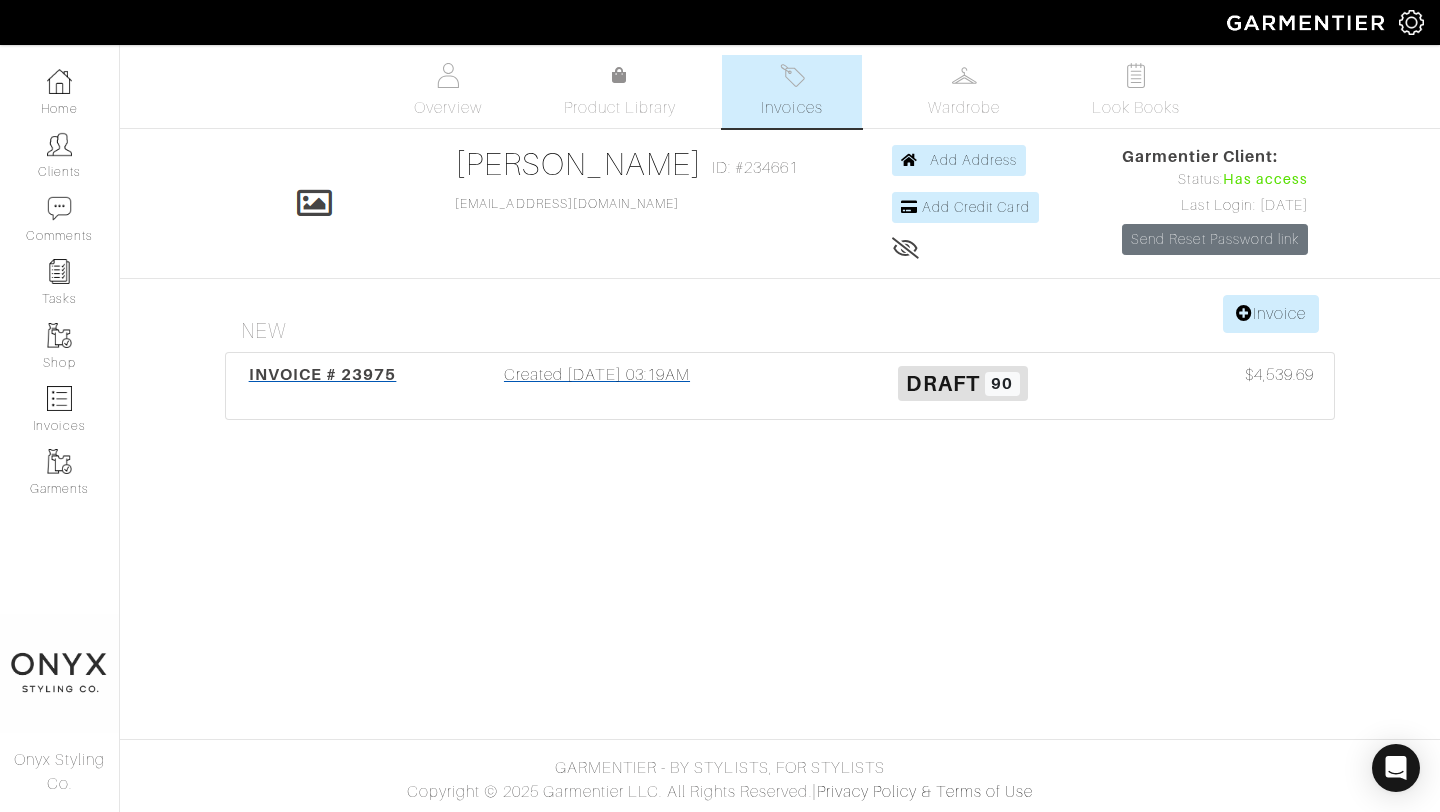 click on "INVOICE # 23975" at bounding box center [323, 374] 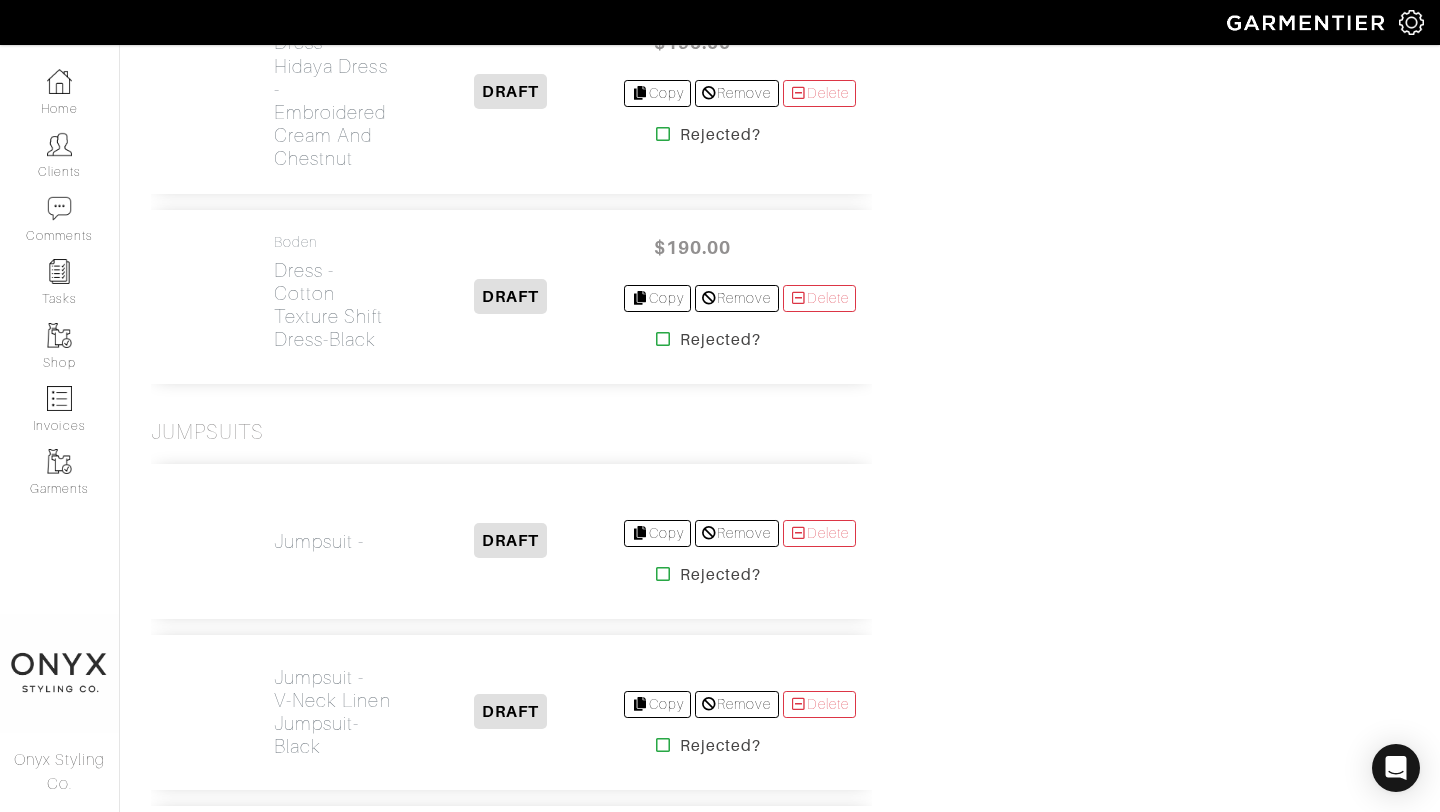scroll, scrollTop: 13810, scrollLeft: 0, axis: vertical 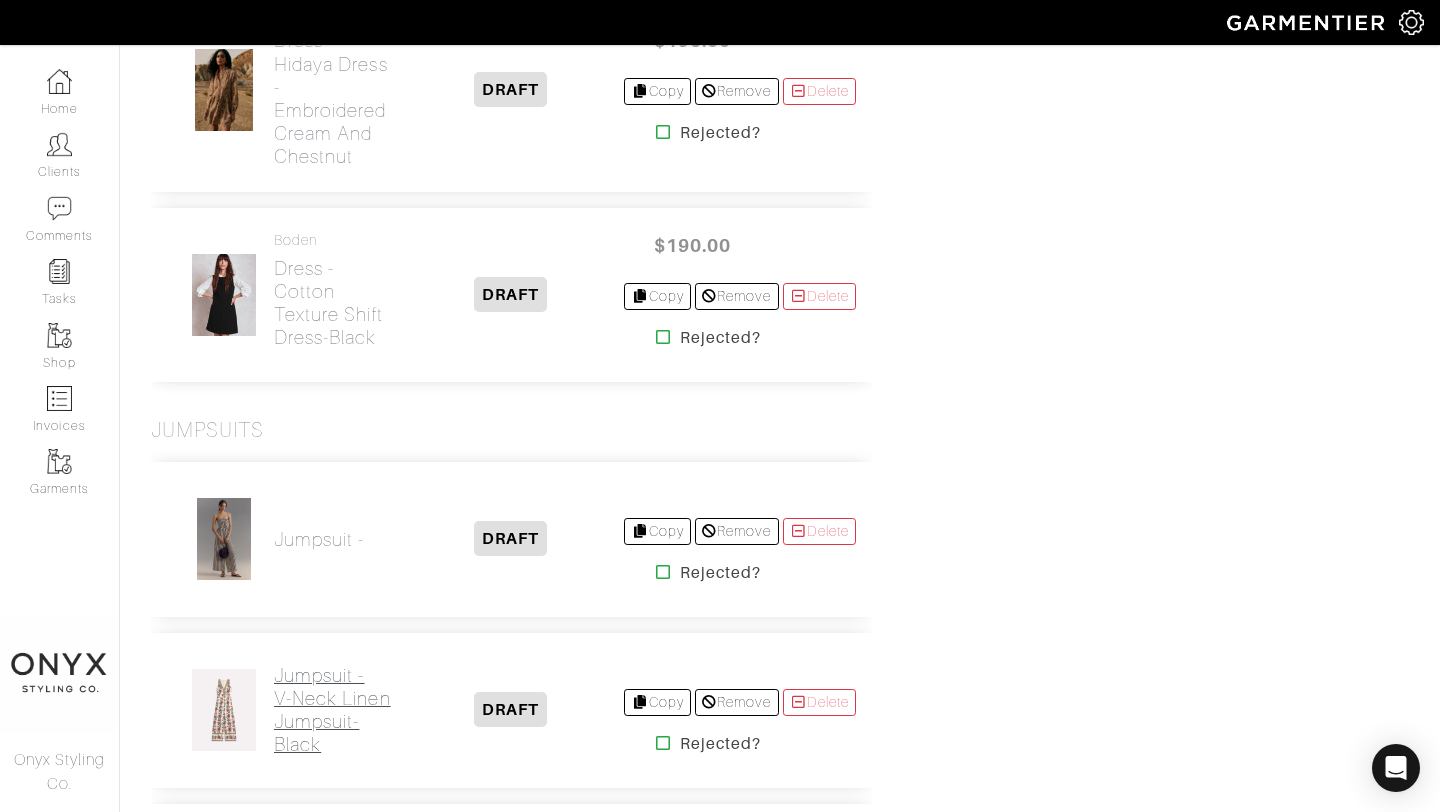 click on "Jumpsuit -
V-Neck Linen Jumpsuit-Black" at bounding box center [335, 710] 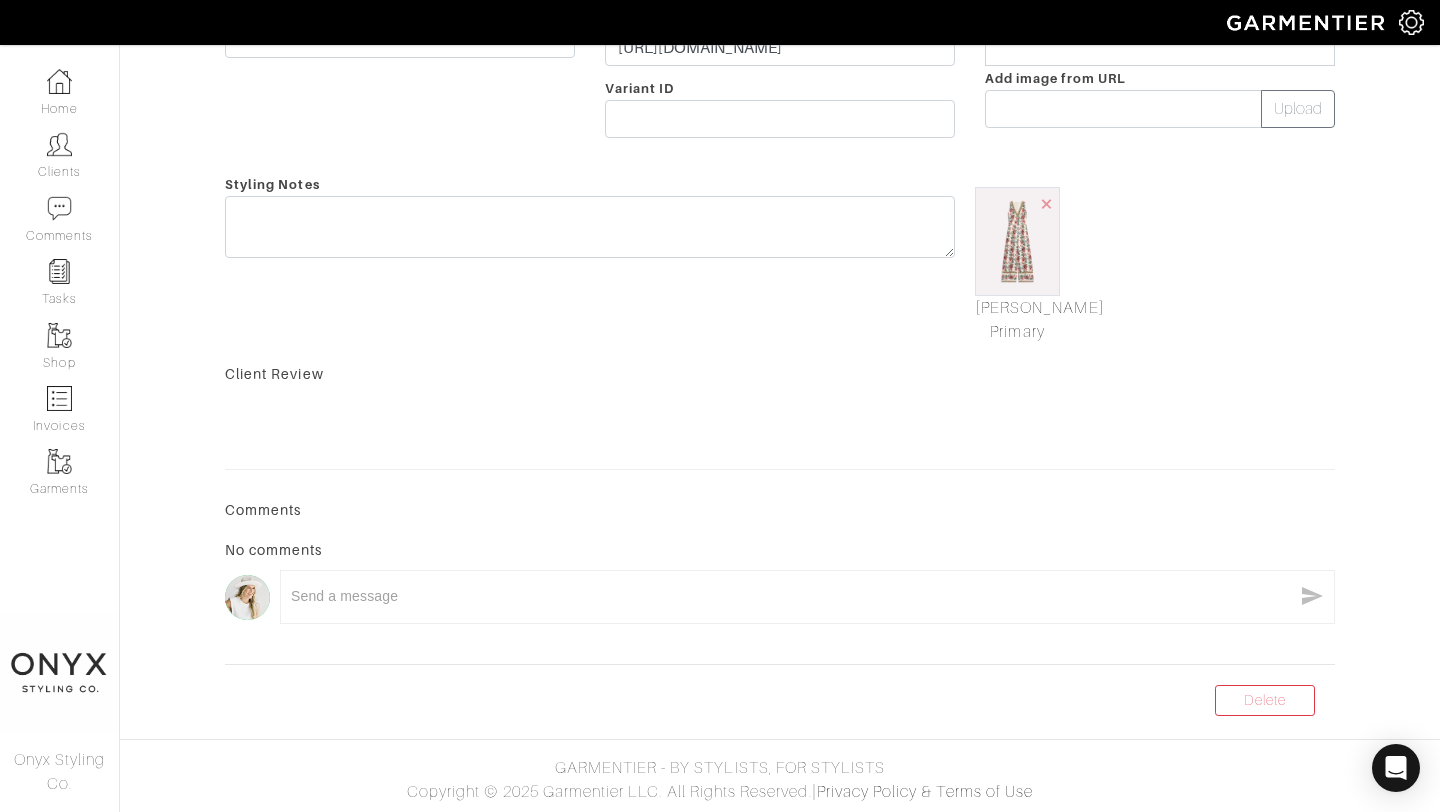 scroll, scrollTop: 0, scrollLeft: 0, axis: both 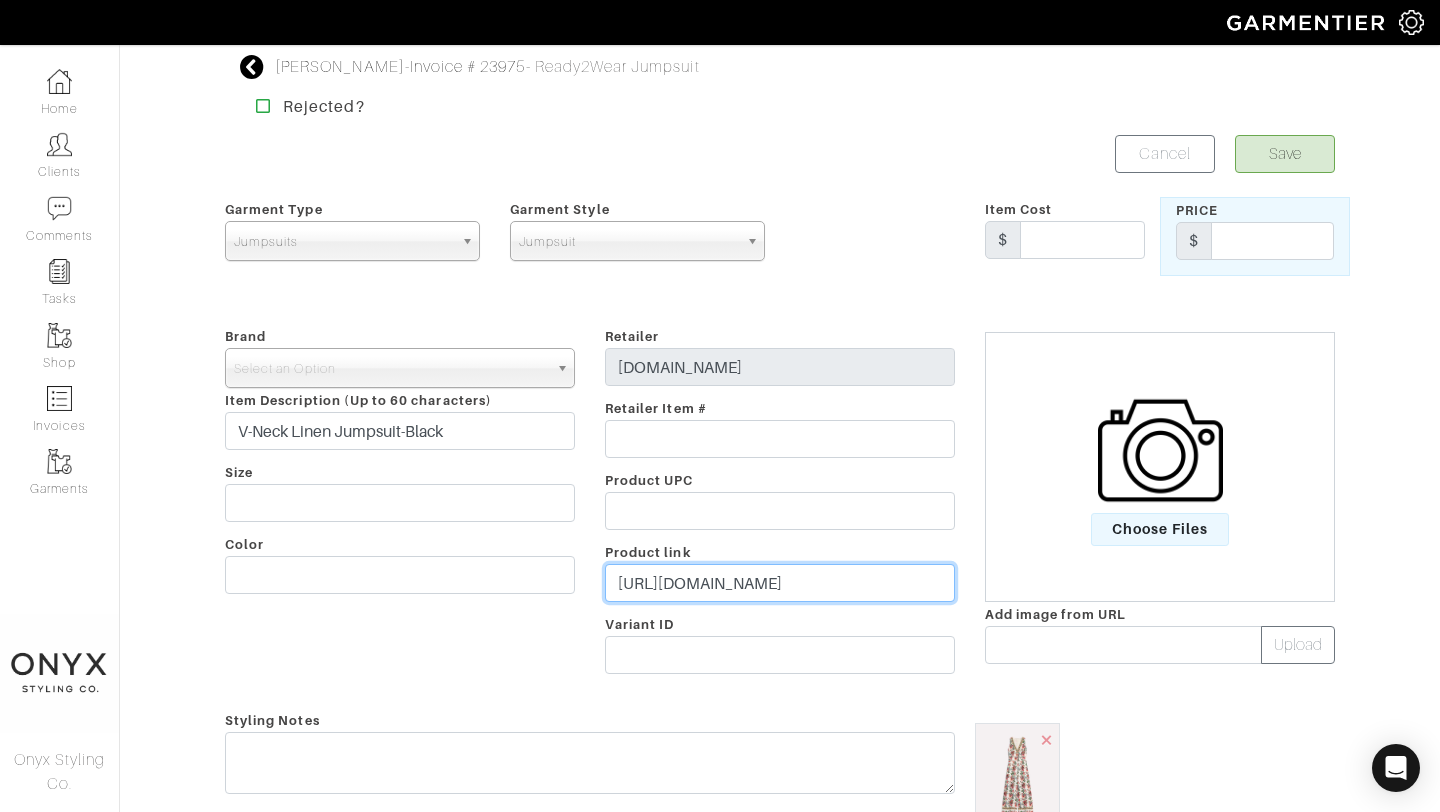 click on "[URL][DOMAIN_NAME]" at bounding box center [780, 583] 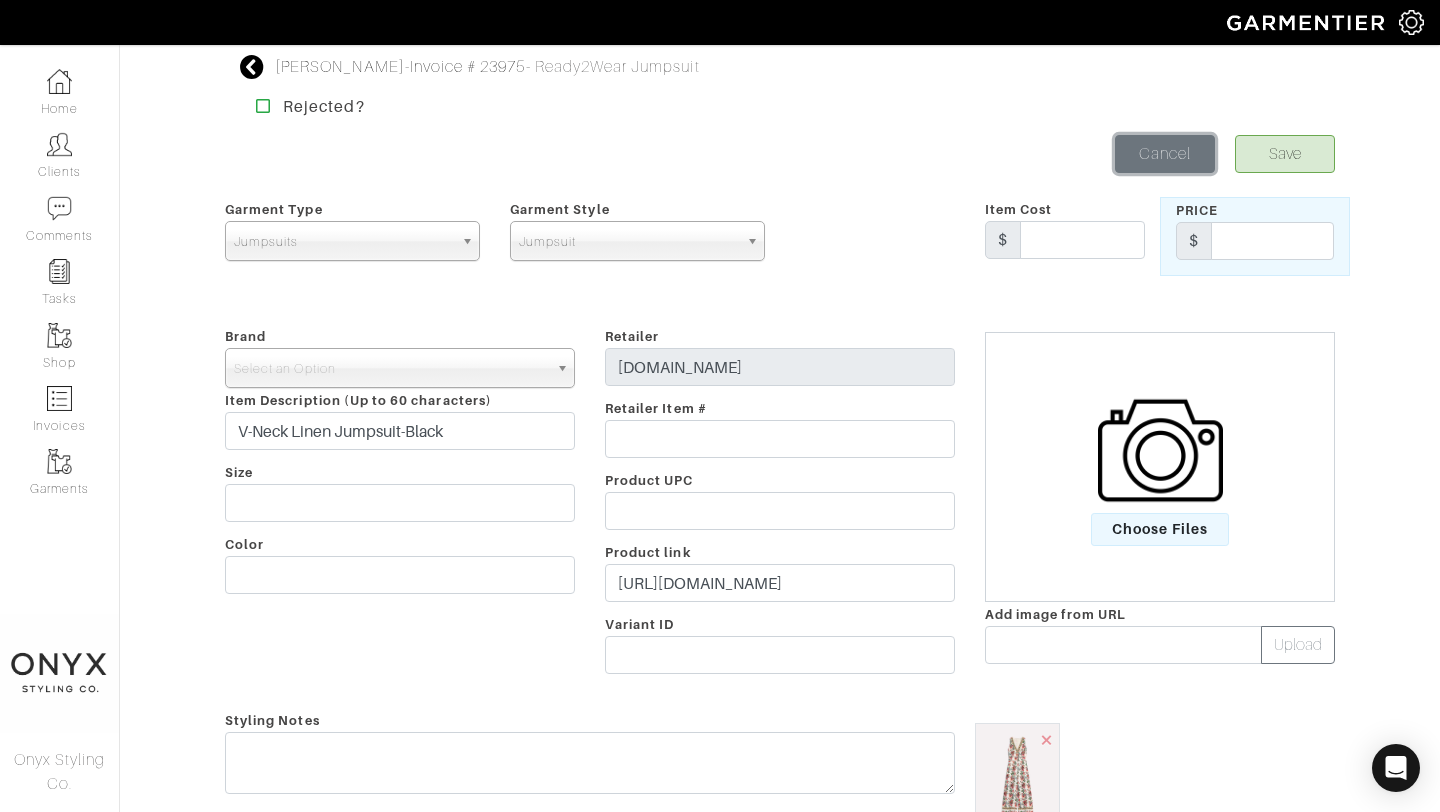 click on "Cancel" at bounding box center (1165, 154) 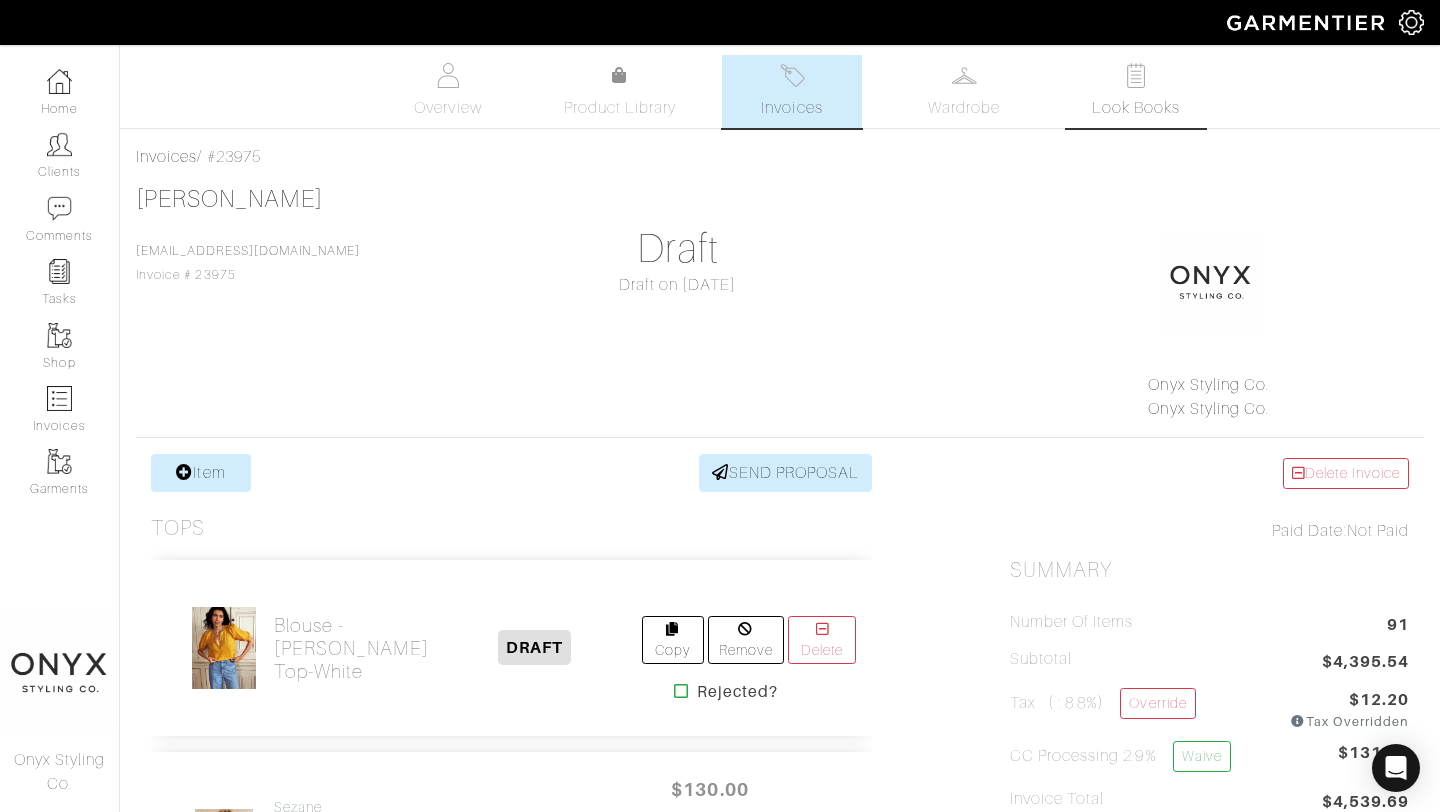 click on "Look Books" at bounding box center [1136, 108] 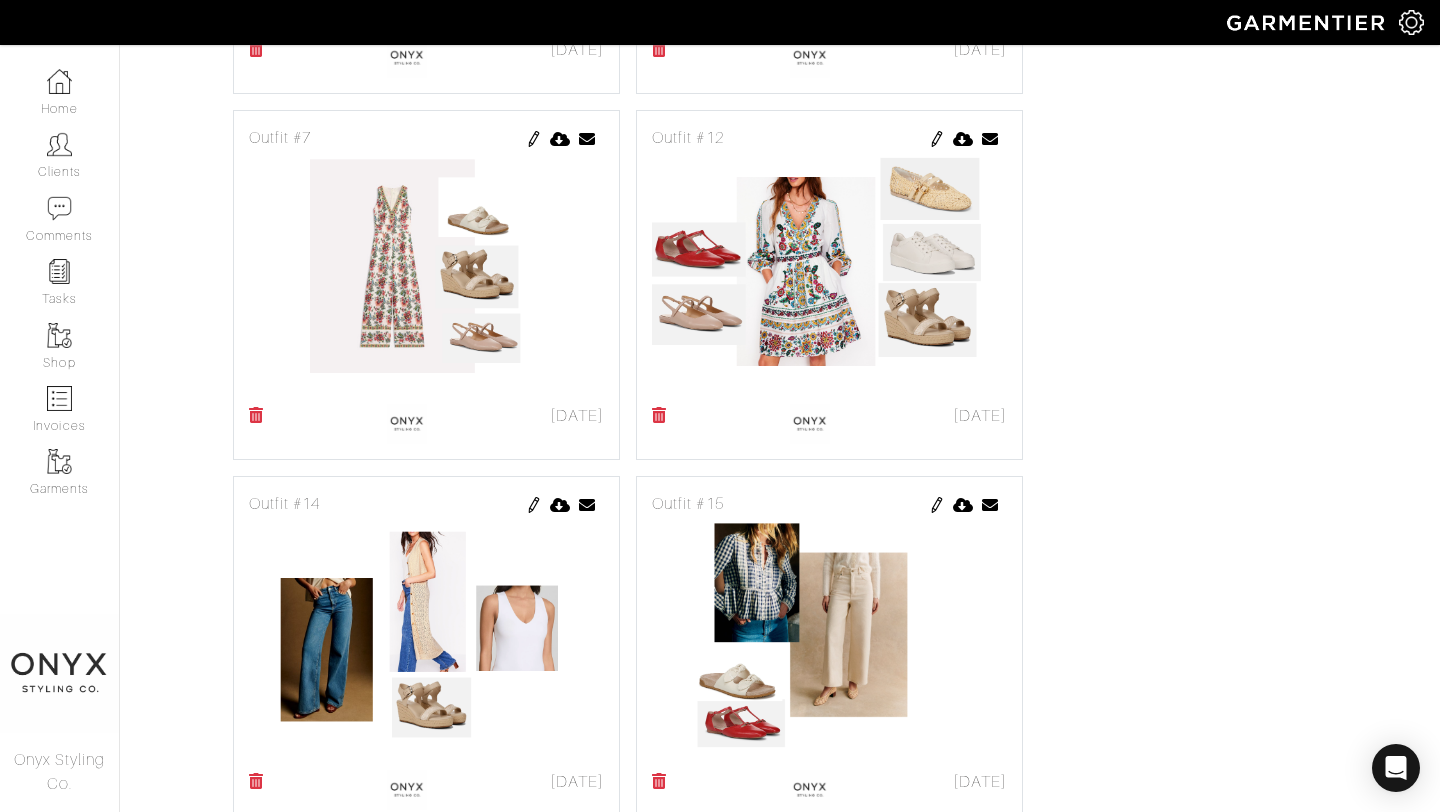 scroll, scrollTop: 2030, scrollLeft: 0, axis: vertical 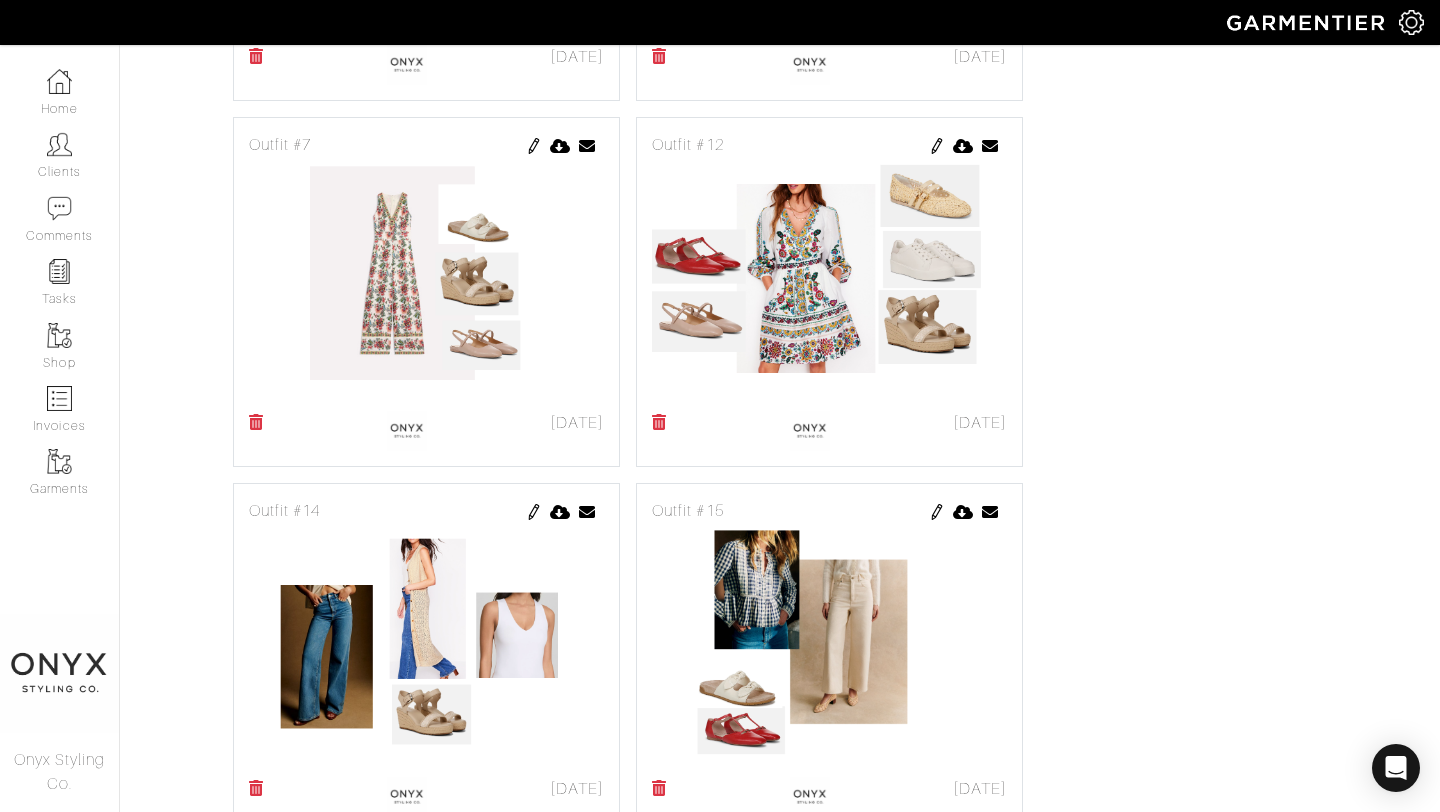 click at bounding box center [534, 146] 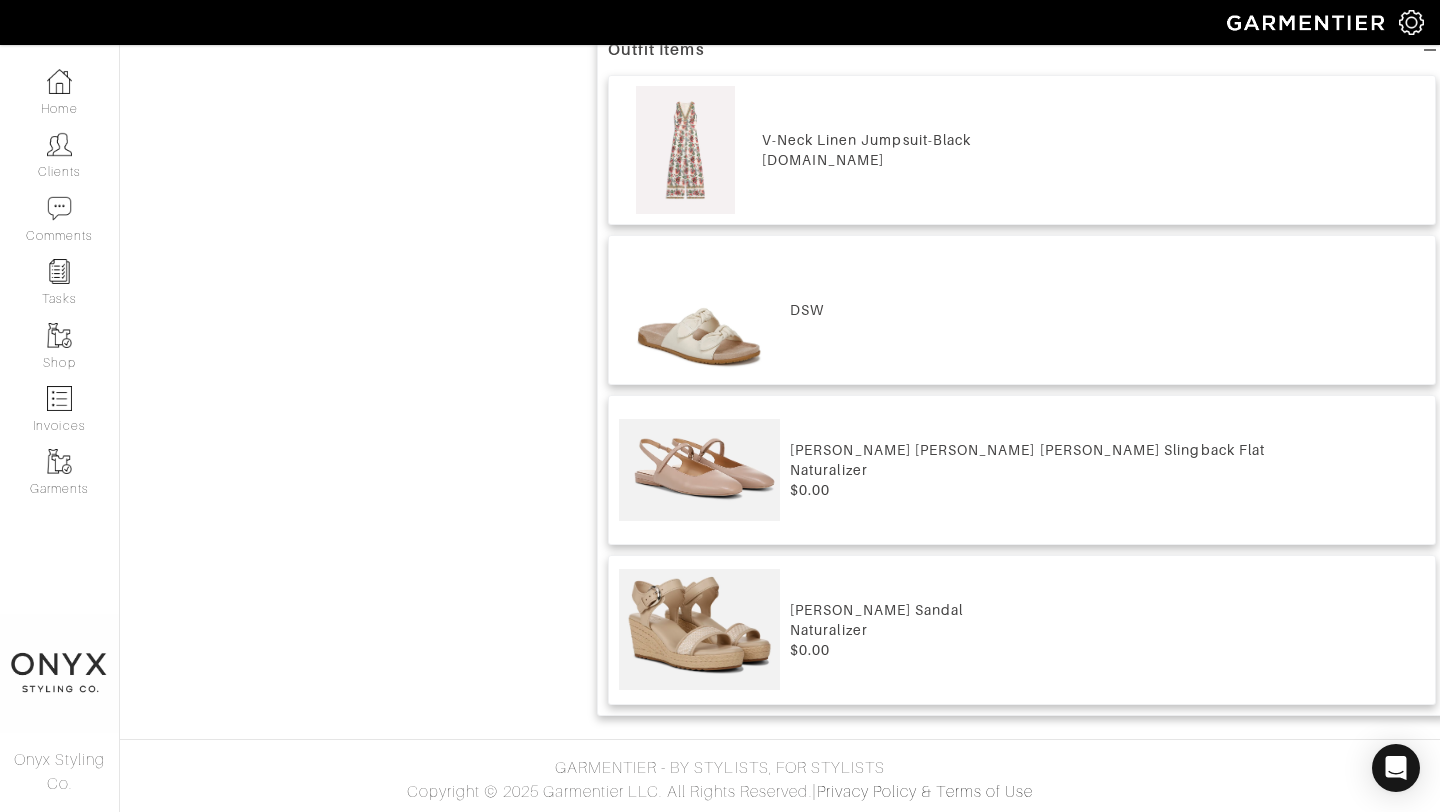 scroll, scrollTop: 0, scrollLeft: 0, axis: both 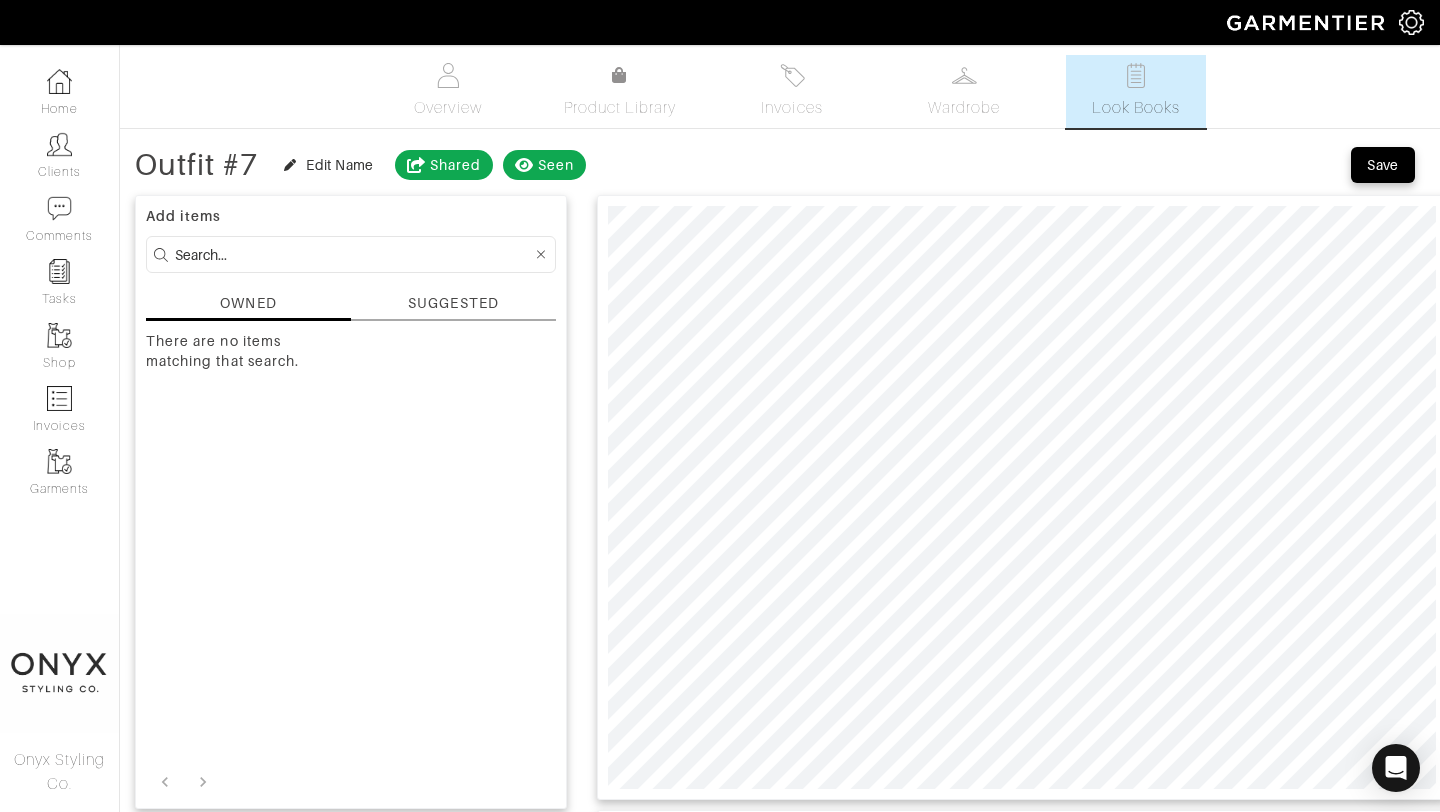 click on "SUGGESTED" at bounding box center [453, 303] 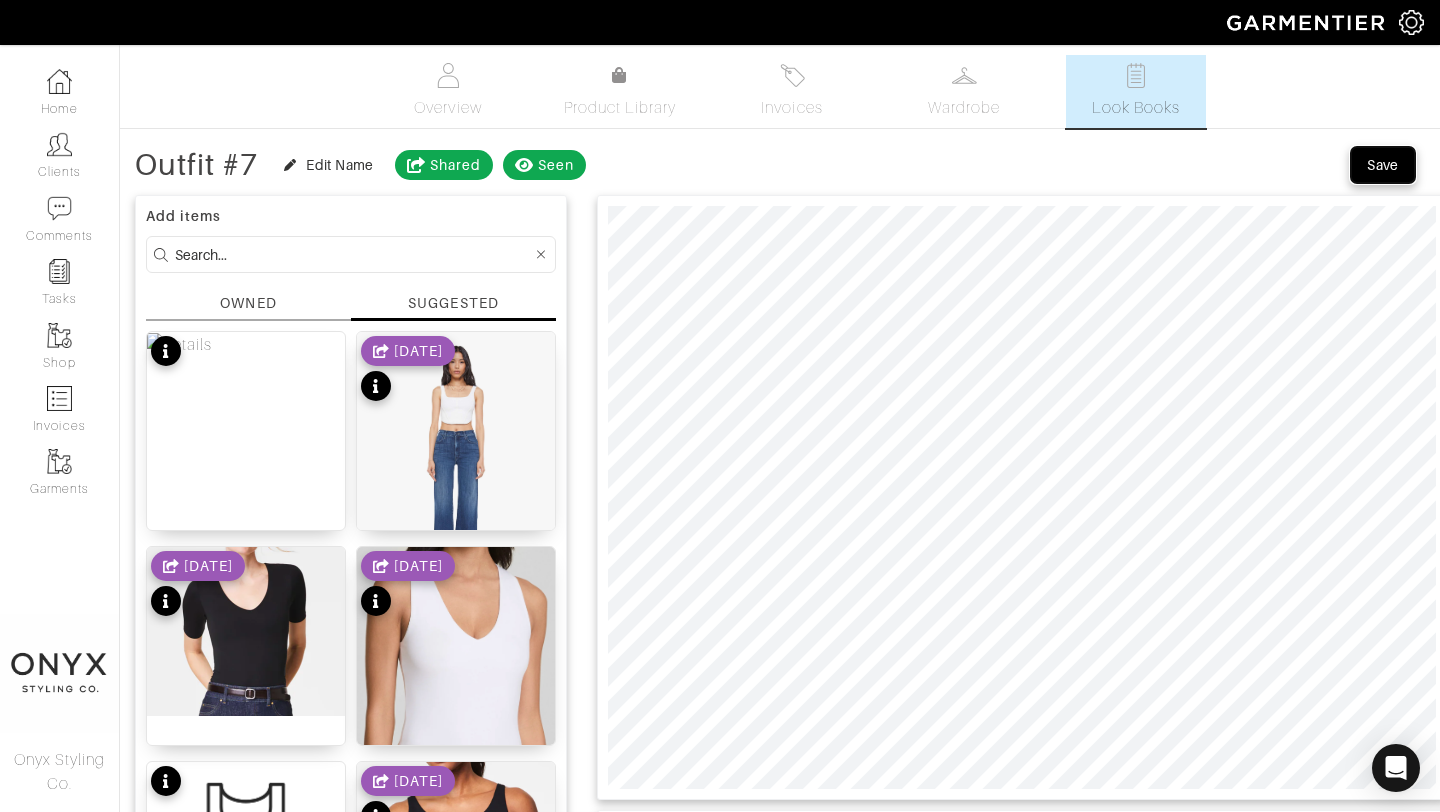 click on "Save" at bounding box center (1383, 165) 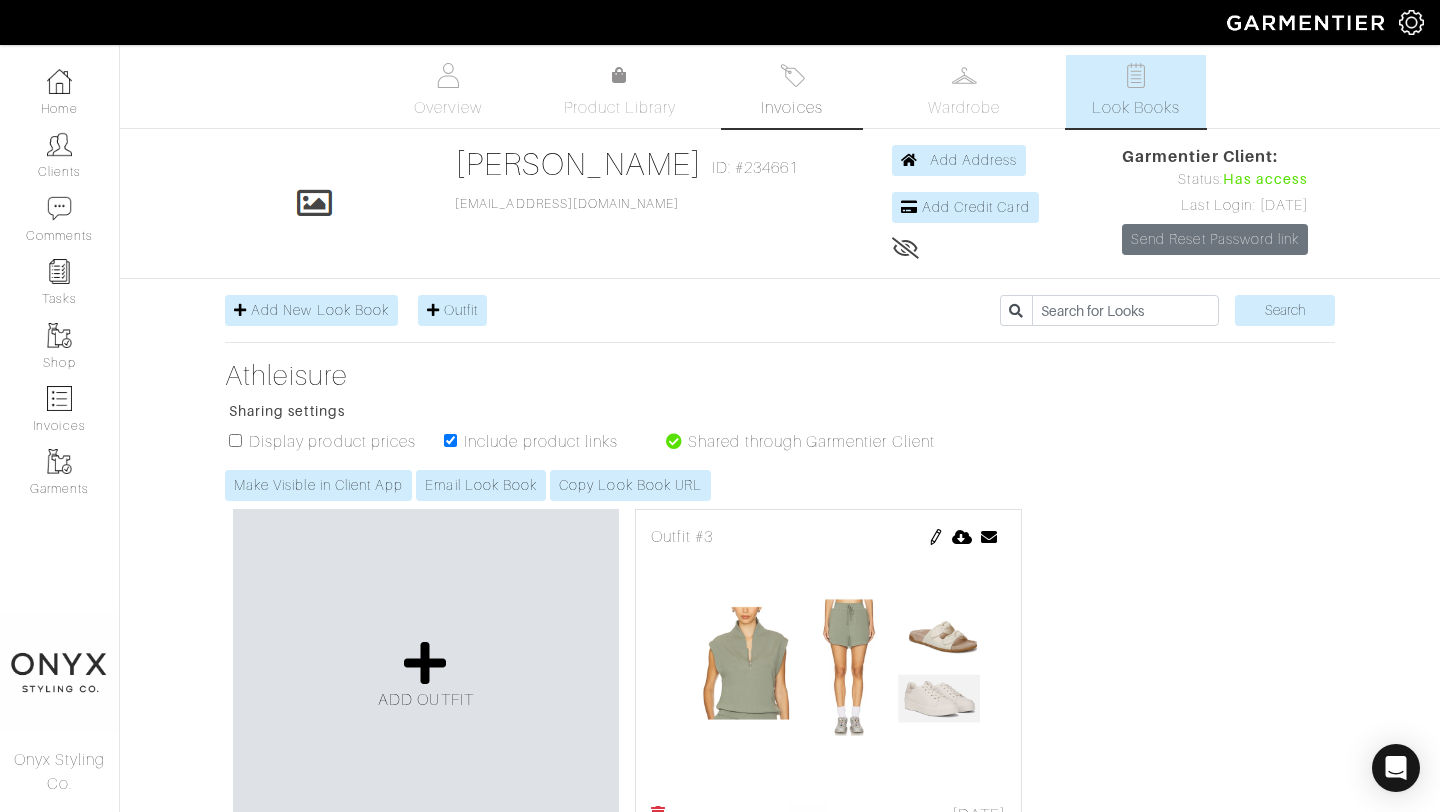 scroll, scrollTop: 0, scrollLeft: 0, axis: both 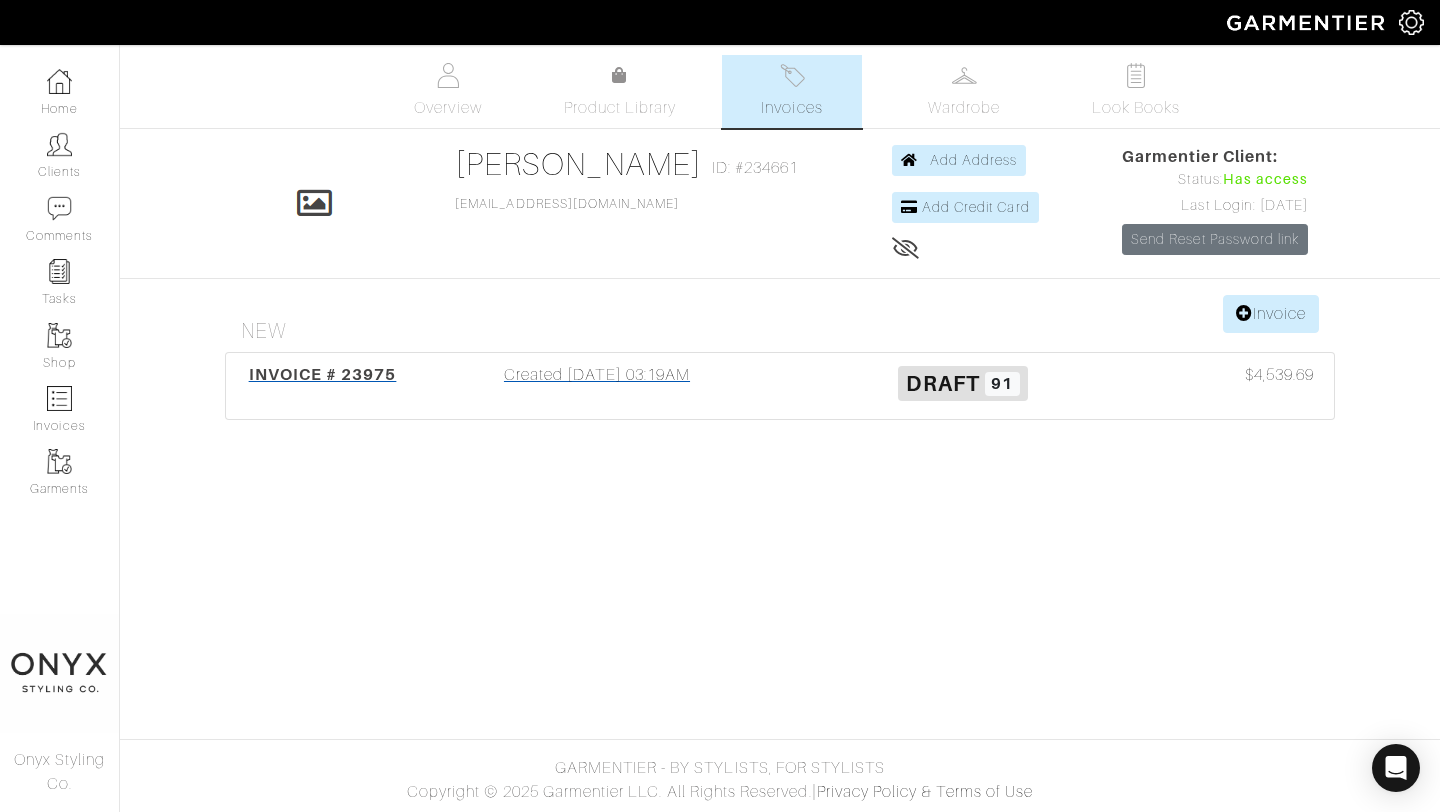 click on "INVOICE # 23975" at bounding box center (323, 374) 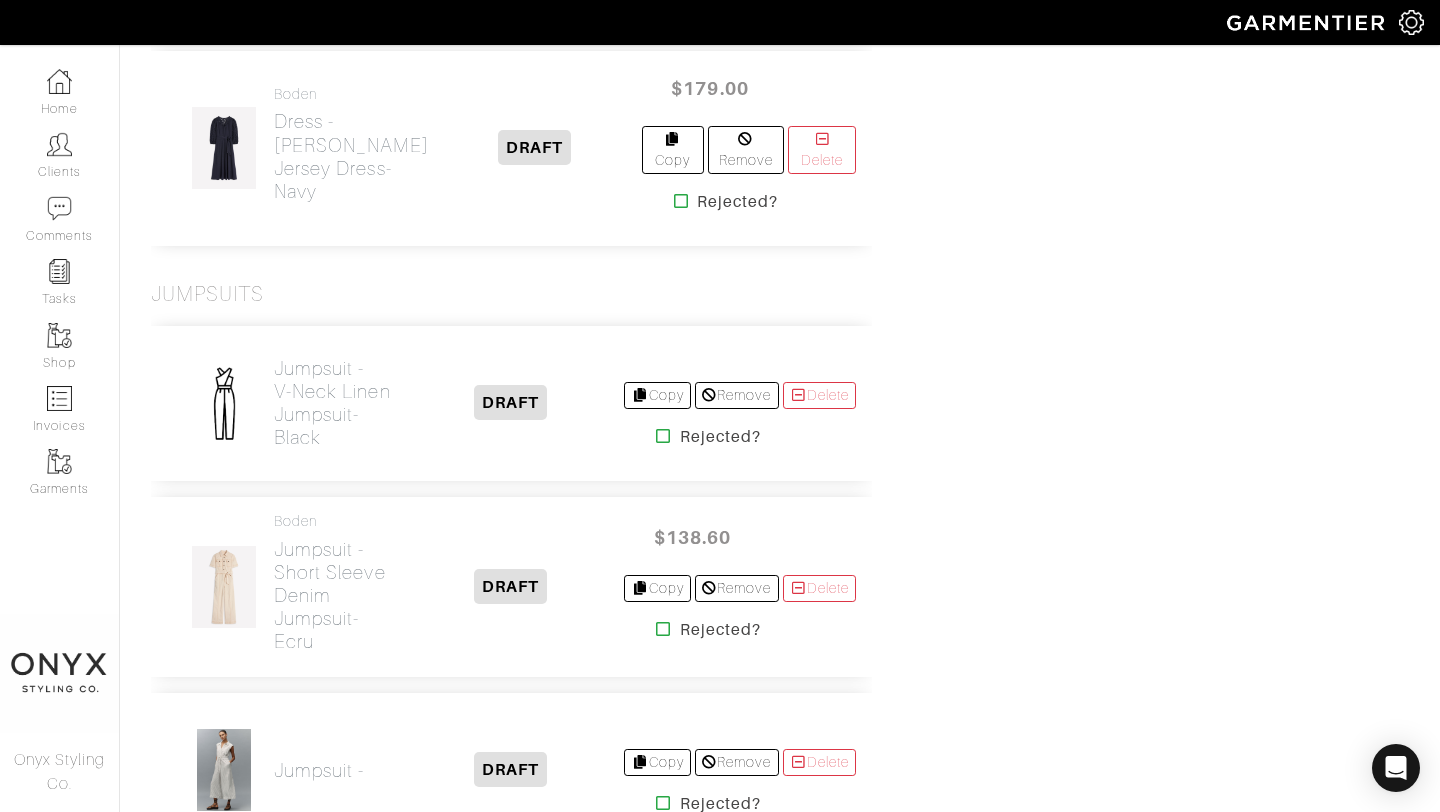 scroll, scrollTop: 13891, scrollLeft: 0, axis: vertical 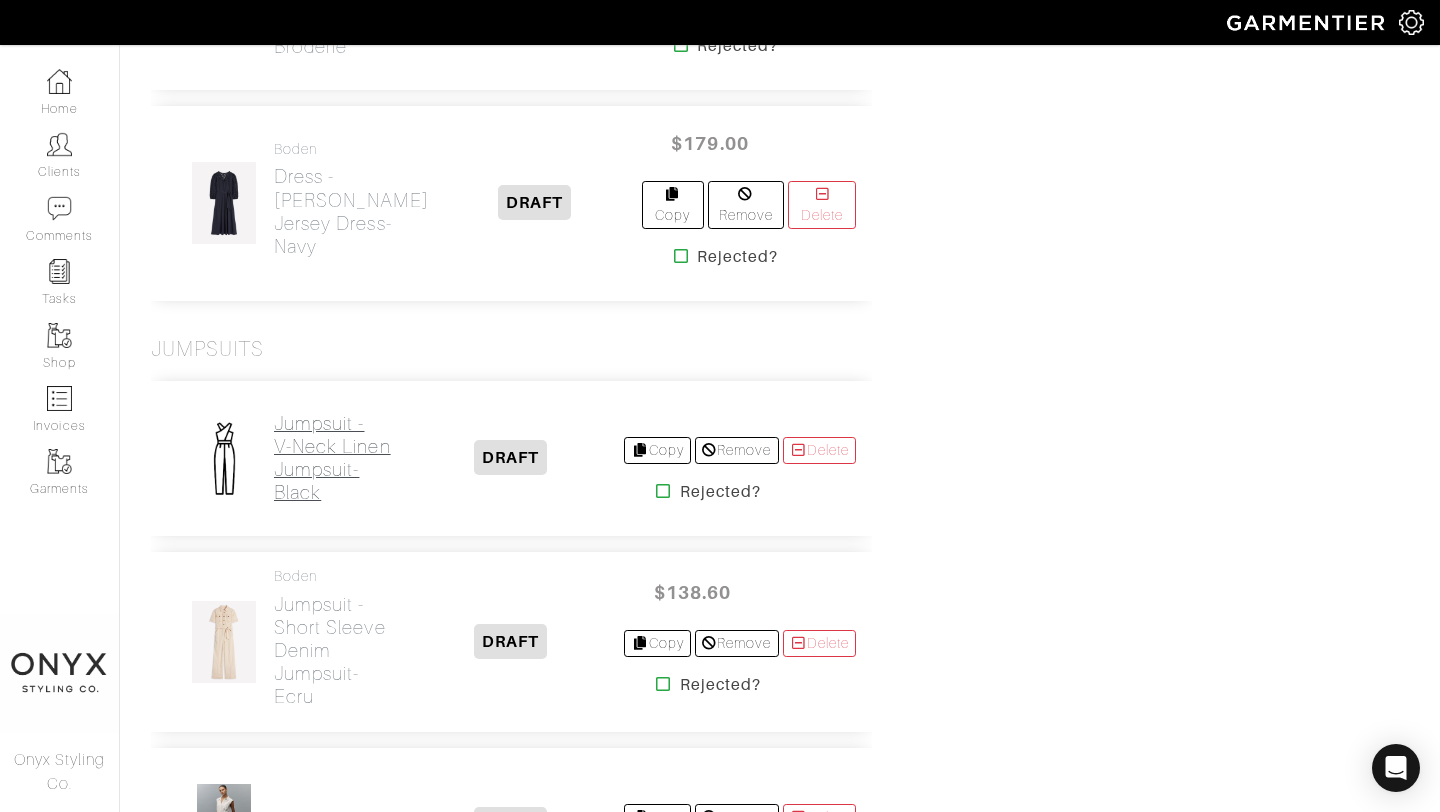 click on "Jumpsuit -
V-Neck Linen Jumpsuit-Black" at bounding box center (335, 458) 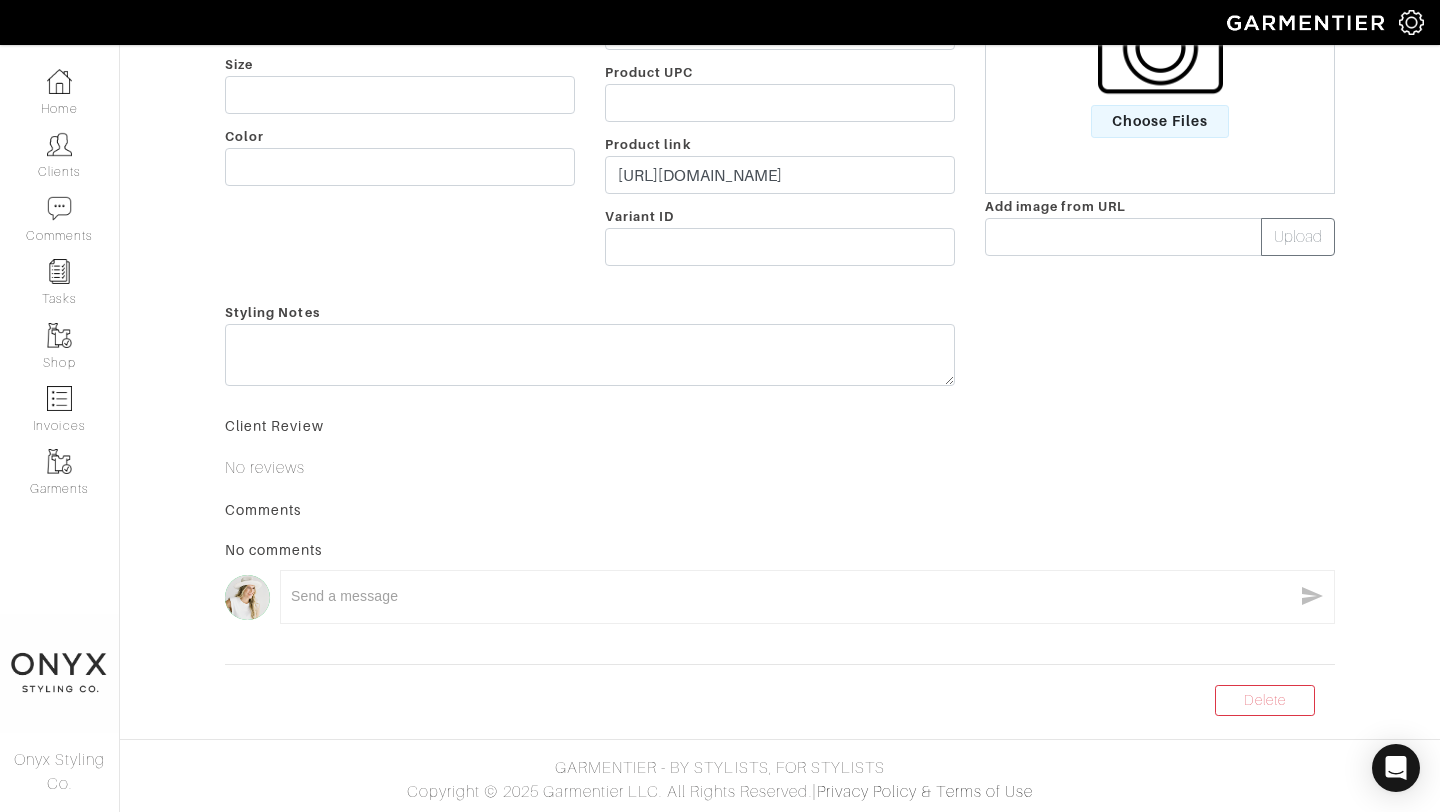 scroll, scrollTop: 0, scrollLeft: 0, axis: both 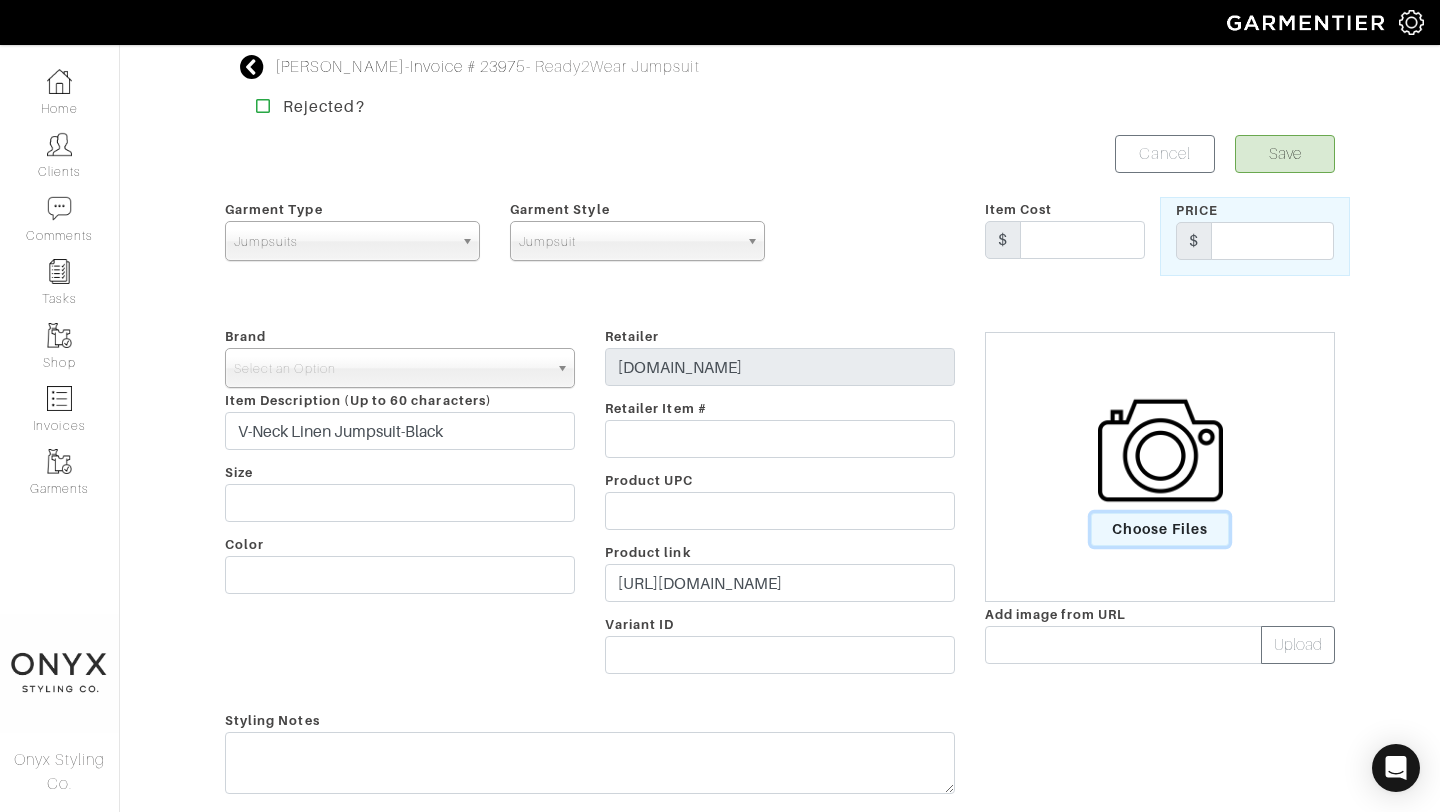 click on "Choose Files" at bounding box center [1160, 529] 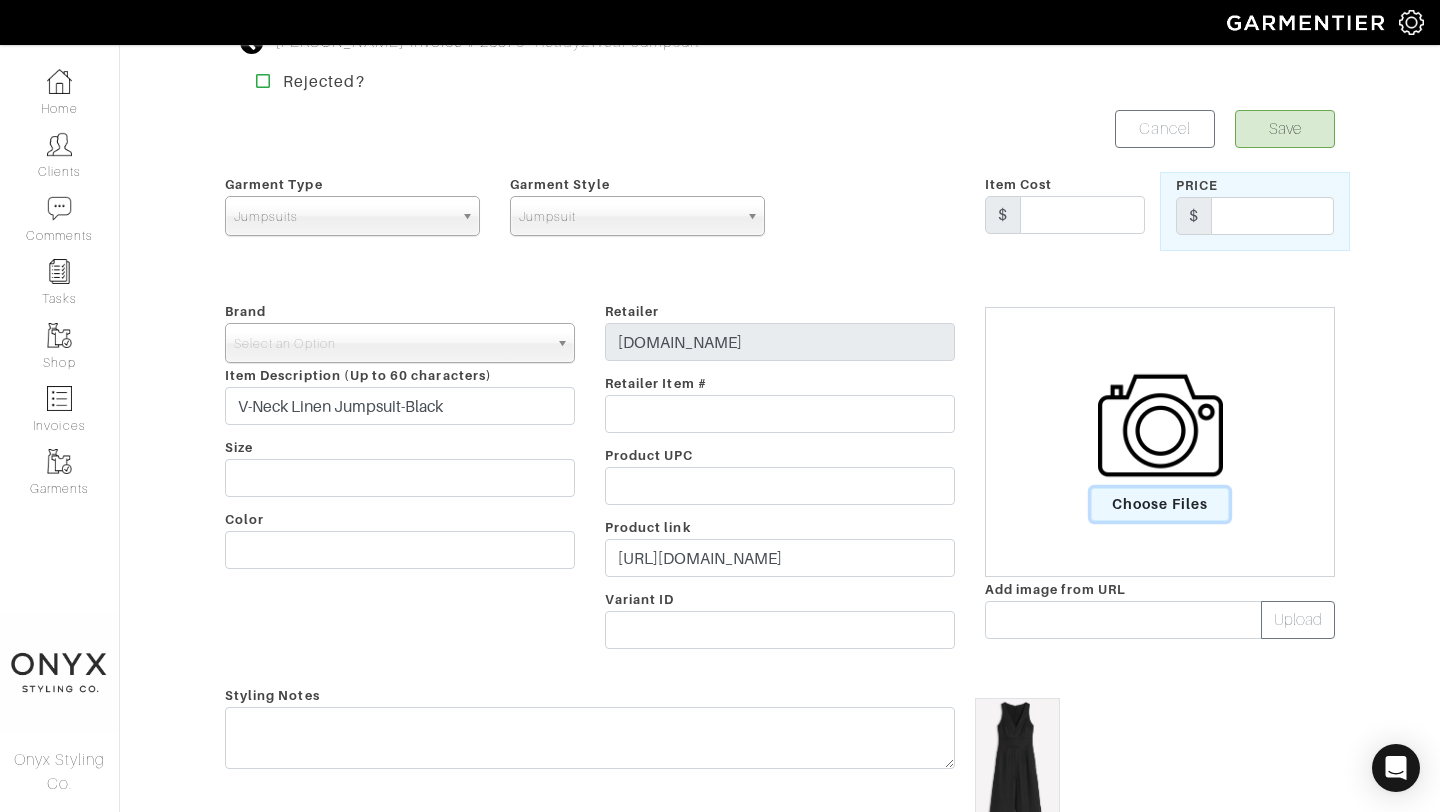scroll, scrollTop: 36, scrollLeft: 0, axis: vertical 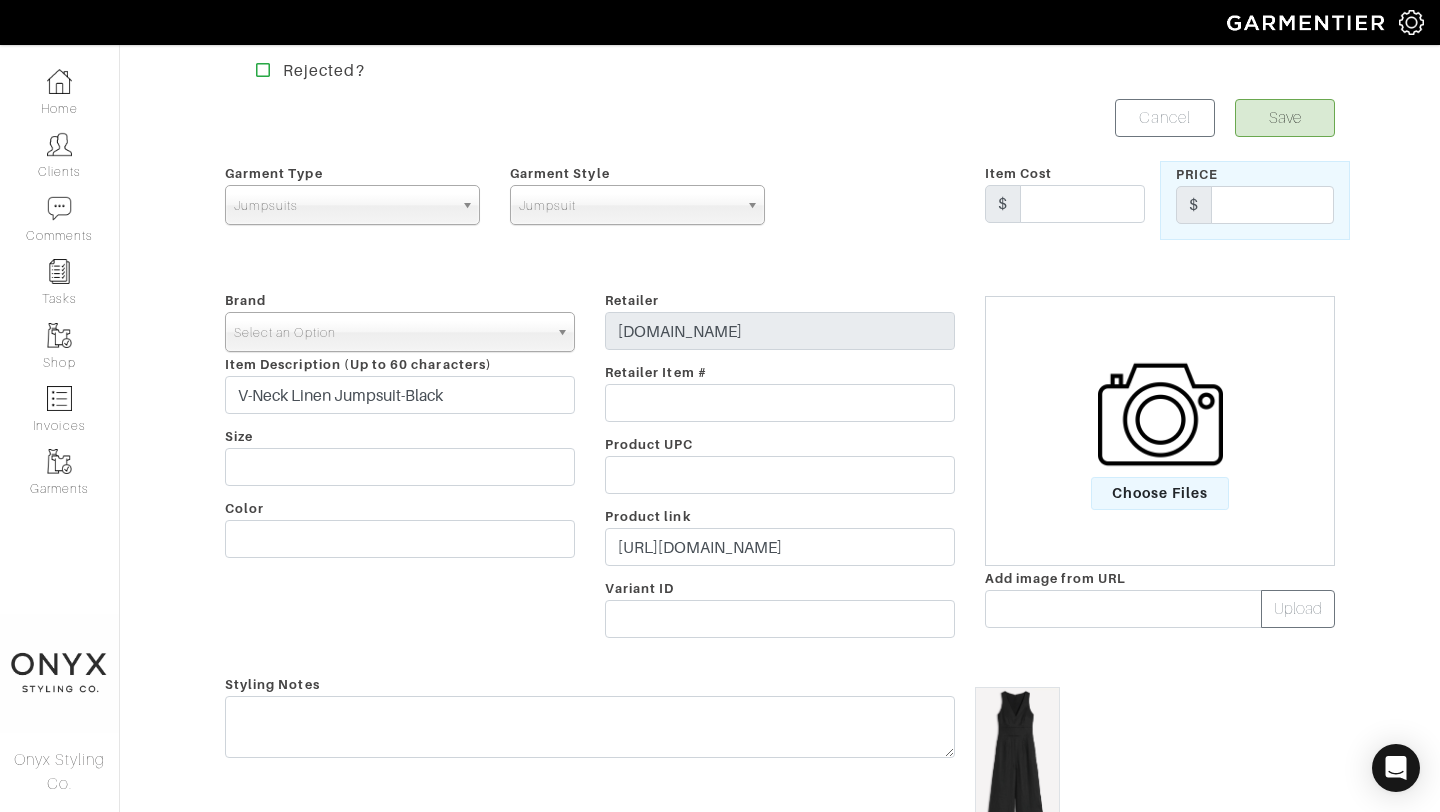 click at bounding box center [565, 332] 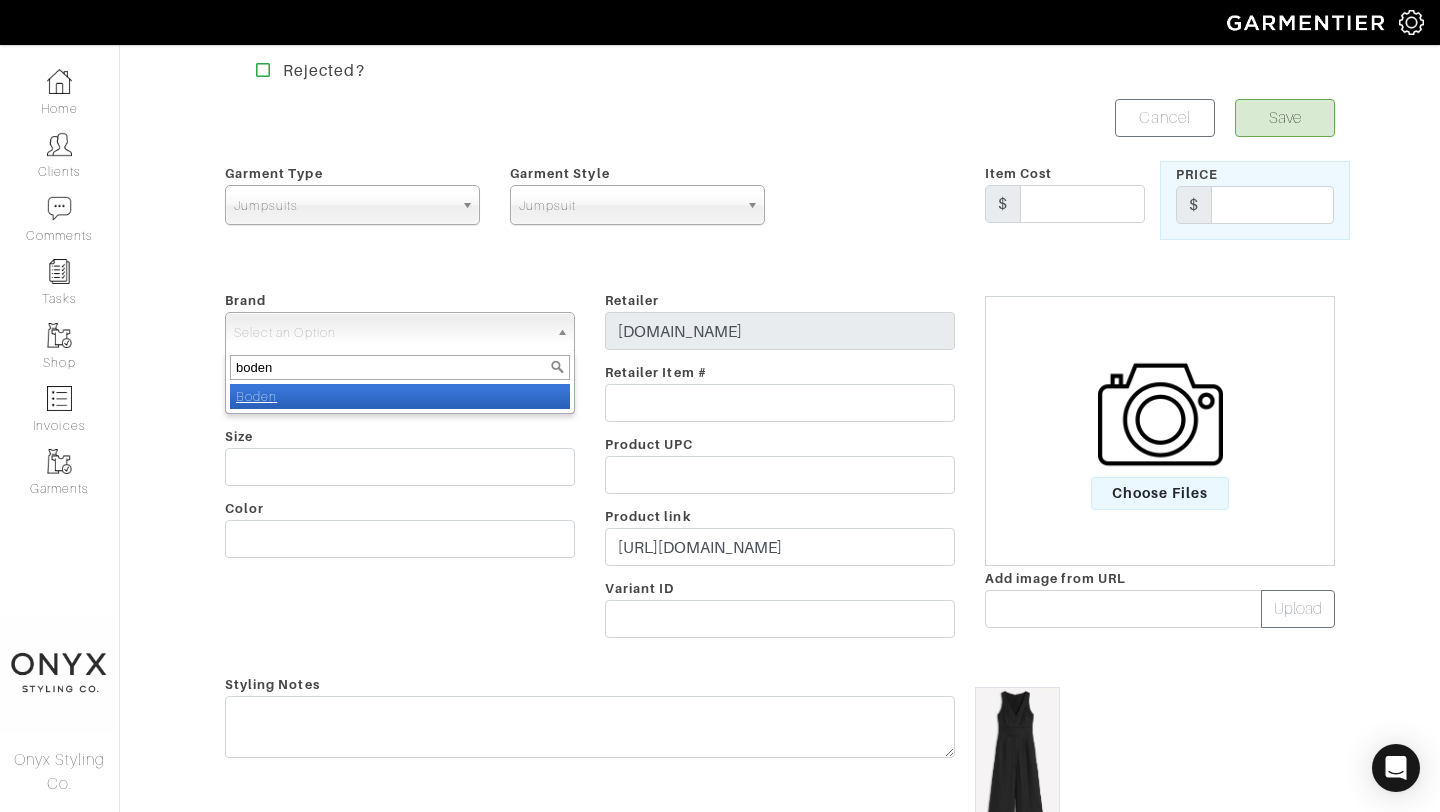 type on "boden" 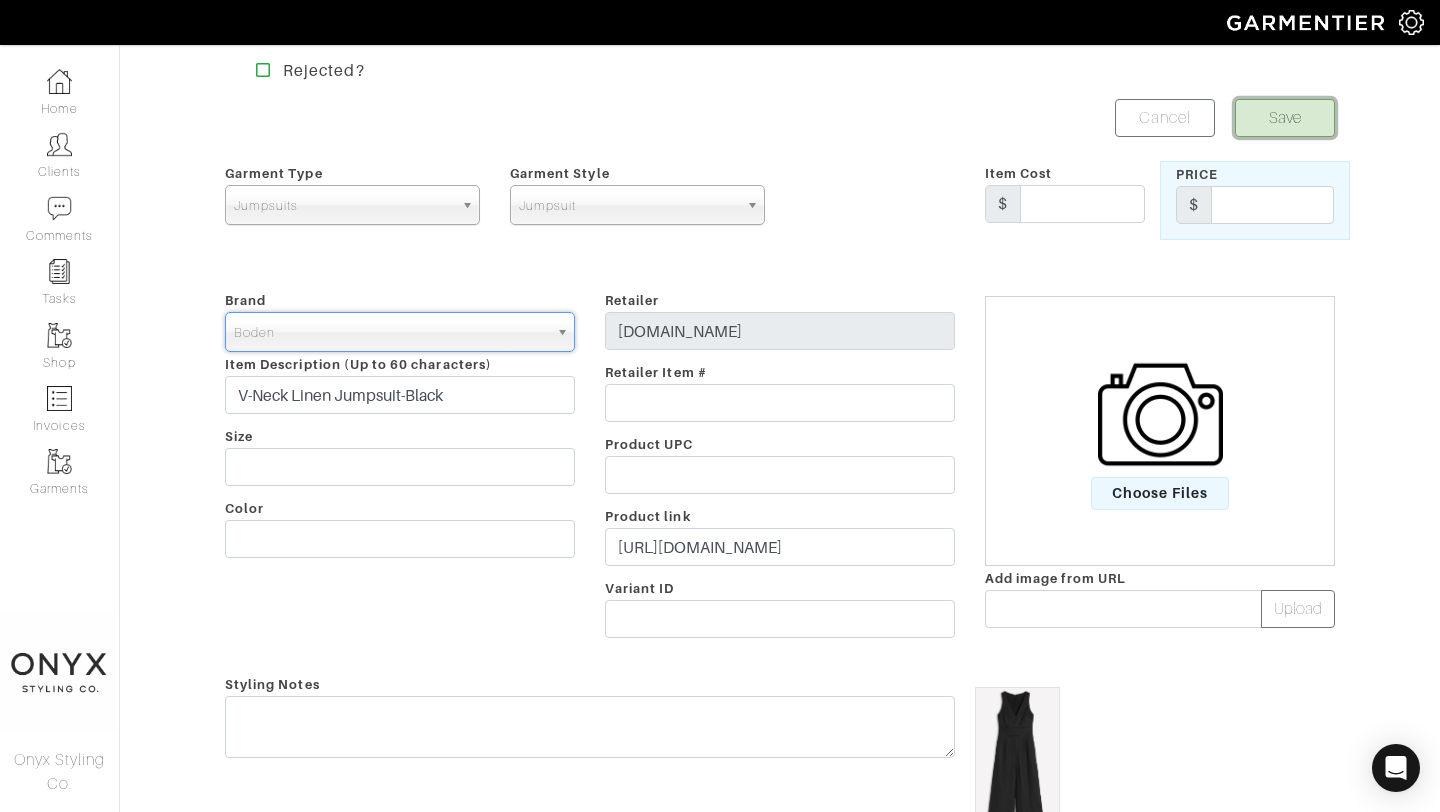 click on "Save" at bounding box center [1285, 118] 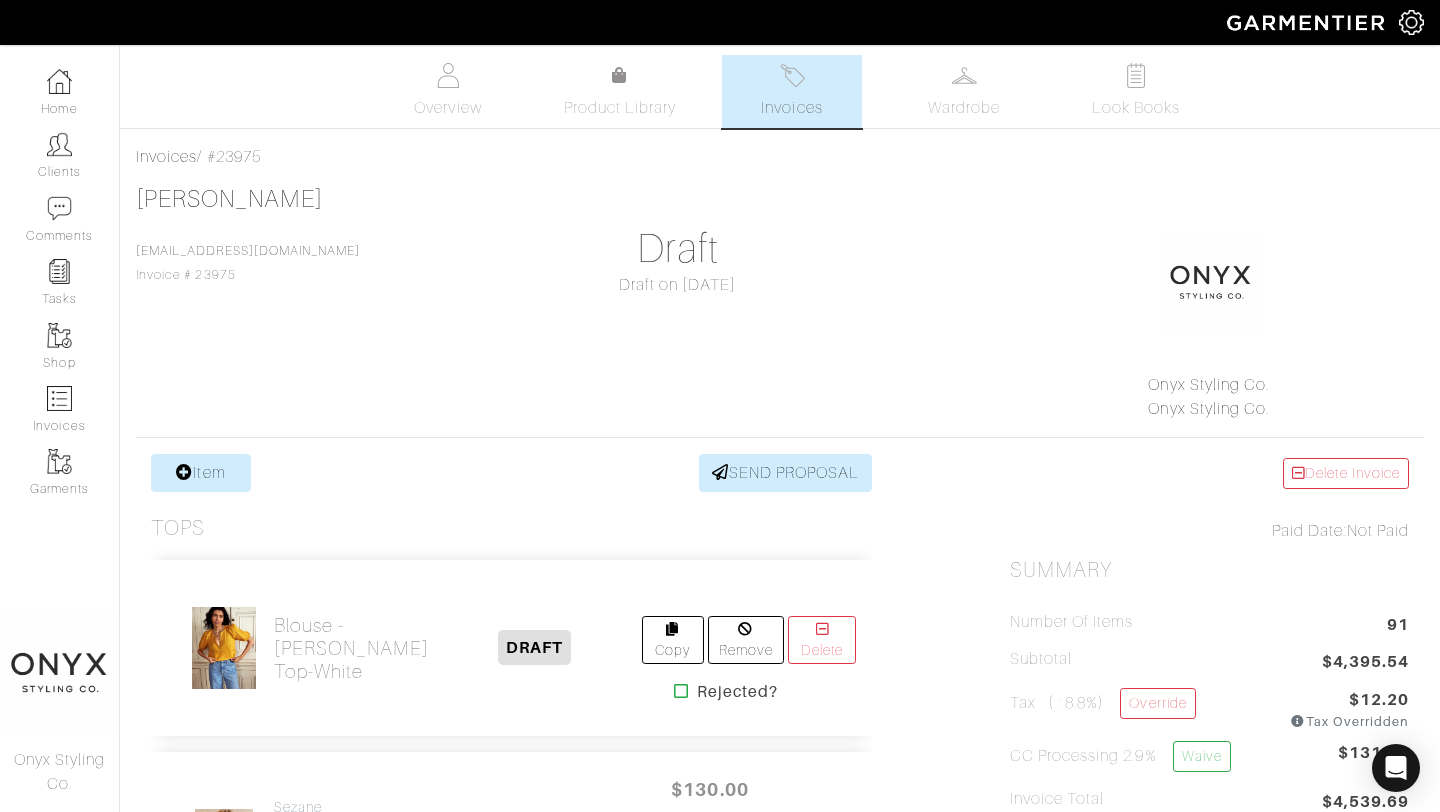 scroll, scrollTop: 0, scrollLeft: 0, axis: both 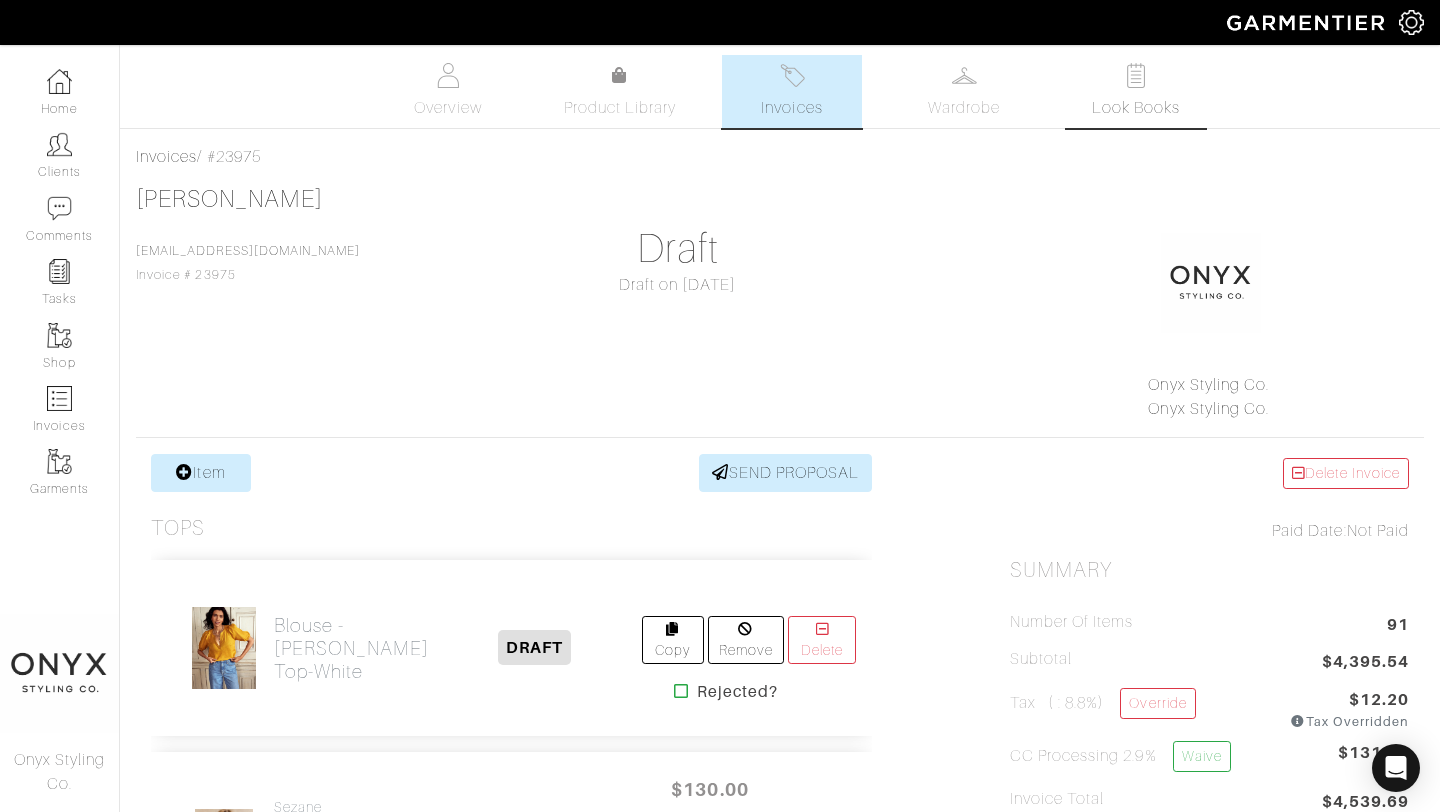 click on "Look Books" at bounding box center (1136, 108) 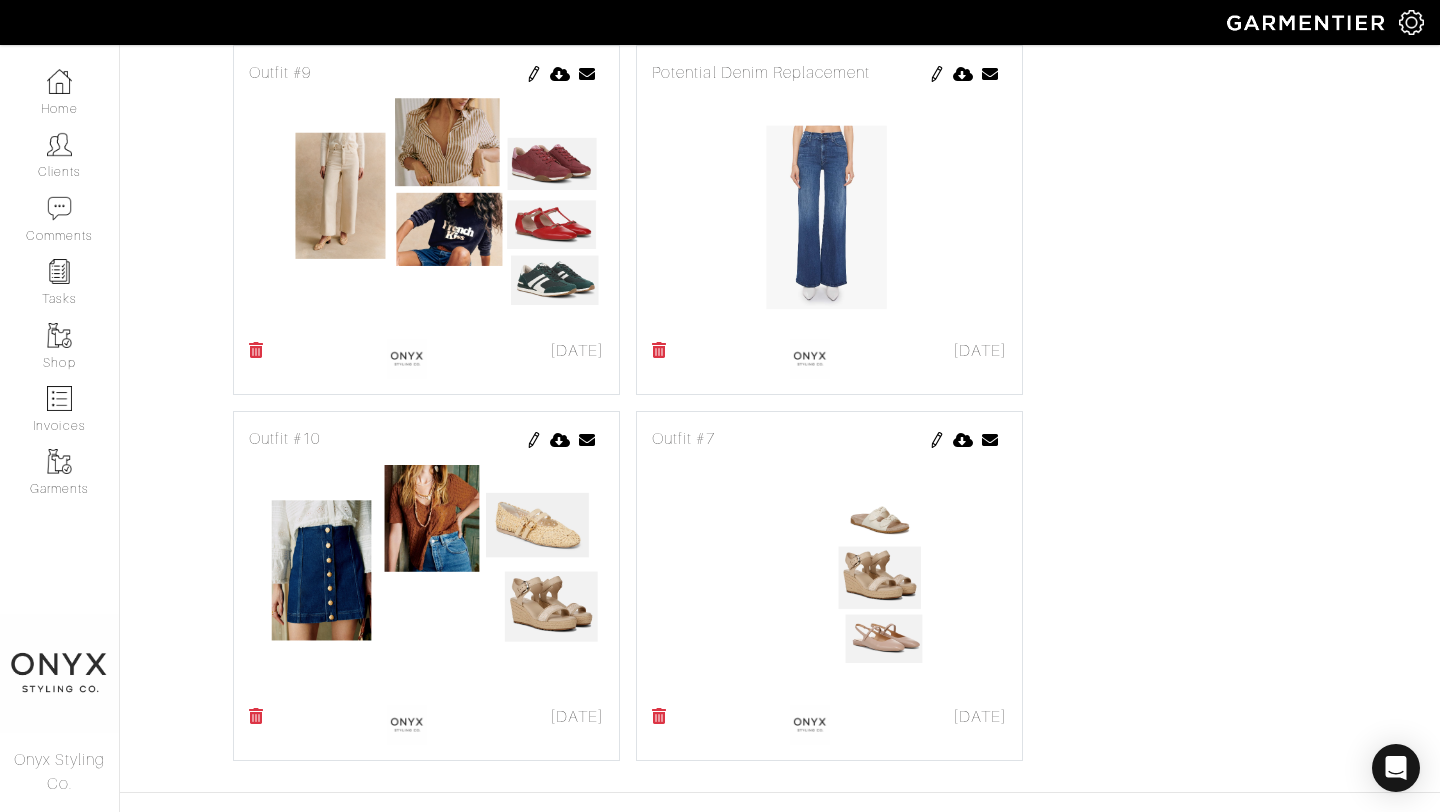 scroll, scrollTop: 3985, scrollLeft: 0, axis: vertical 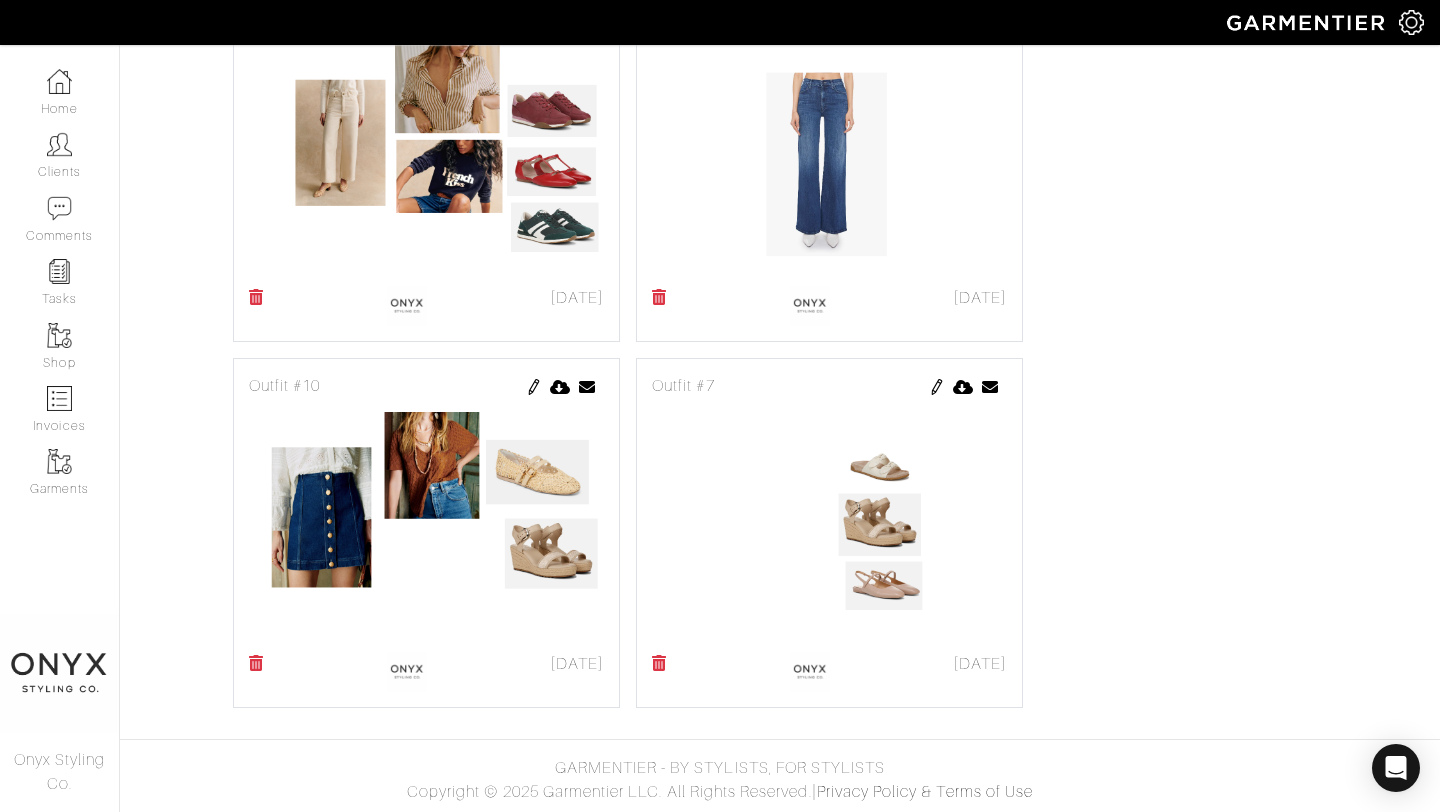 click at bounding box center (937, 387) 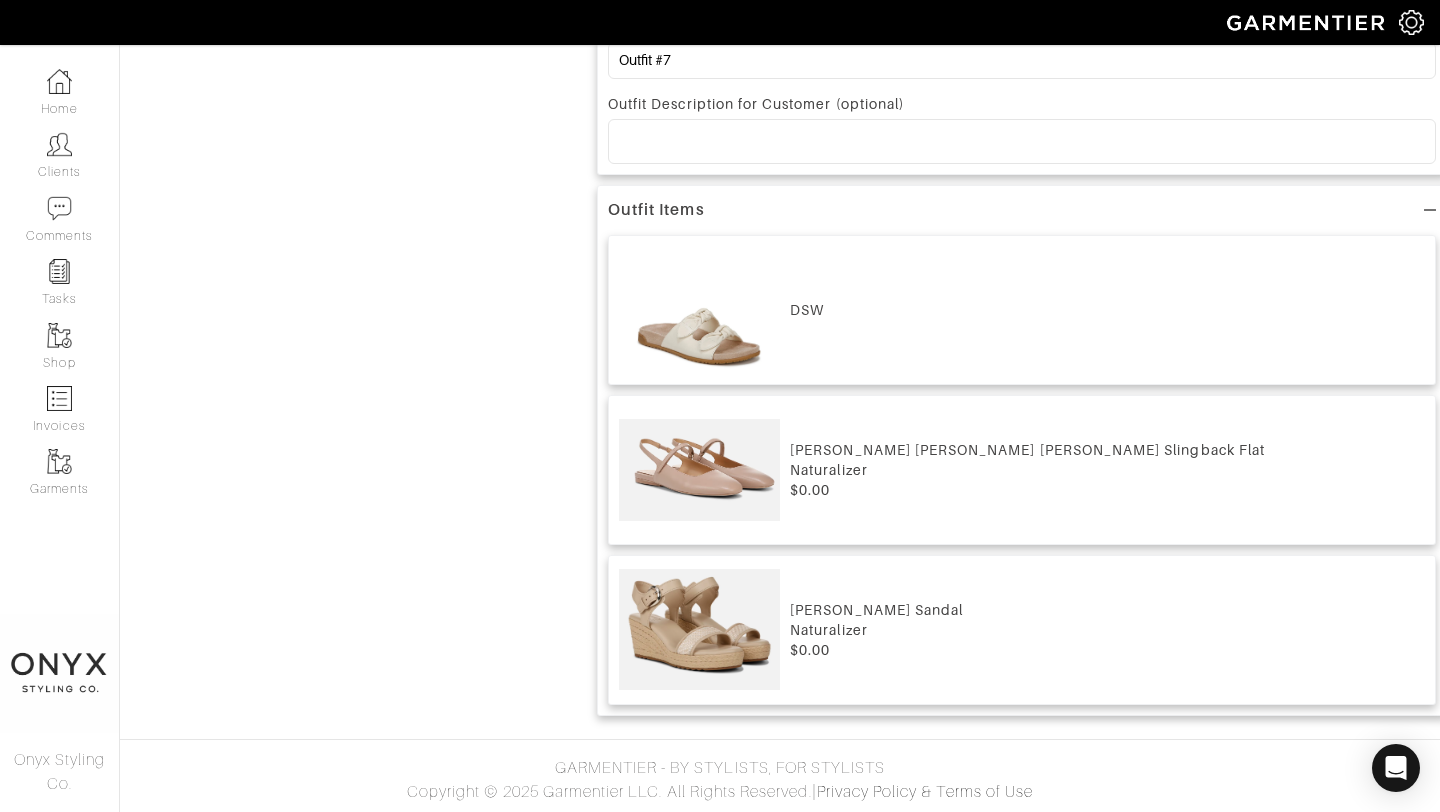 scroll, scrollTop: 0, scrollLeft: 0, axis: both 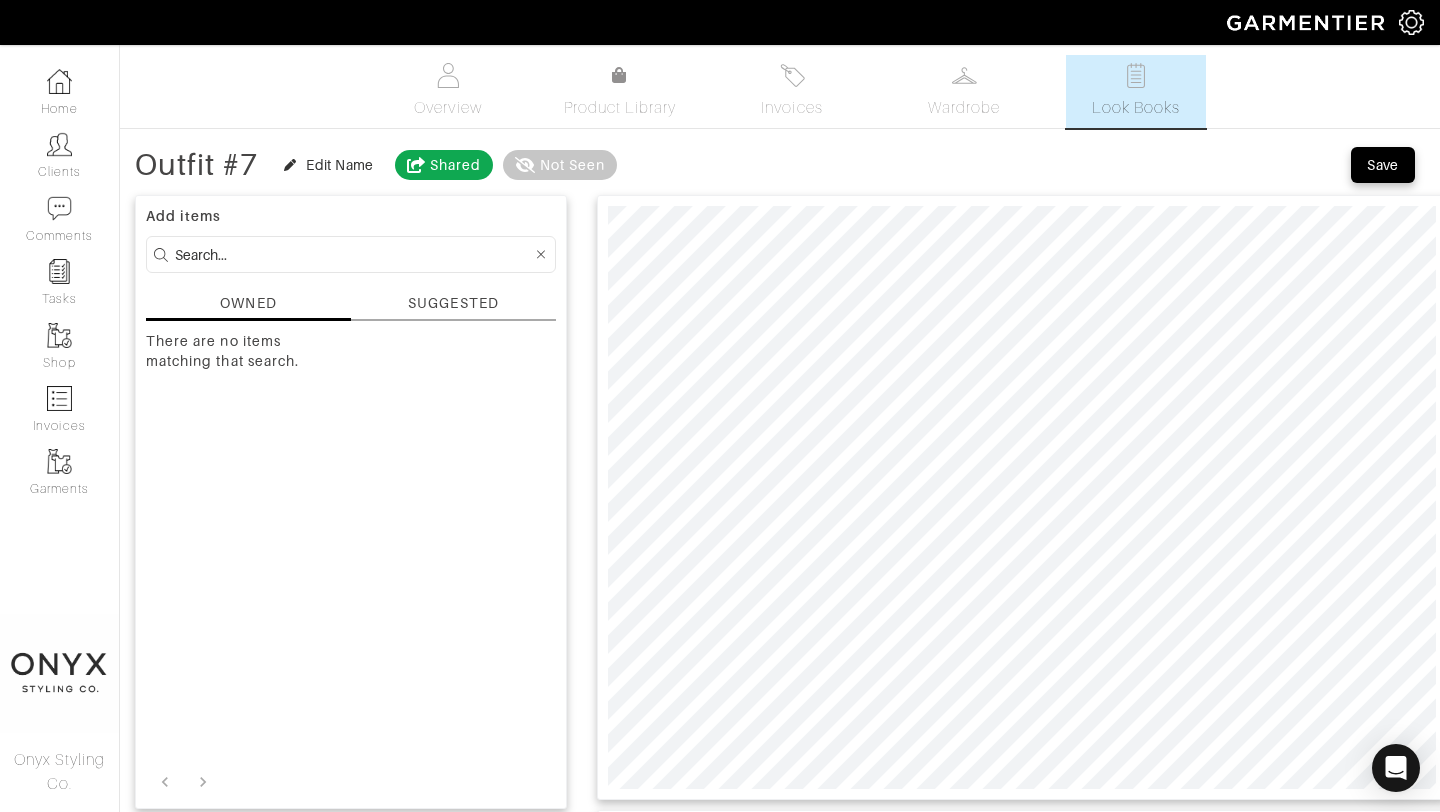 click on "SUGGESTED" at bounding box center [453, 303] 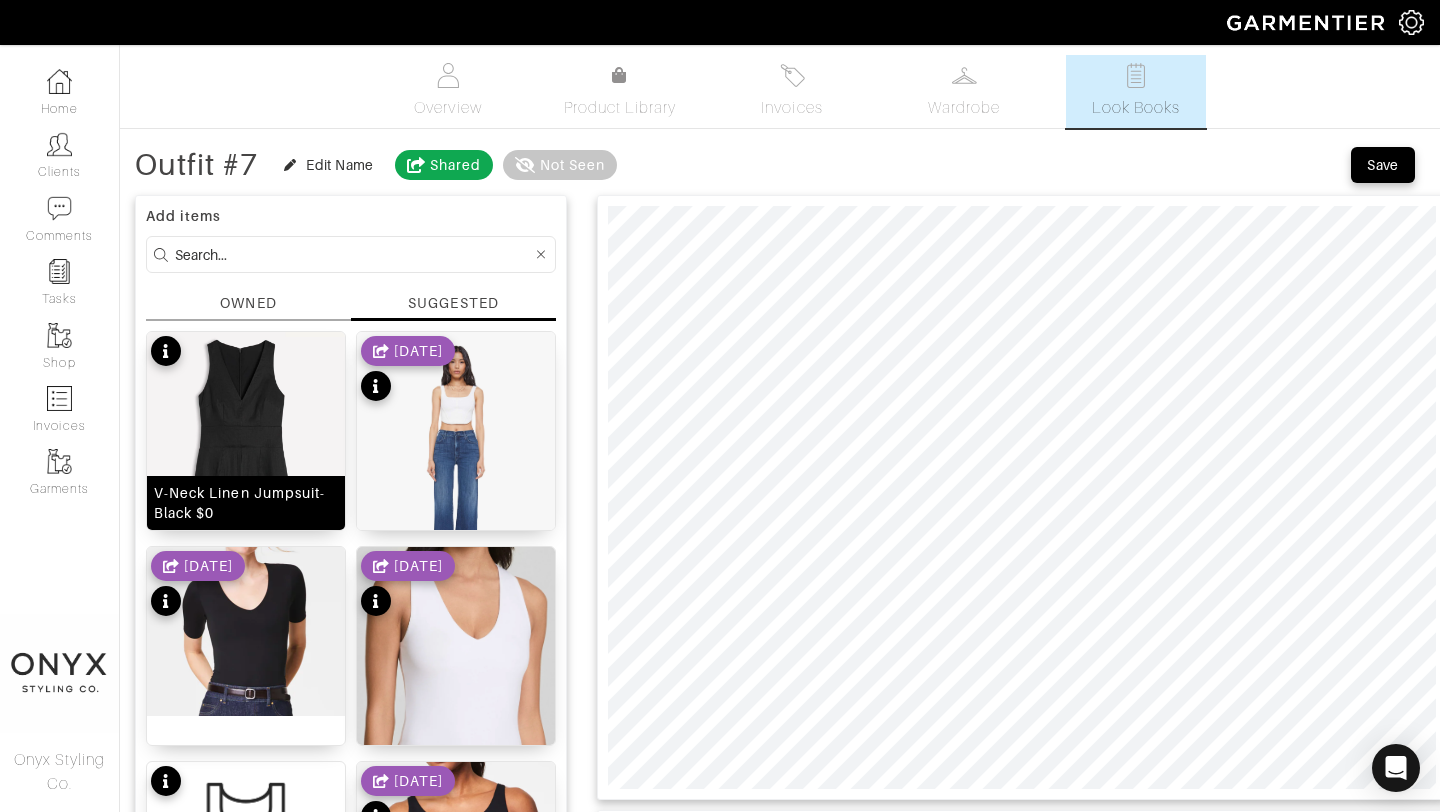 click at bounding box center (246, 523) 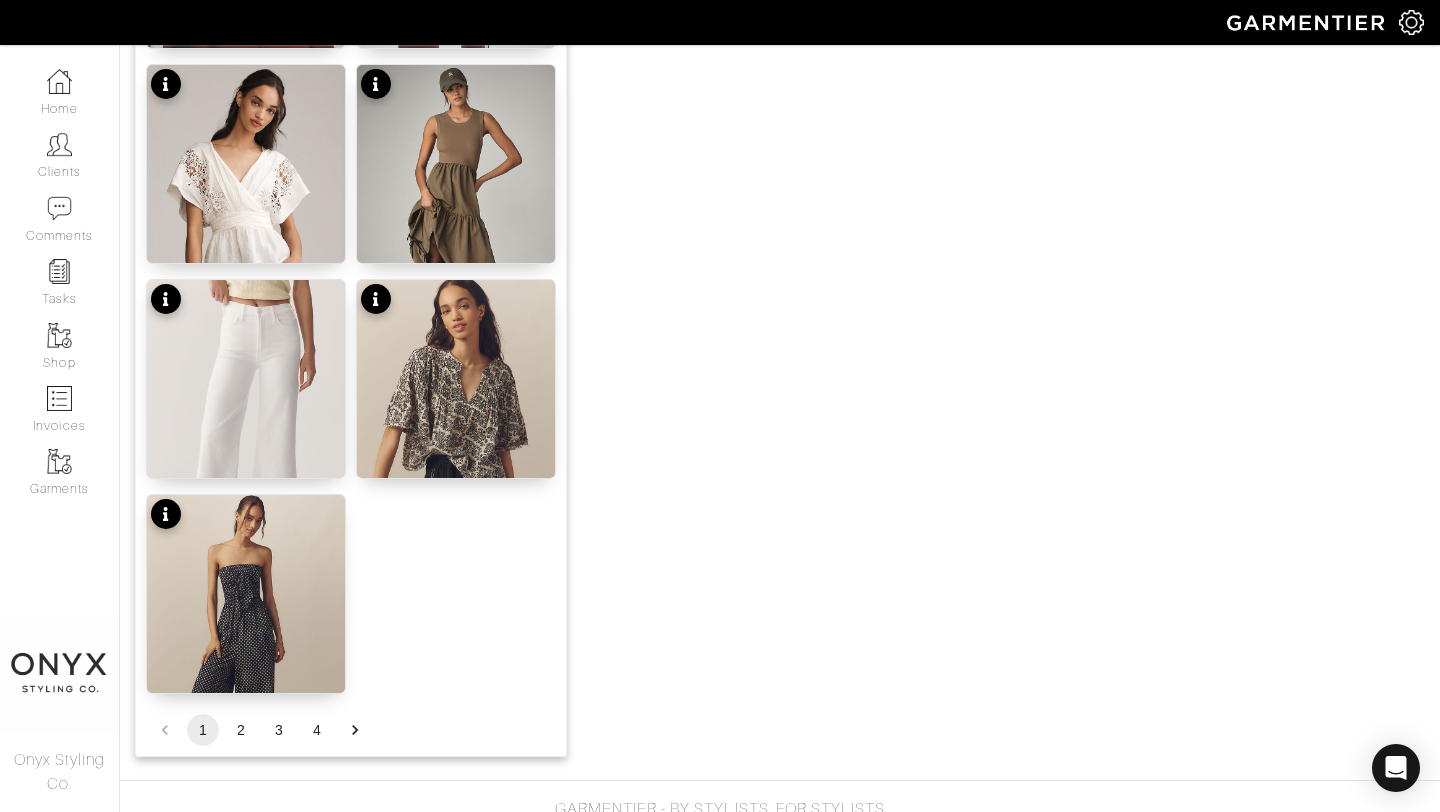 scroll, scrollTop: 2458, scrollLeft: 0, axis: vertical 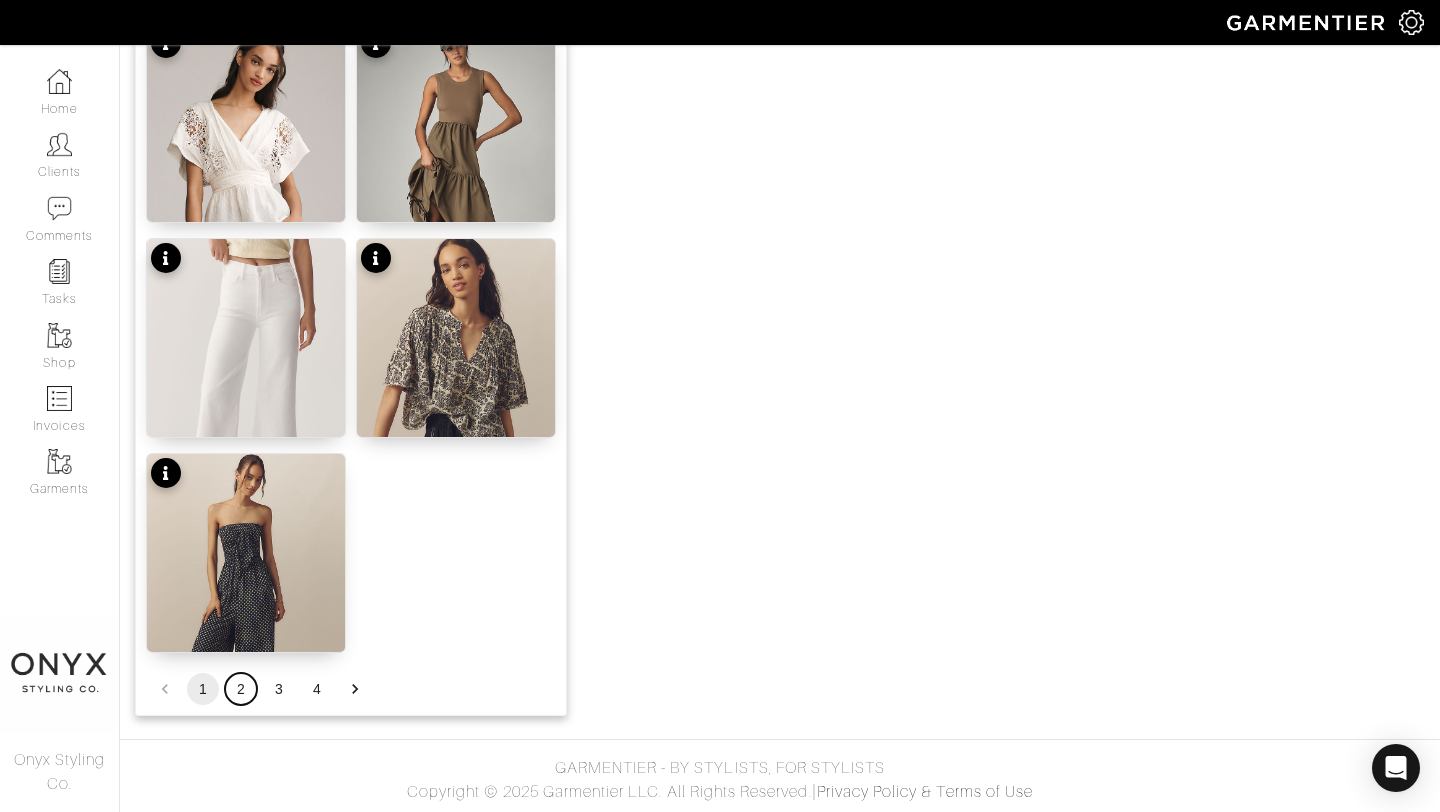 click on "2" at bounding box center (241, 689) 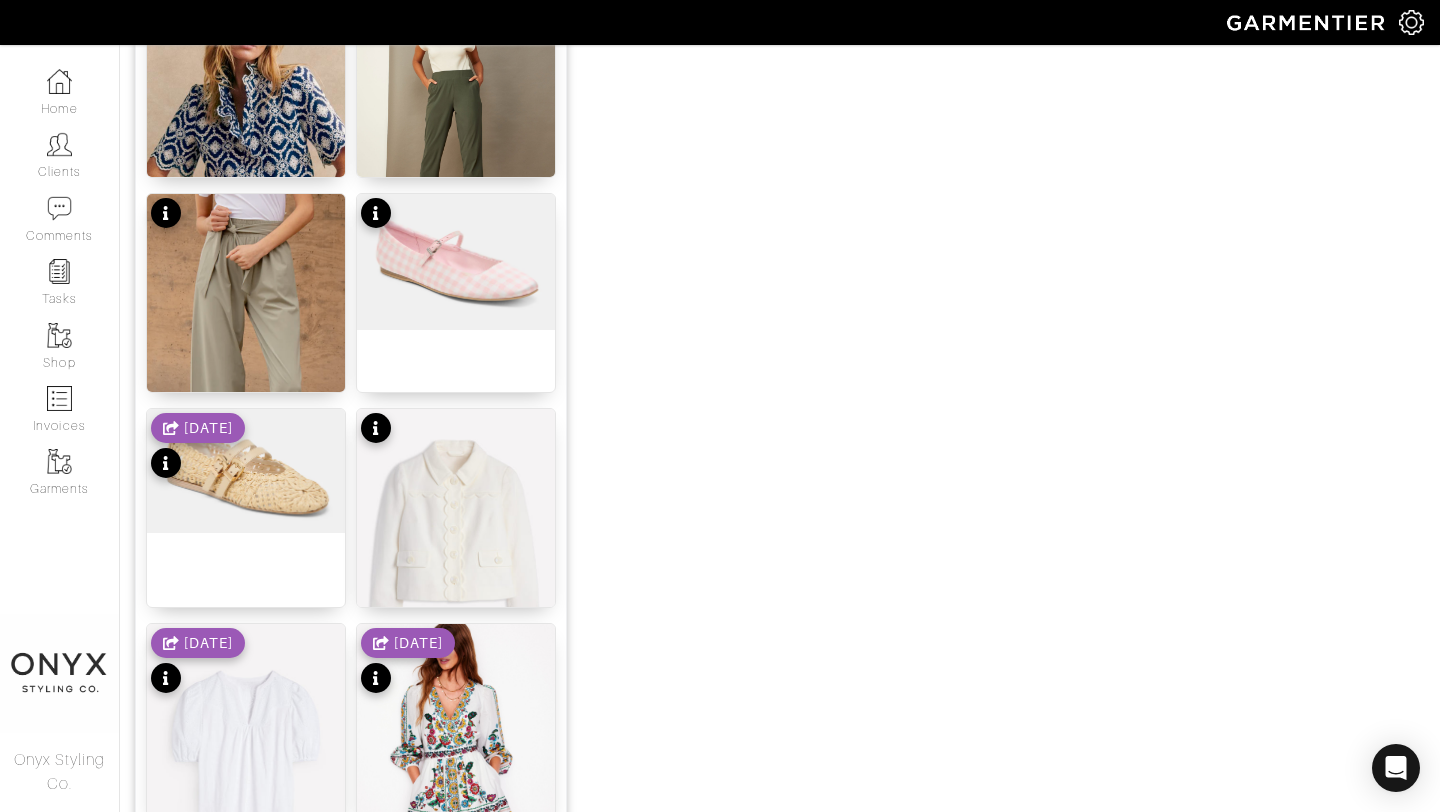 scroll, scrollTop: 2089, scrollLeft: 0, axis: vertical 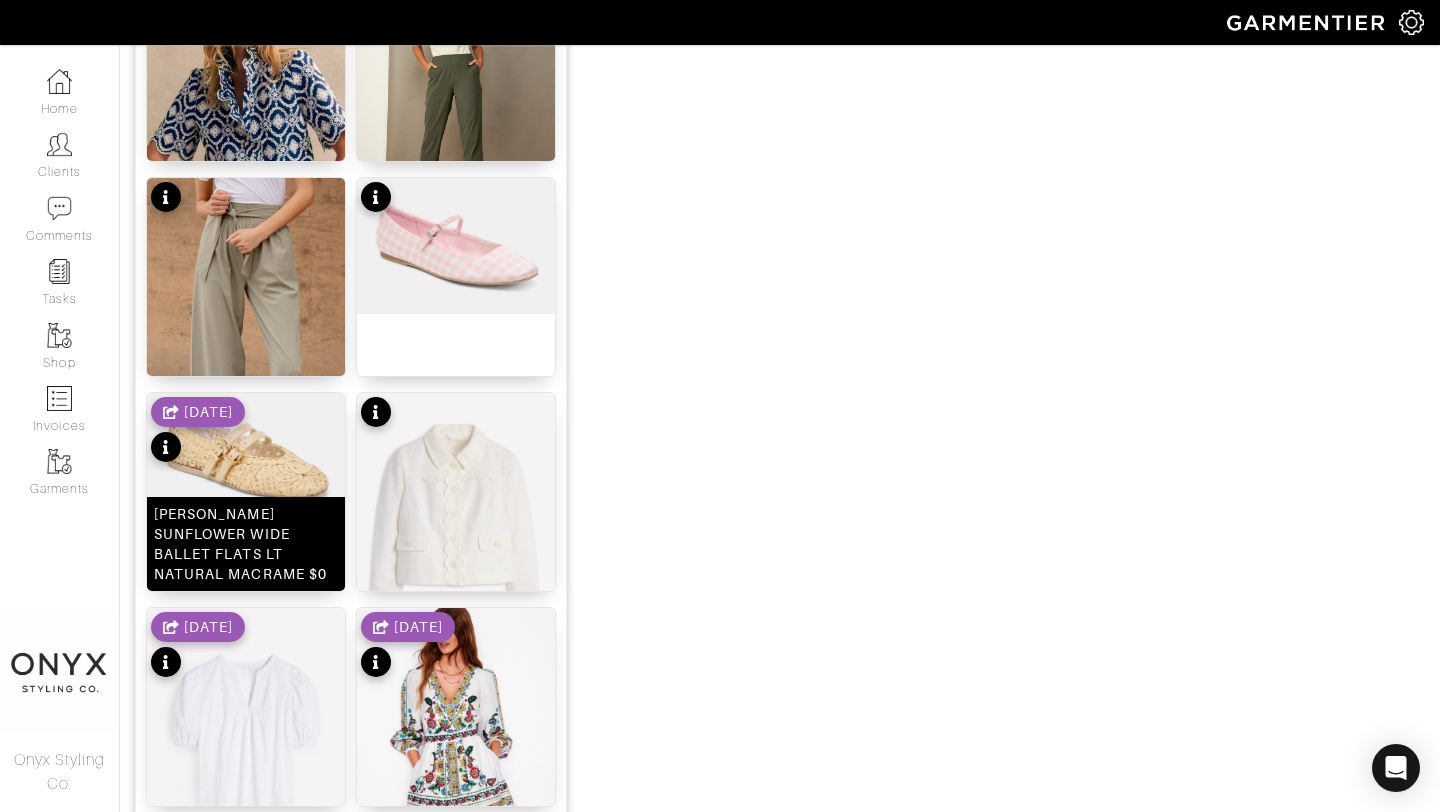 click at bounding box center (246, 455) 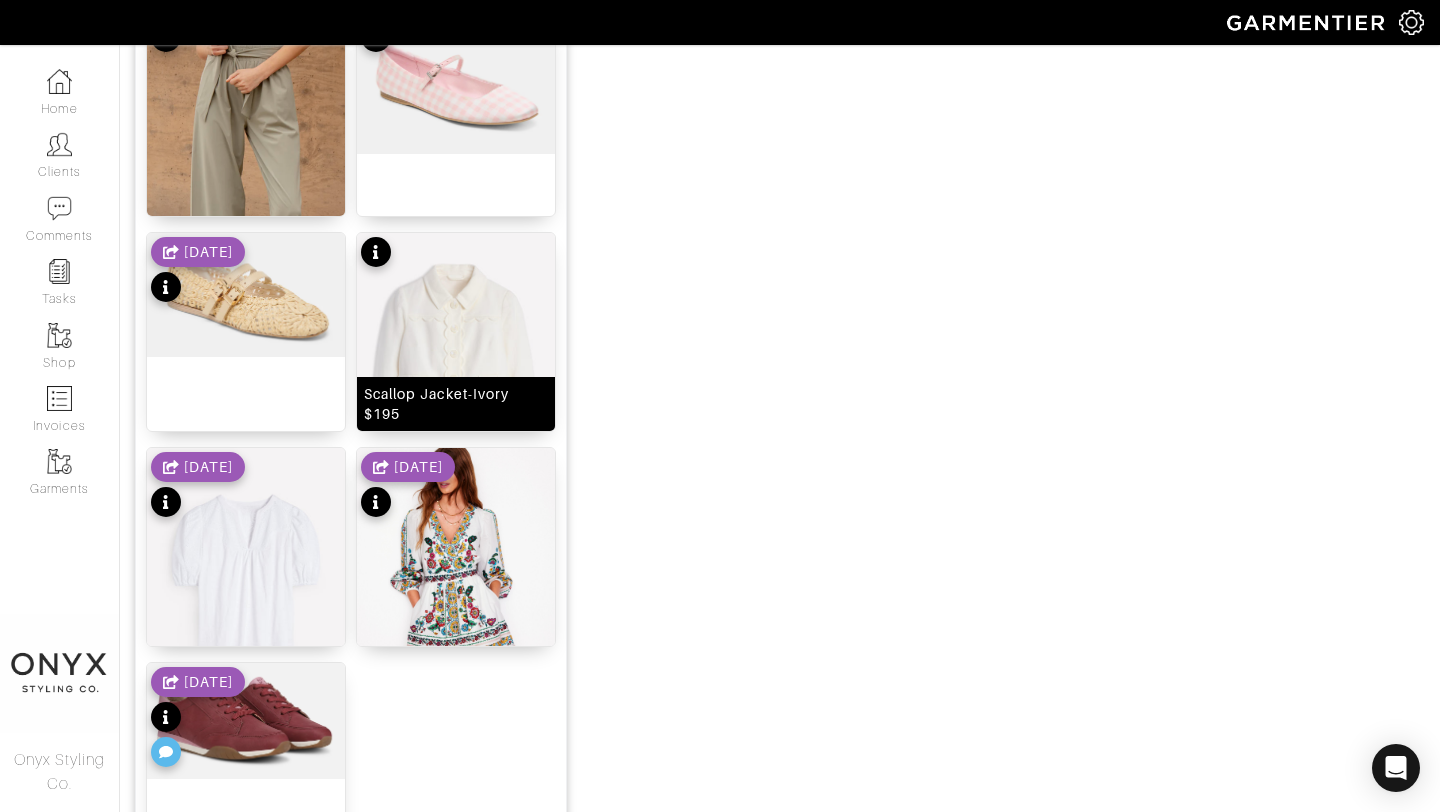 scroll, scrollTop: 2458, scrollLeft: 0, axis: vertical 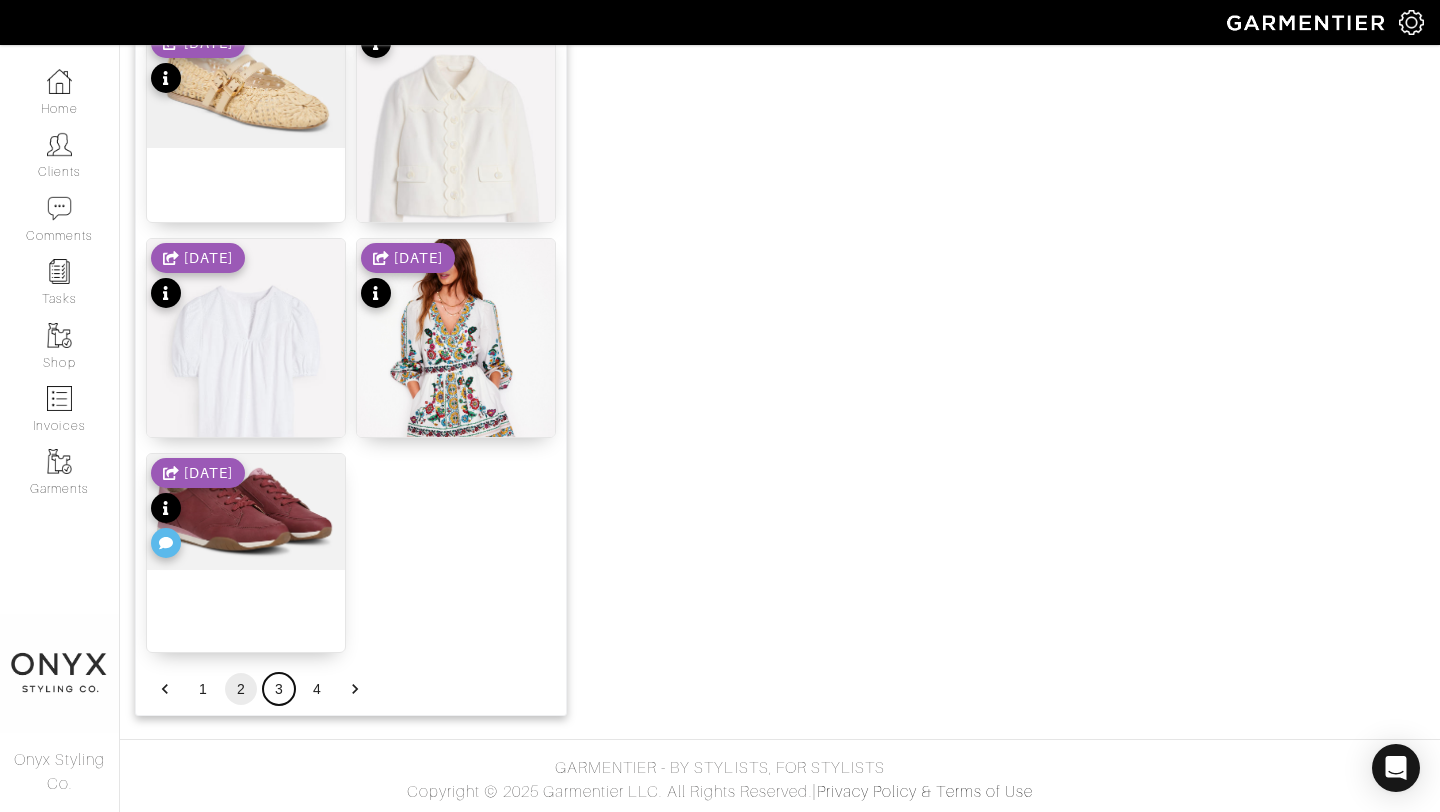 click on "3" at bounding box center [279, 689] 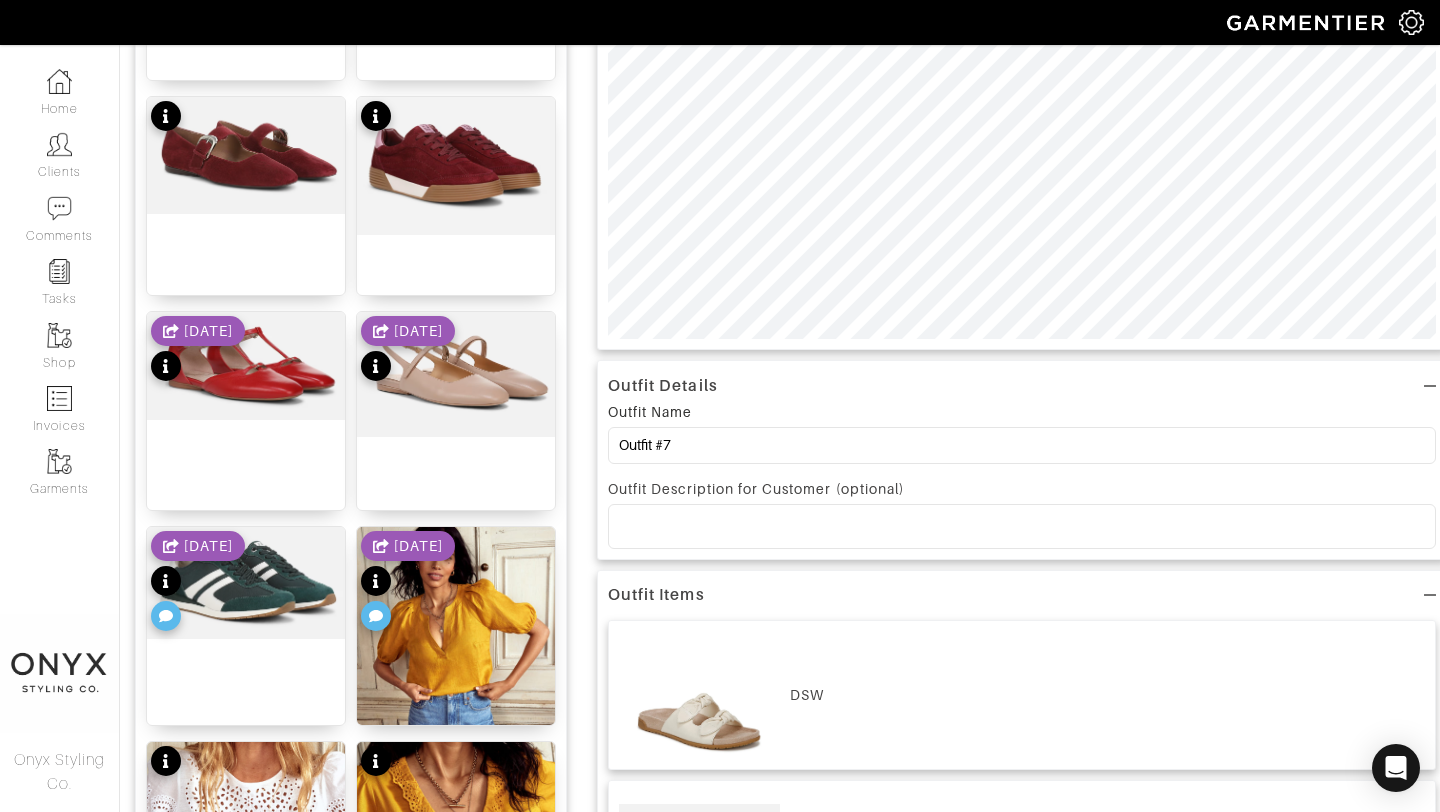 scroll, scrollTop: 309, scrollLeft: 0, axis: vertical 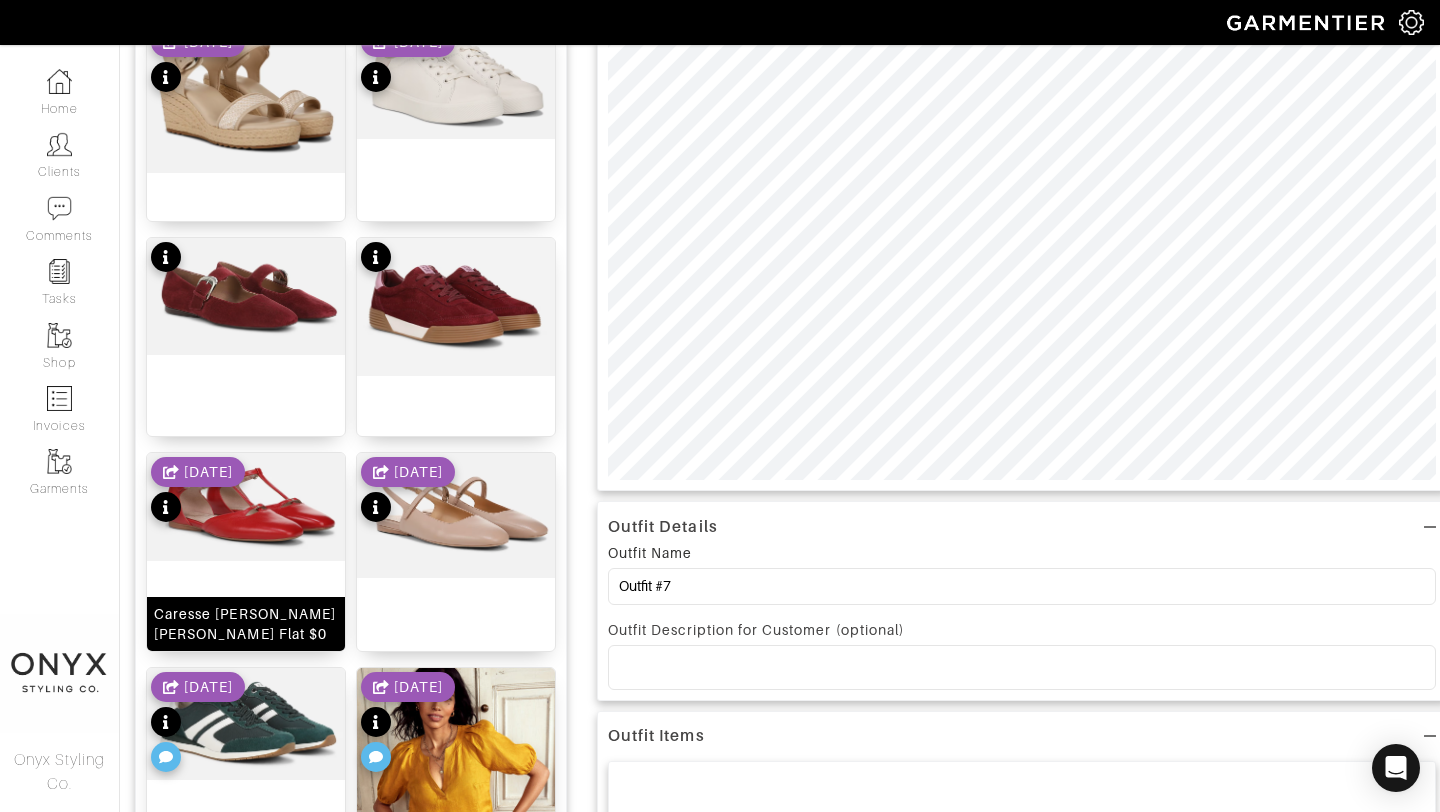 click at bounding box center (246, 507) 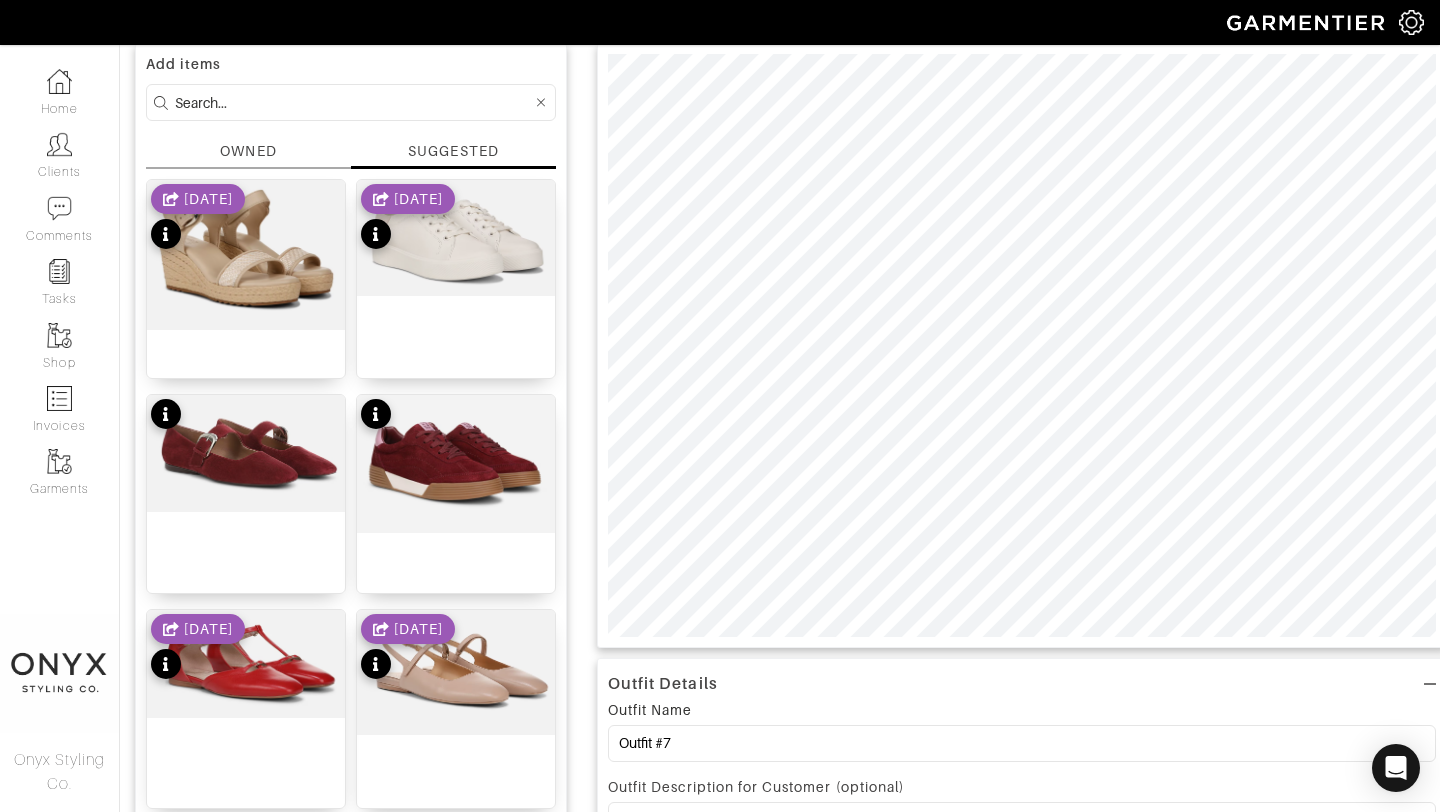 scroll, scrollTop: 0, scrollLeft: 0, axis: both 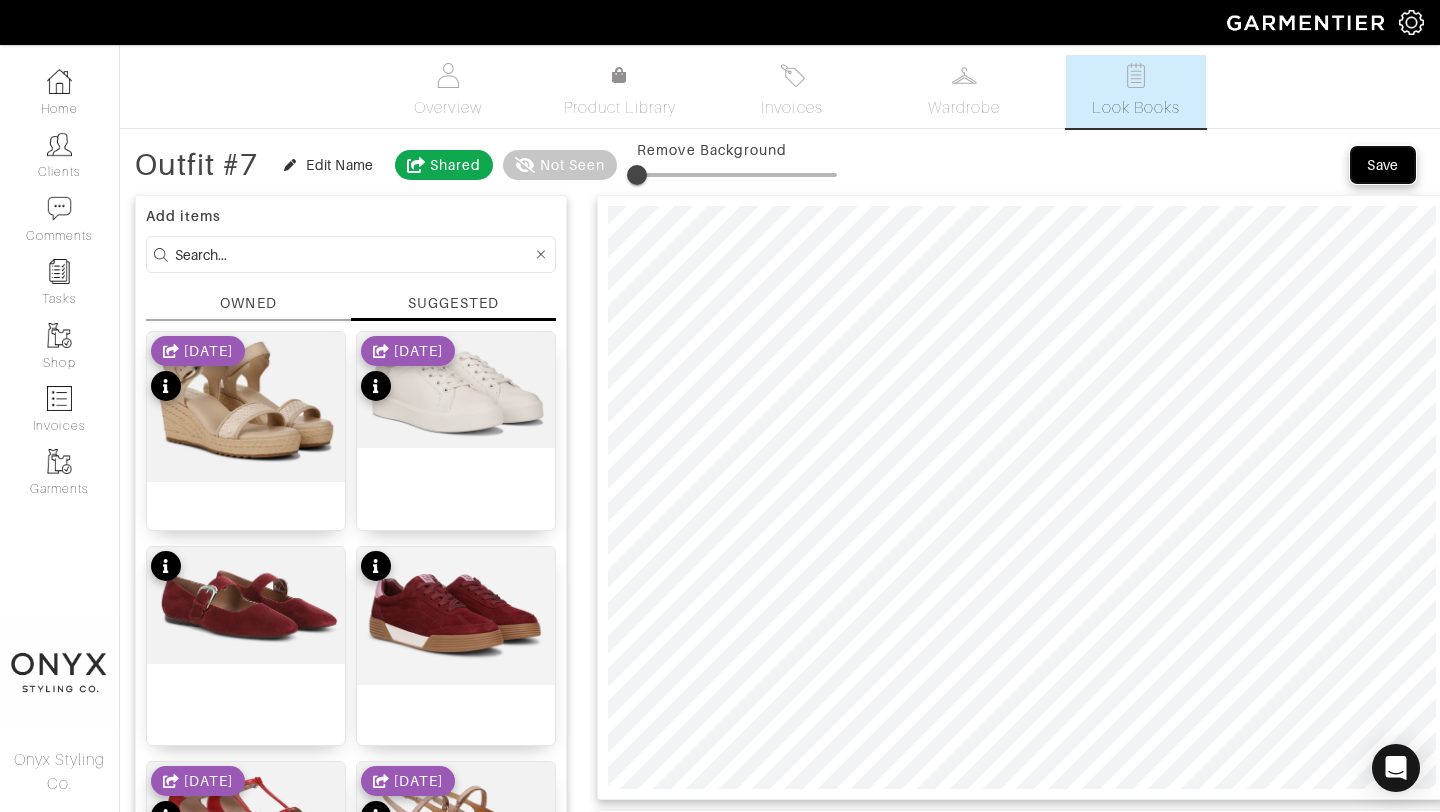 click on "Save" at bounding box center (1383, 165) 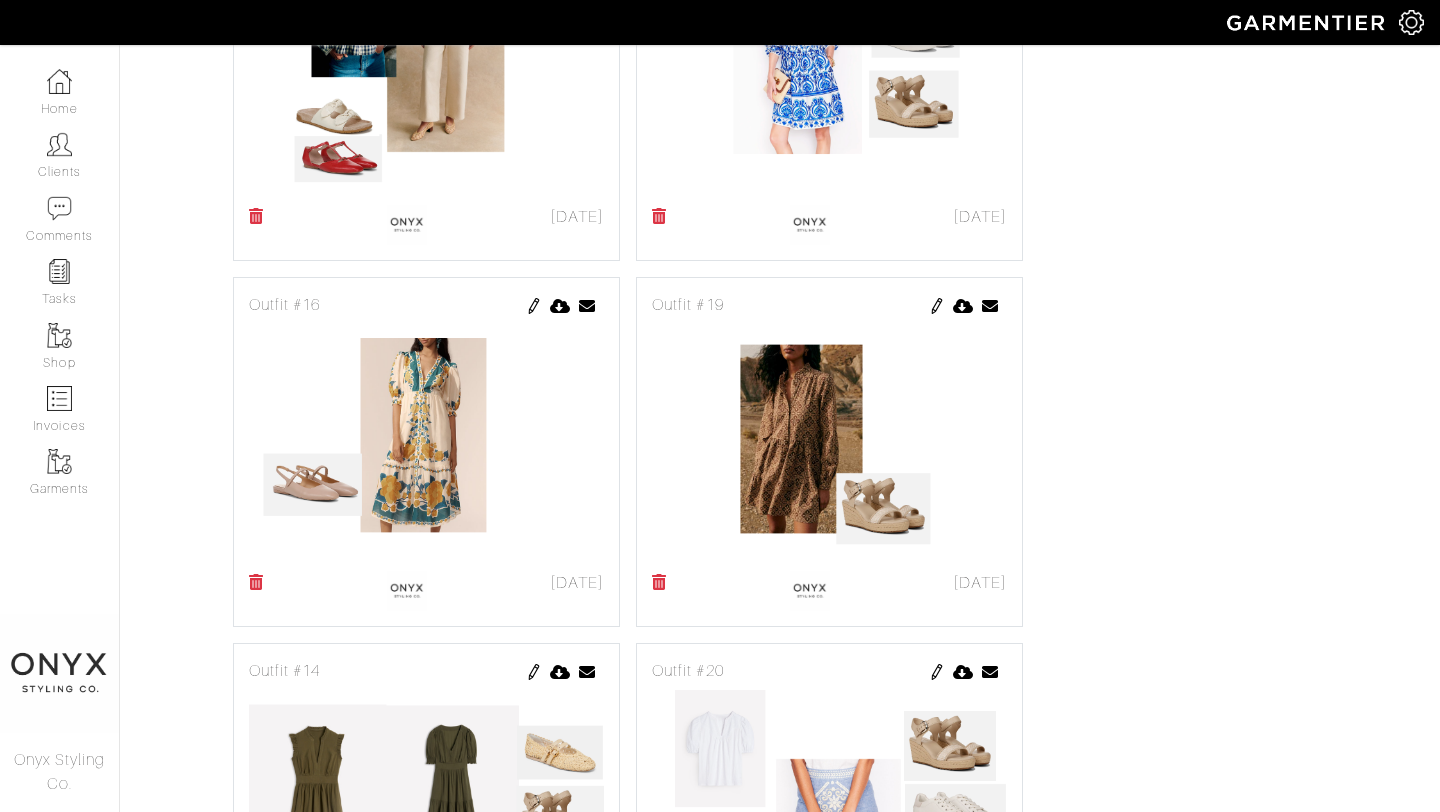 scroll, scrollTop: 2771, scrollLeft: 0, axis: vertical 